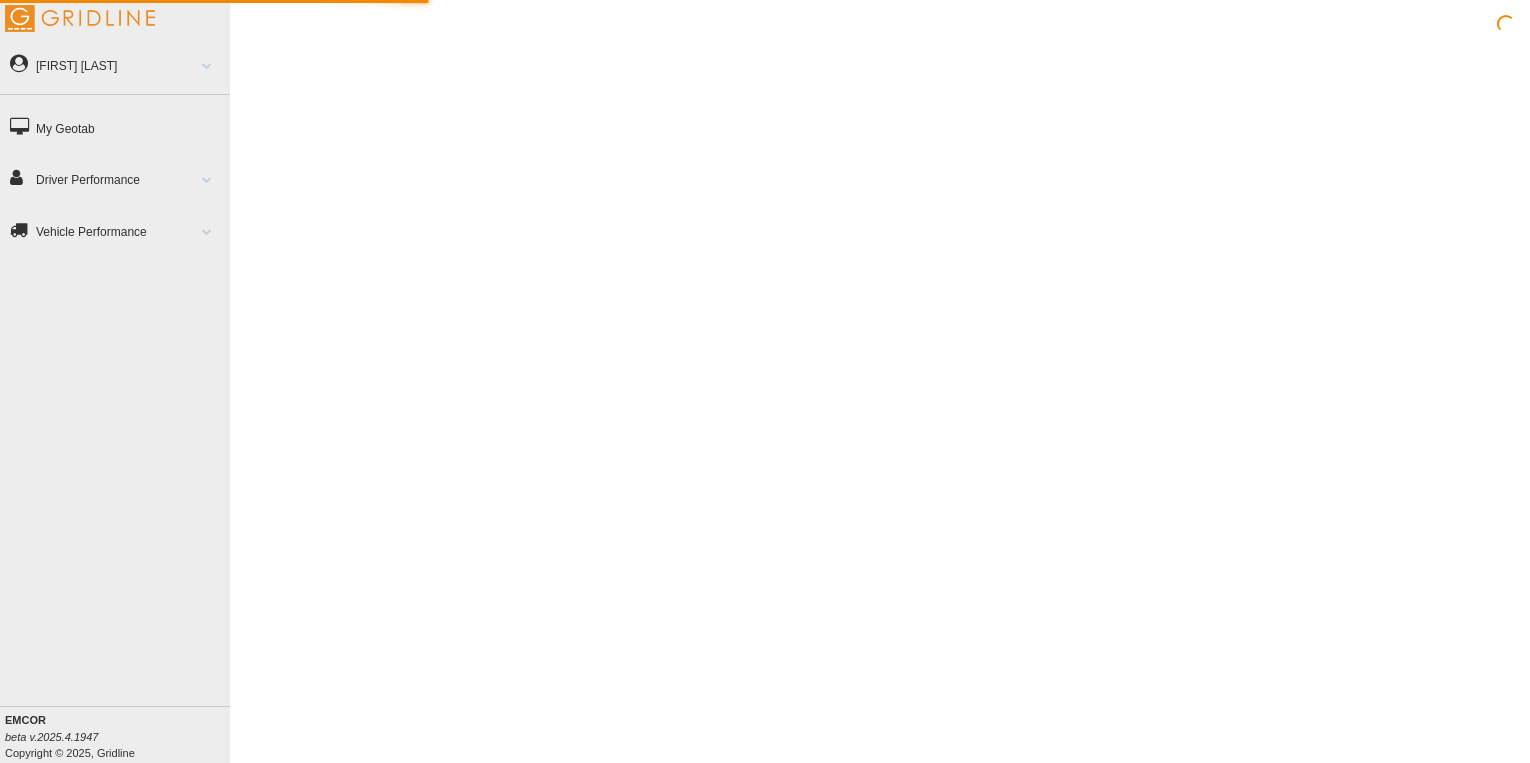 scroll, scrollTop: 0, scrollLeft: 0, axis: both 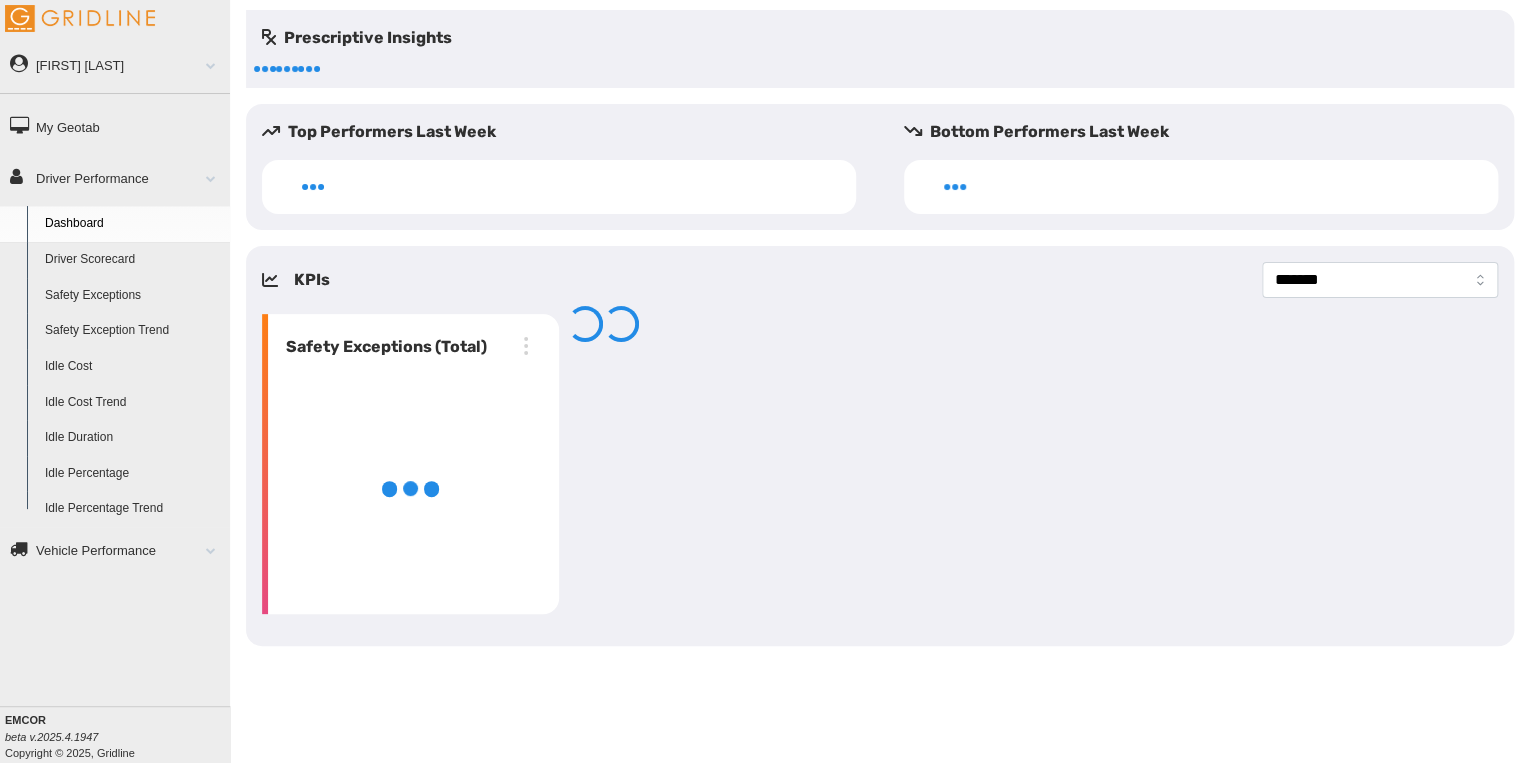 click at bounding box center (203, 550) 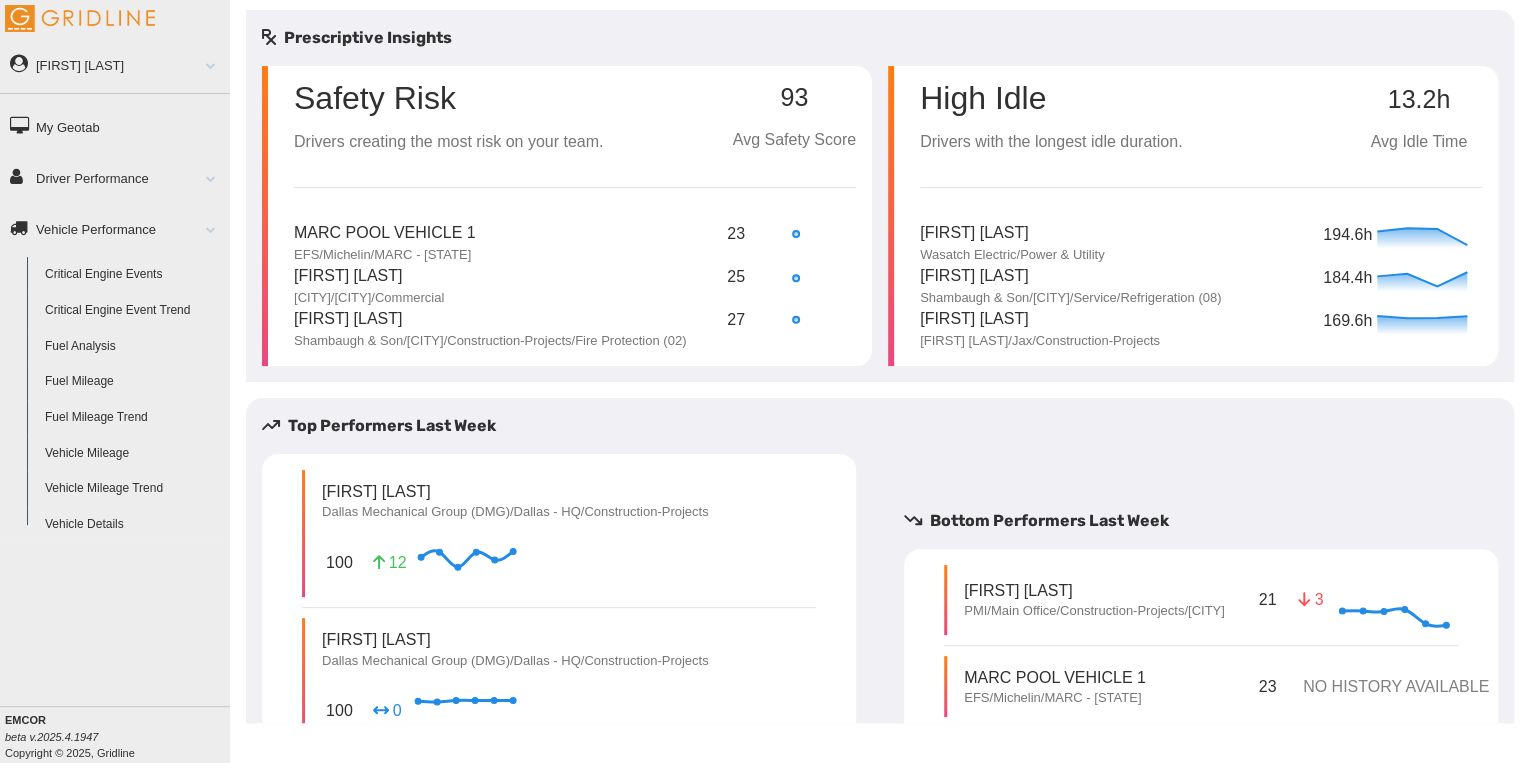click on "Fuel Analysis" at bounding box center [133, 347] 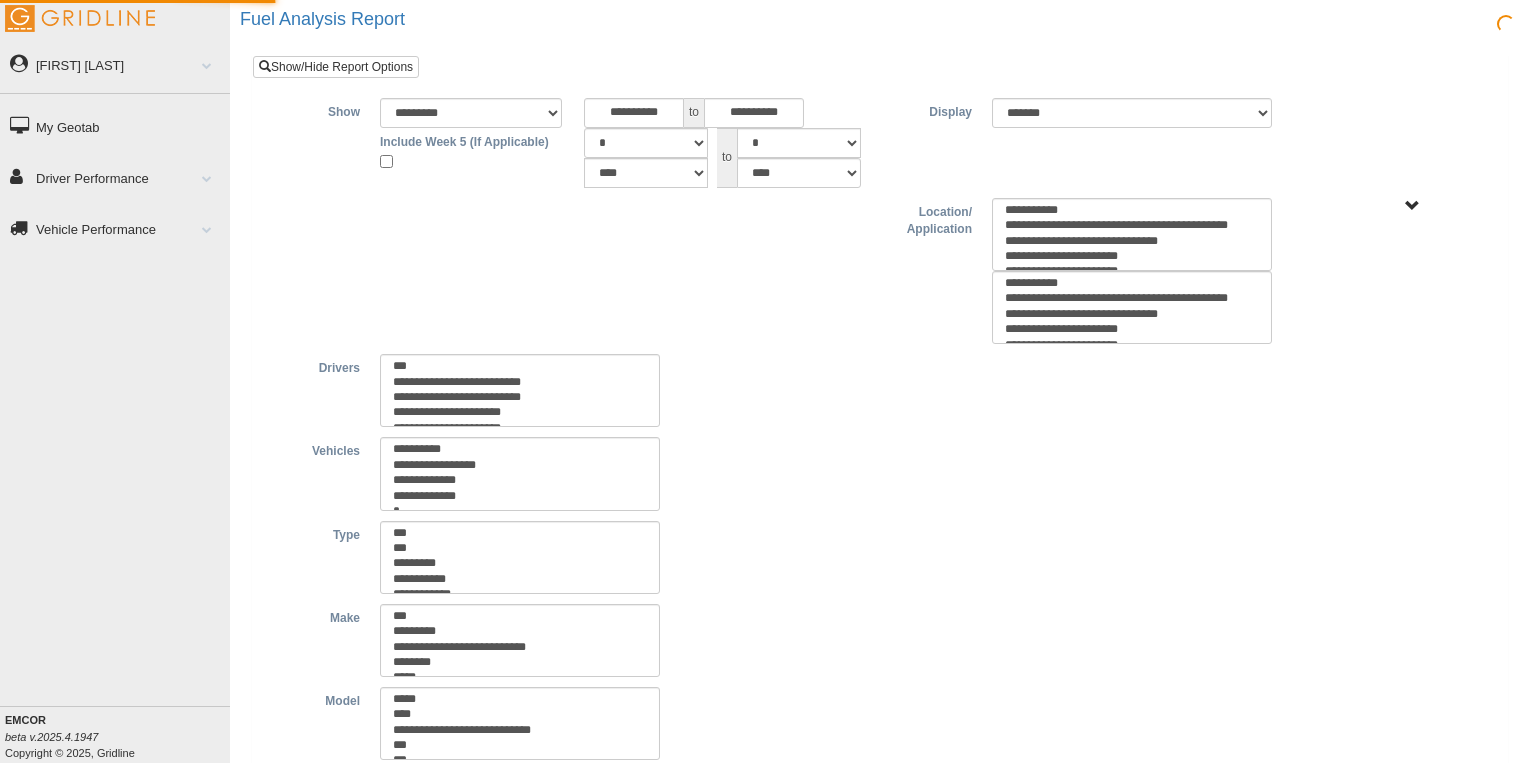 type on "*********" 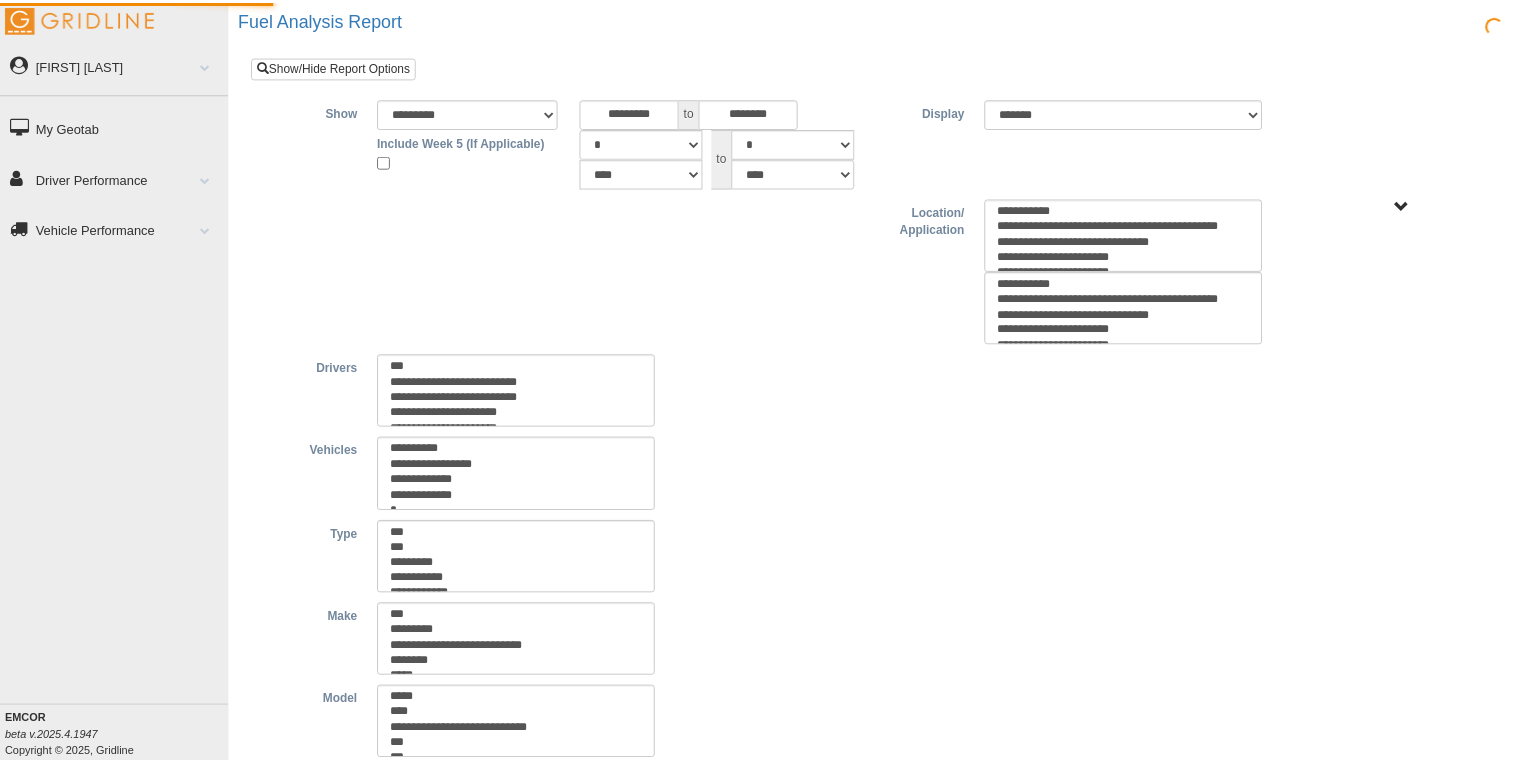 scroll, scrollTop: 0, scrollLeft: 0, axis: both 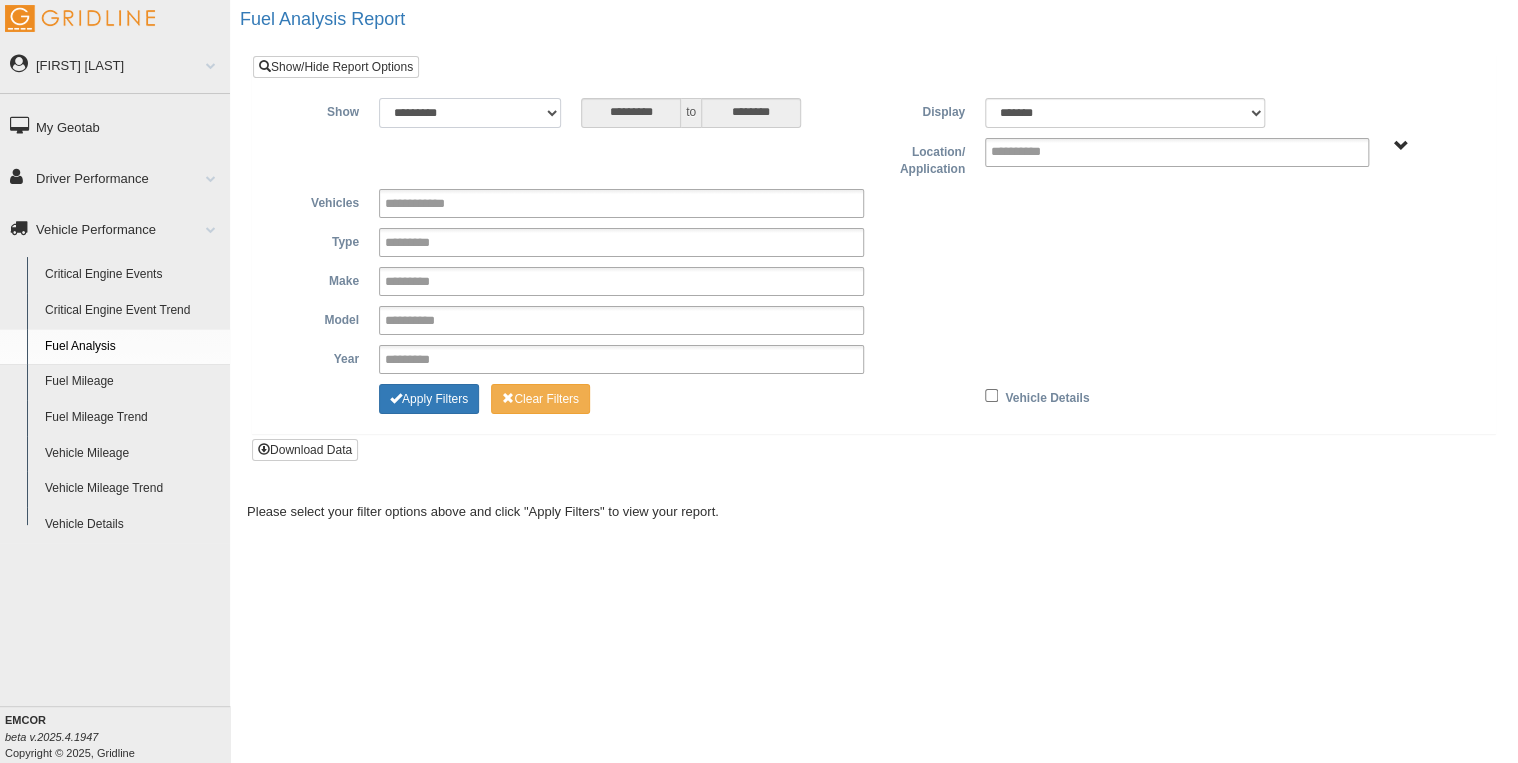 click on "**********" at bounding box center [470, 113] 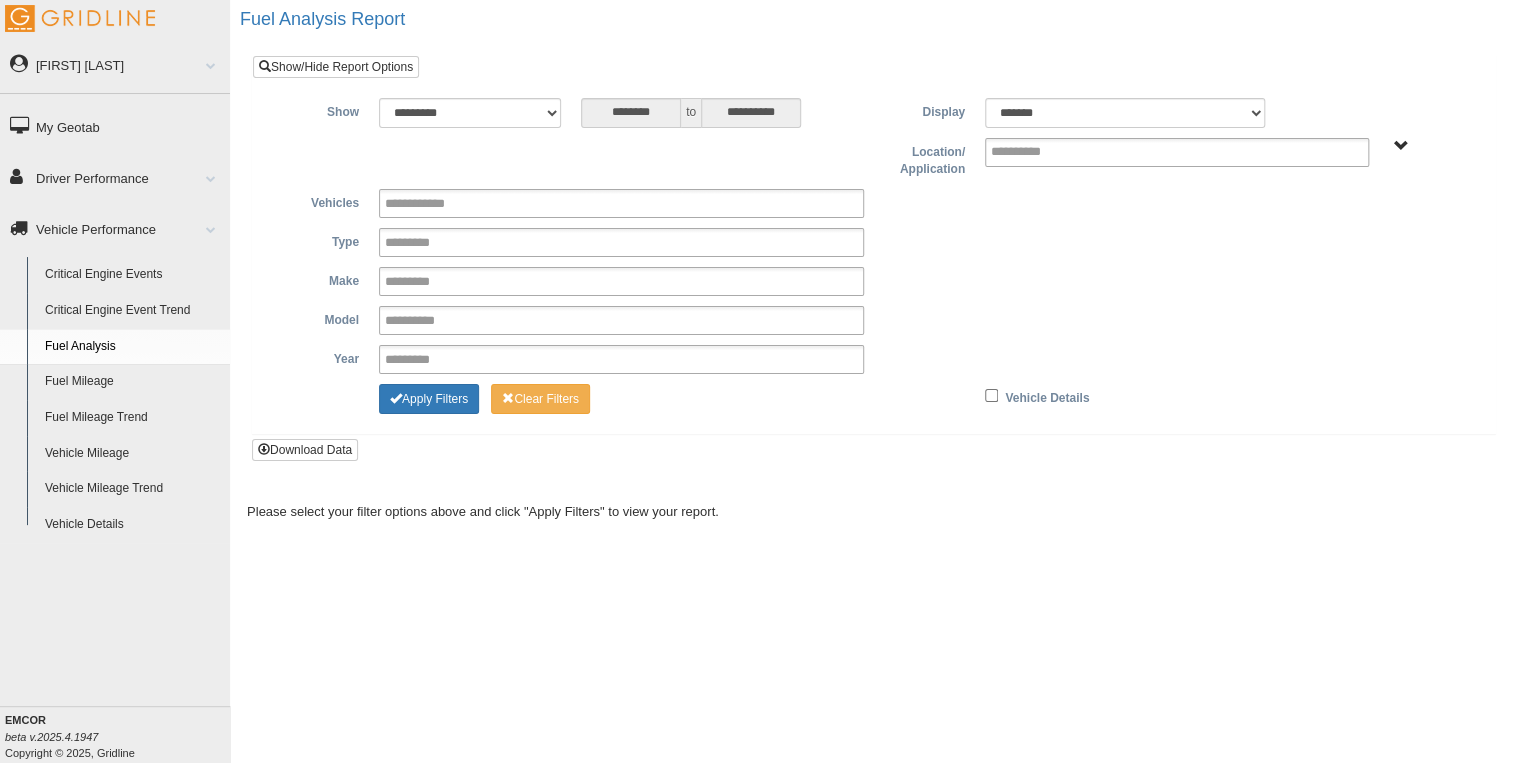 click on "**********" at bounding box center (621, 203) 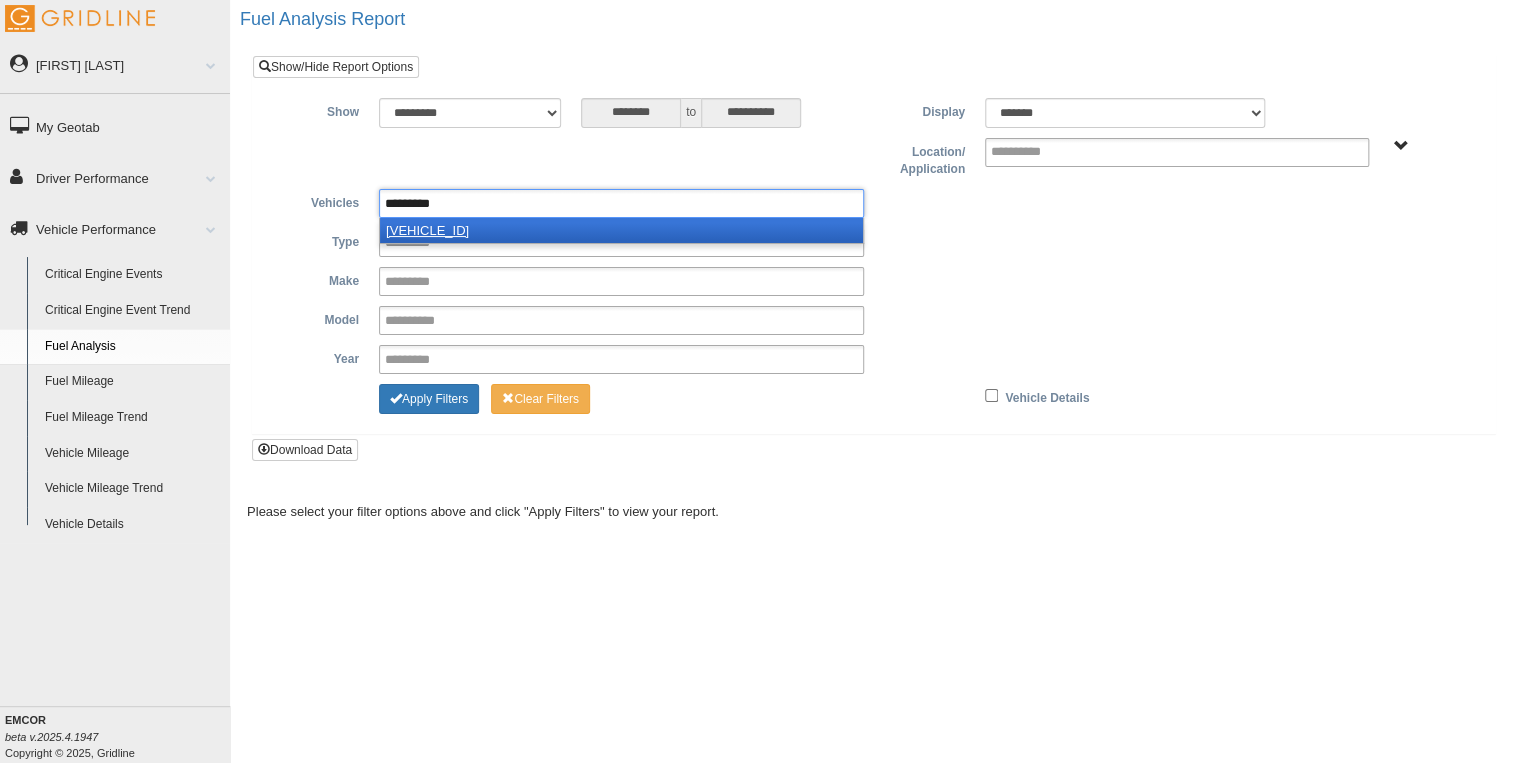 type on "*********" 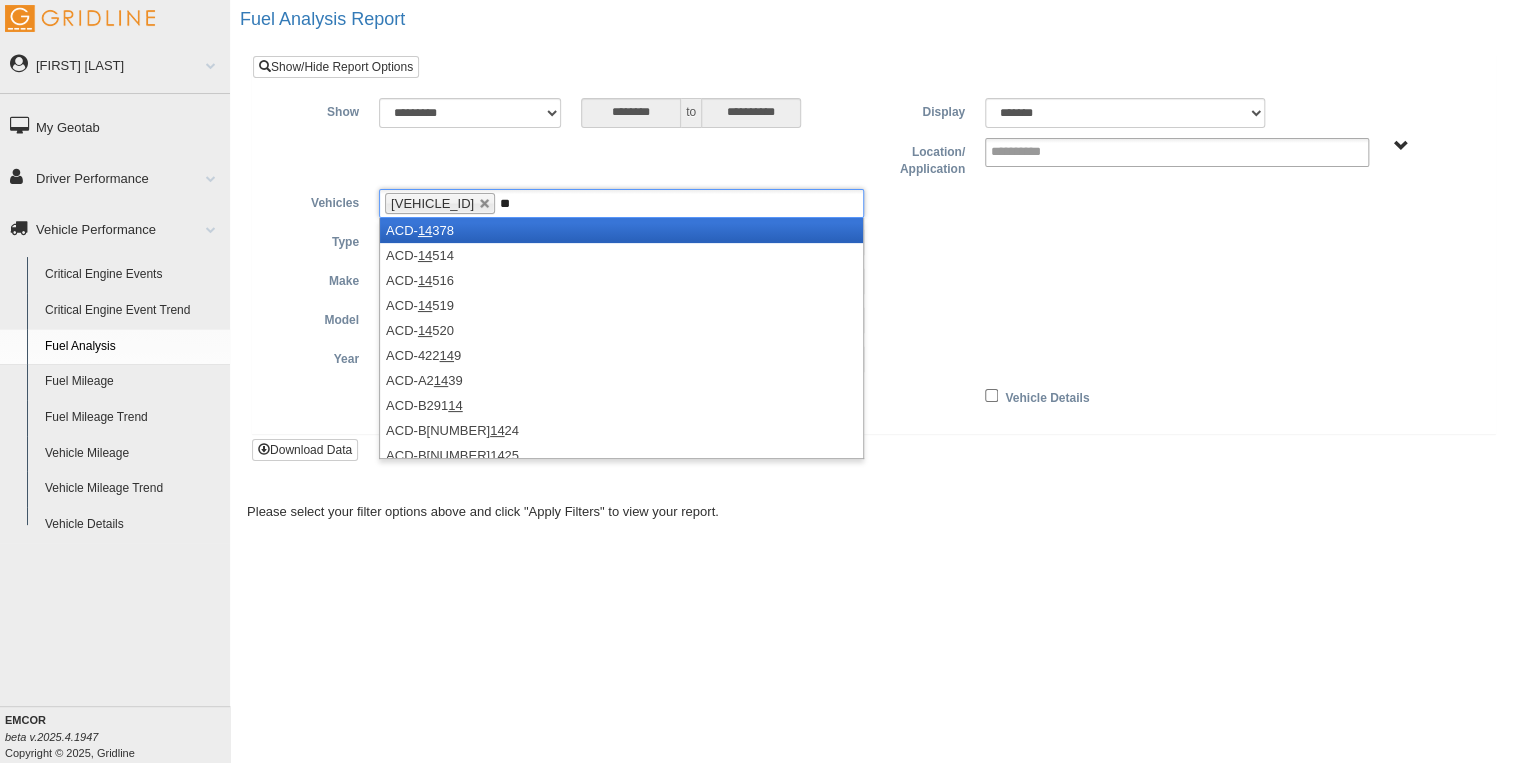 type on "**" 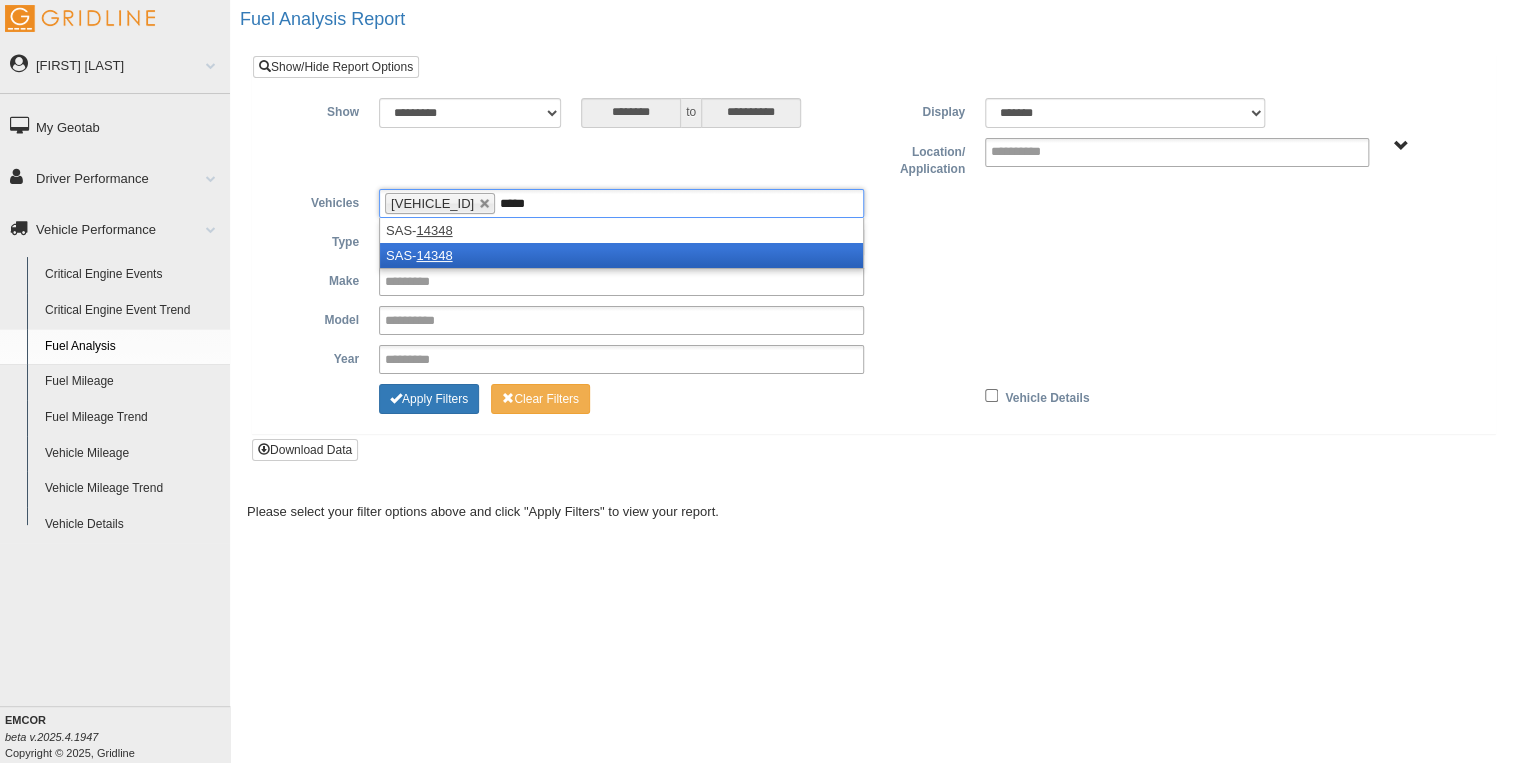 type on "*****" 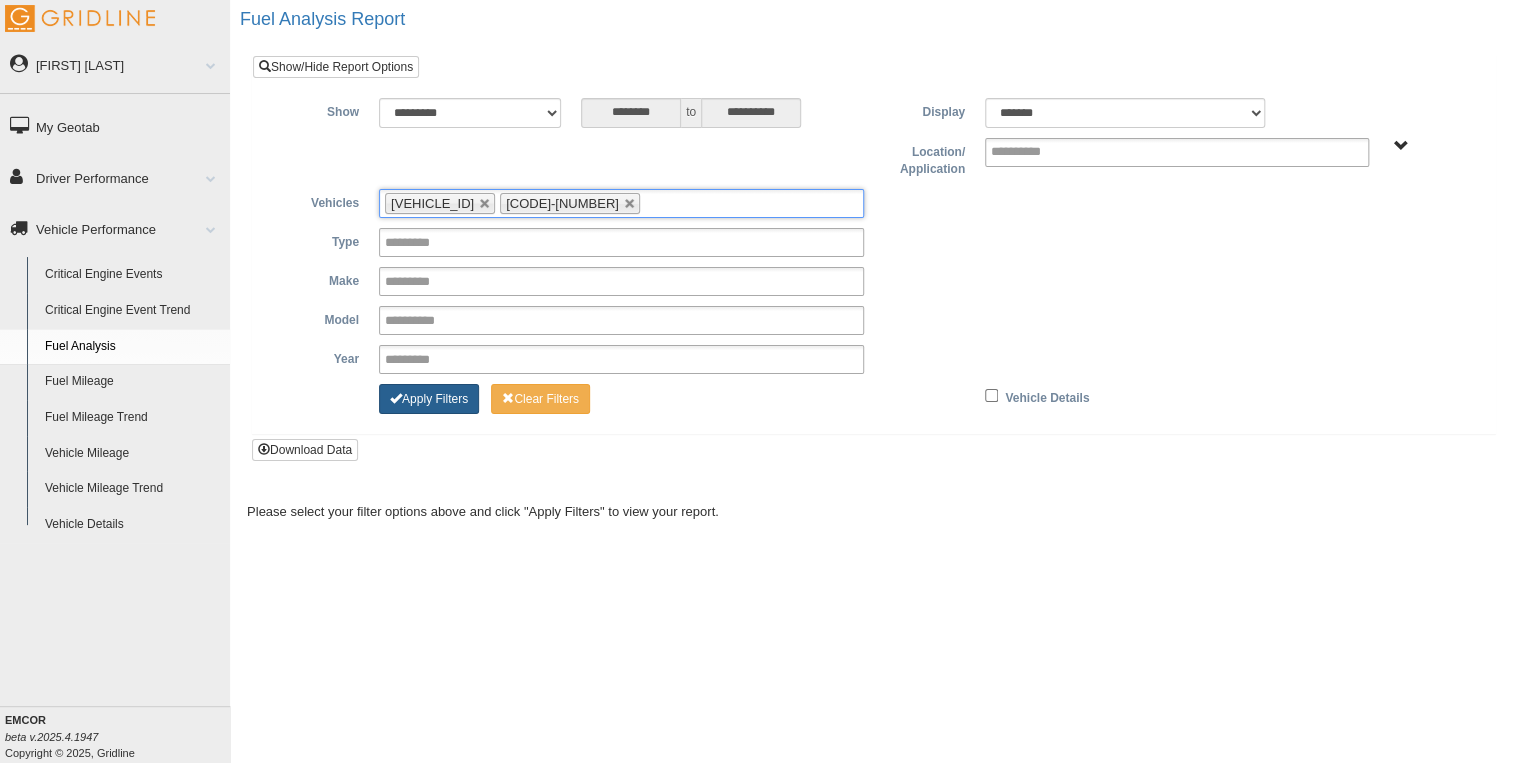 click on "Apply Filters" at bounding box center (429, 399) 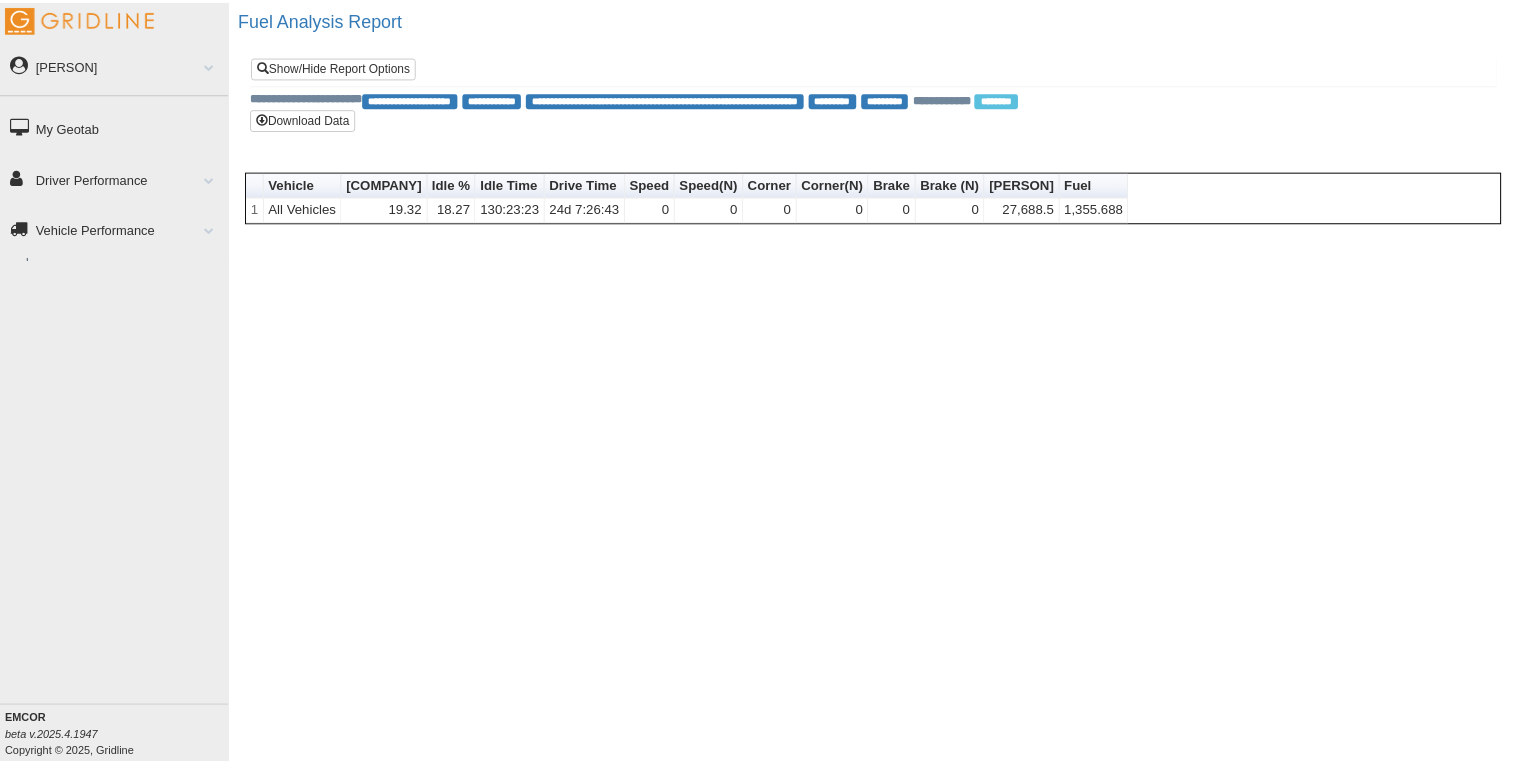 scroll, scrollTop: 0, scrollLeft: 0, axis: both 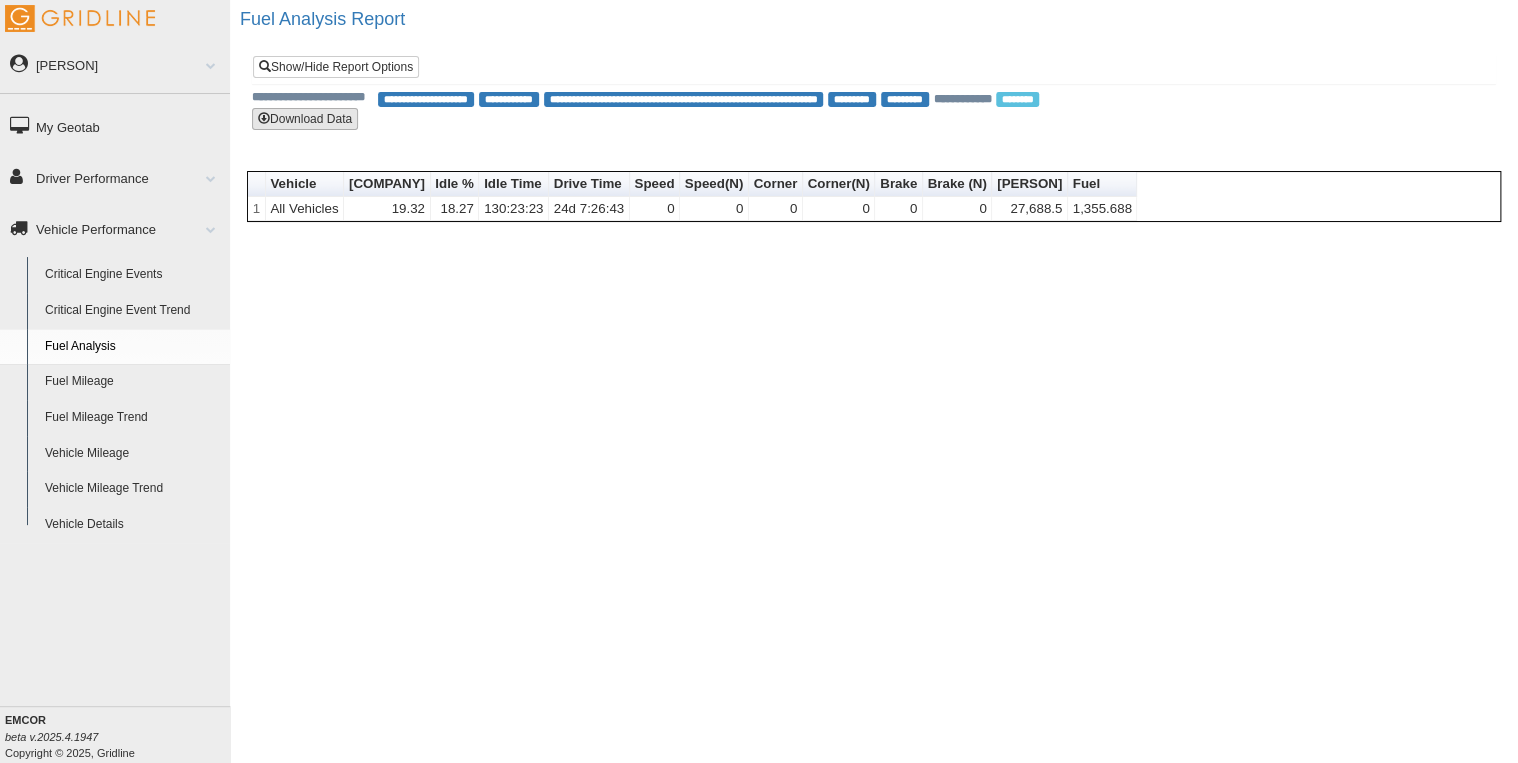 click on "Download Data" at bounding box center (305, 119) 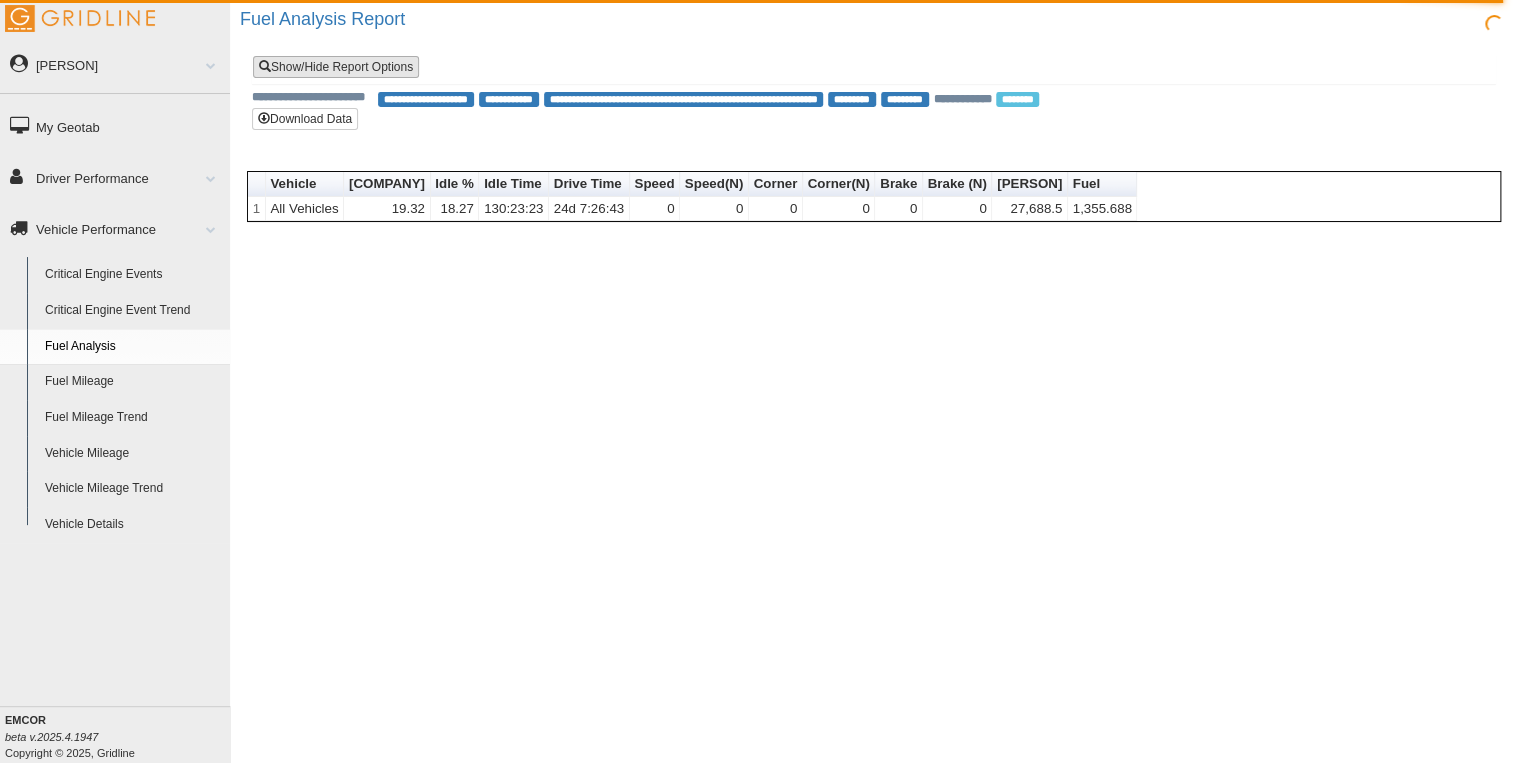 click on "Show/Hide Report Options" at bounding box center (336, 67) 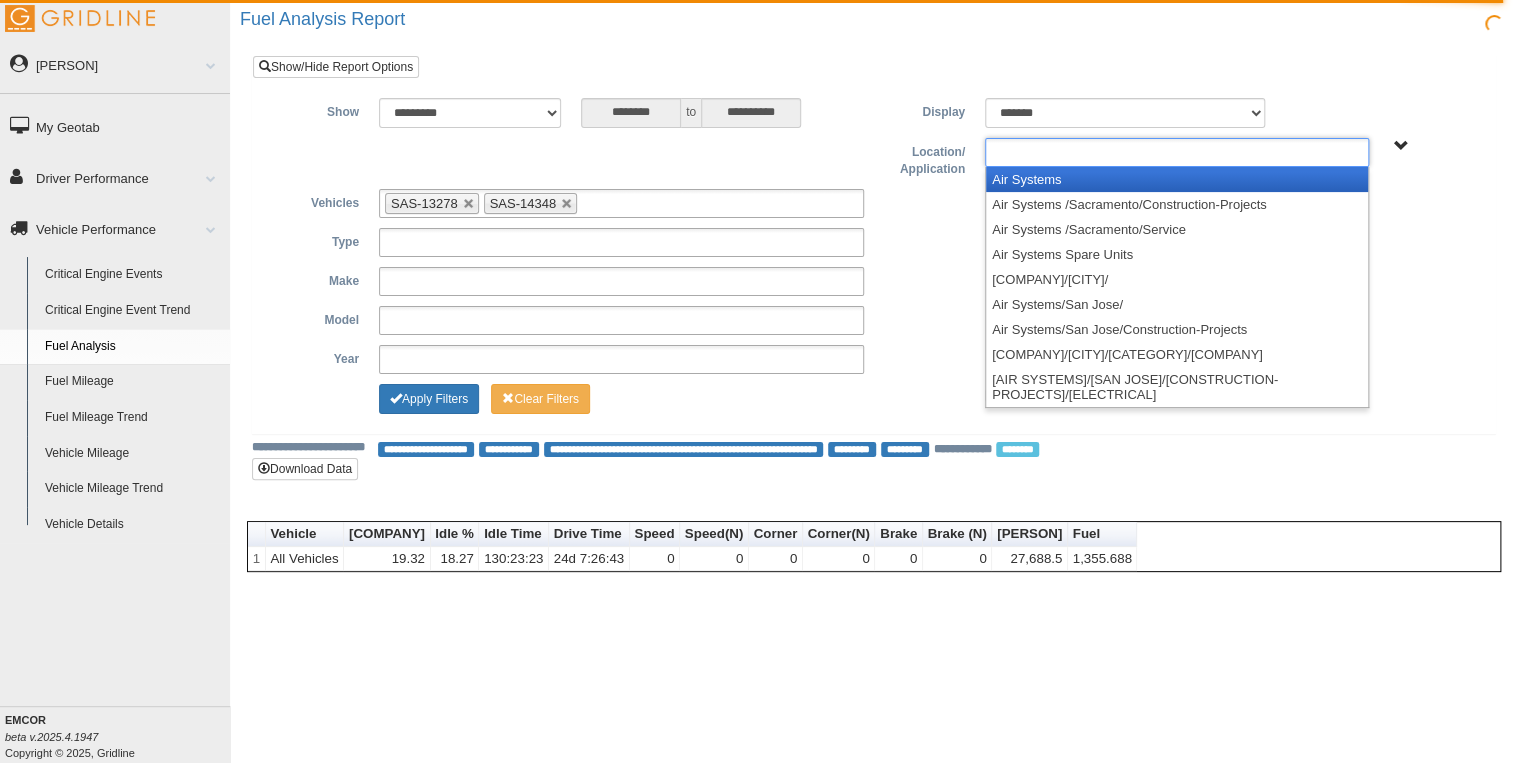 click at bounding box center (1177, 152) 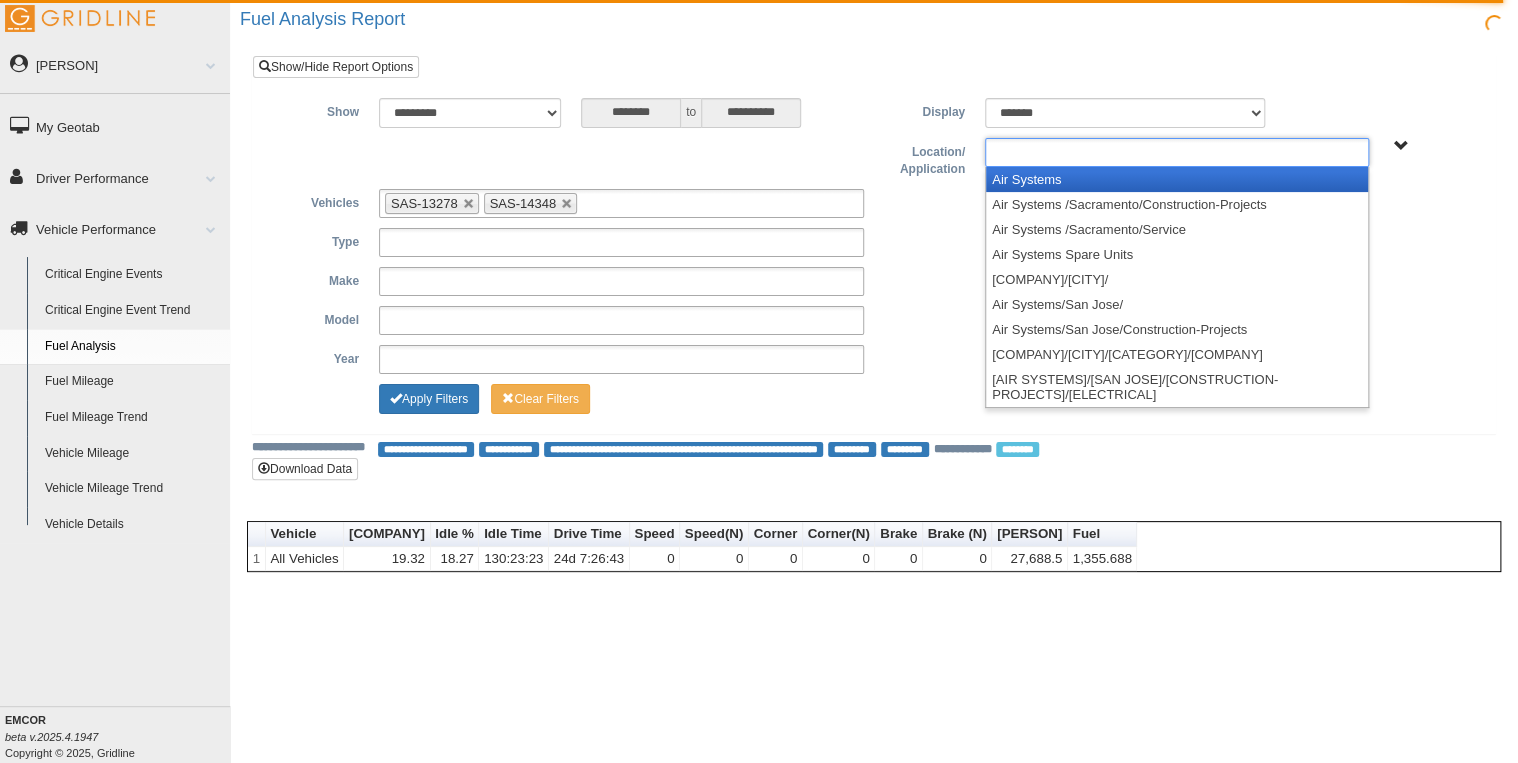 click at bounding box center [1177, 152] 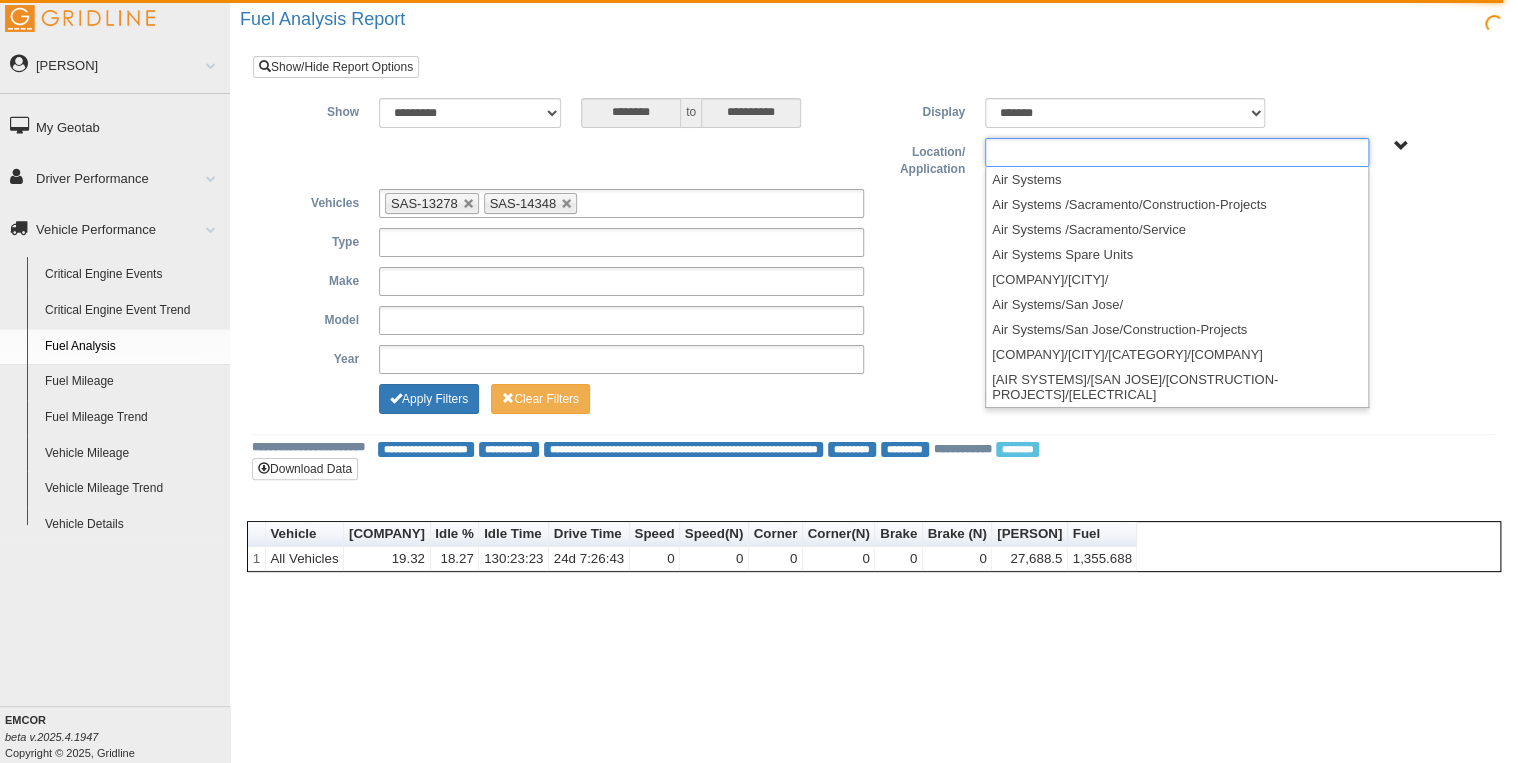 click on "**********" at bounding box center (874, 286) 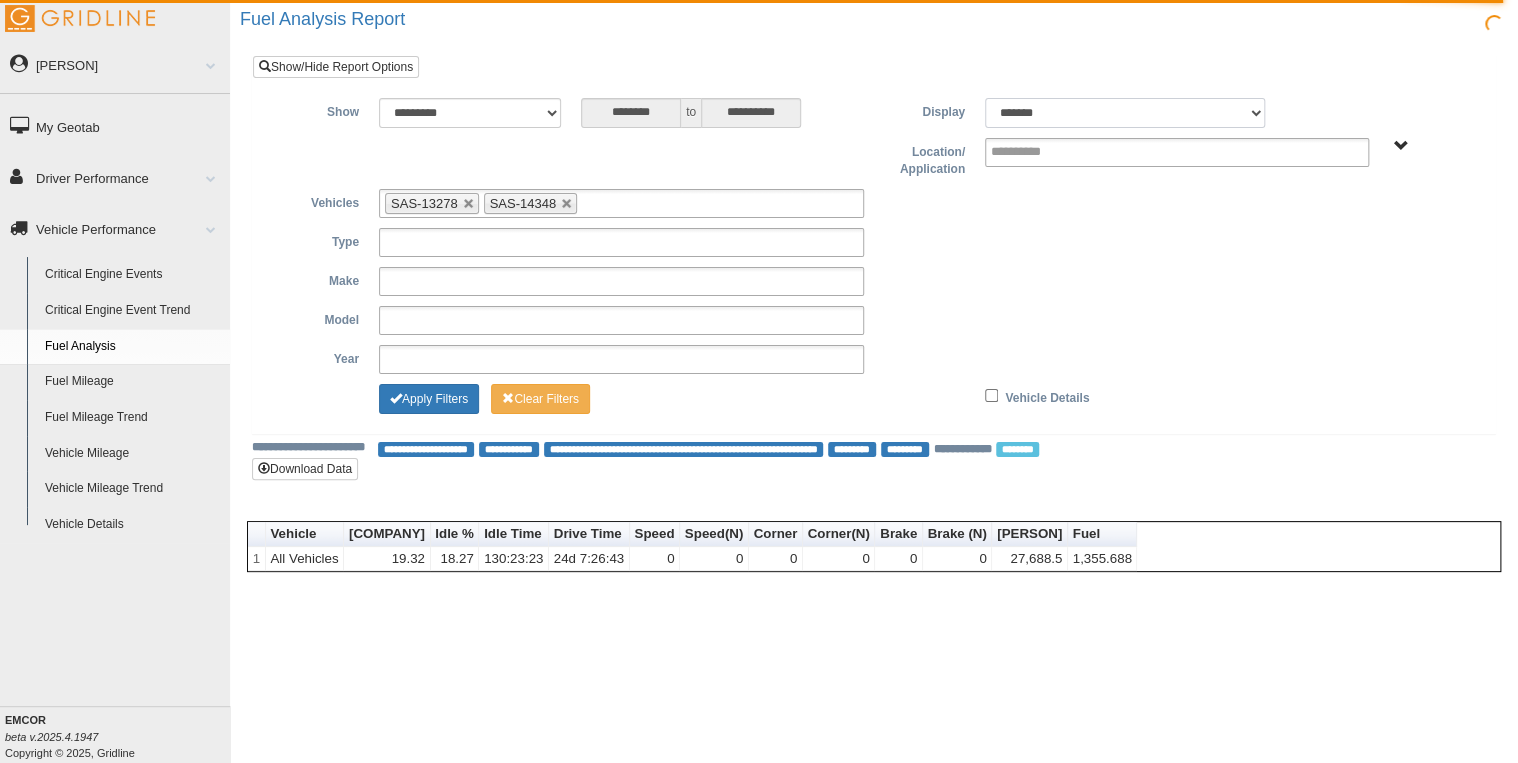 click on "*******
******" at bounding box center [1125, 113] 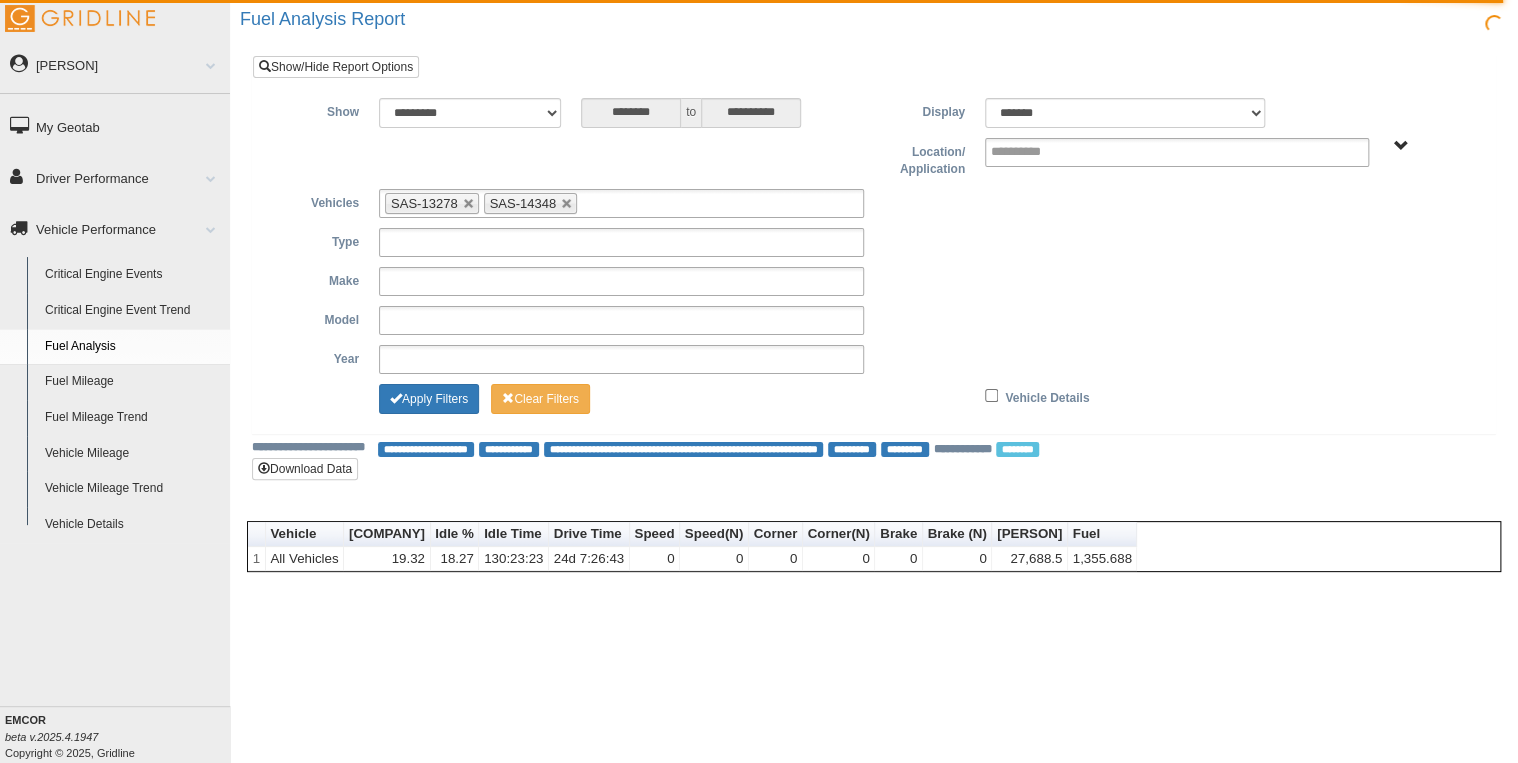 click on "[ALL VEHICLES FOREST ELECTRIC NEW YORK]/[MAIN OFFICE]/[CONSTRUCTION-PROJECTS]/[DELIVERY]" at bounding box center [1401, 146] 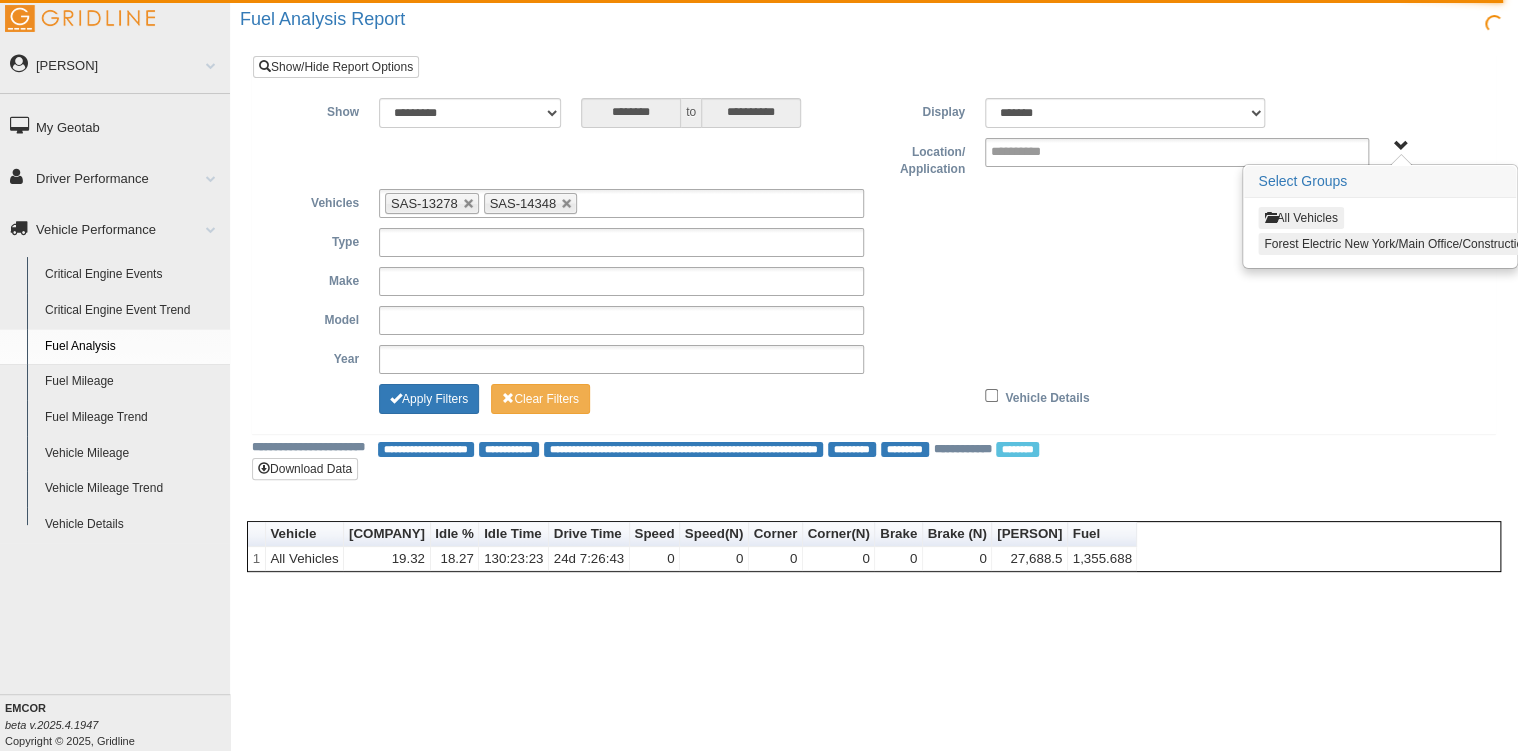 click on "[ALL VEHICLES FOREST ELECTRIC NEW YORK]/[MAIN OFFICE]/[CONSTRUCTION-PROJECTS]/[DELIVERY]" at bounding box center [1401, 146] 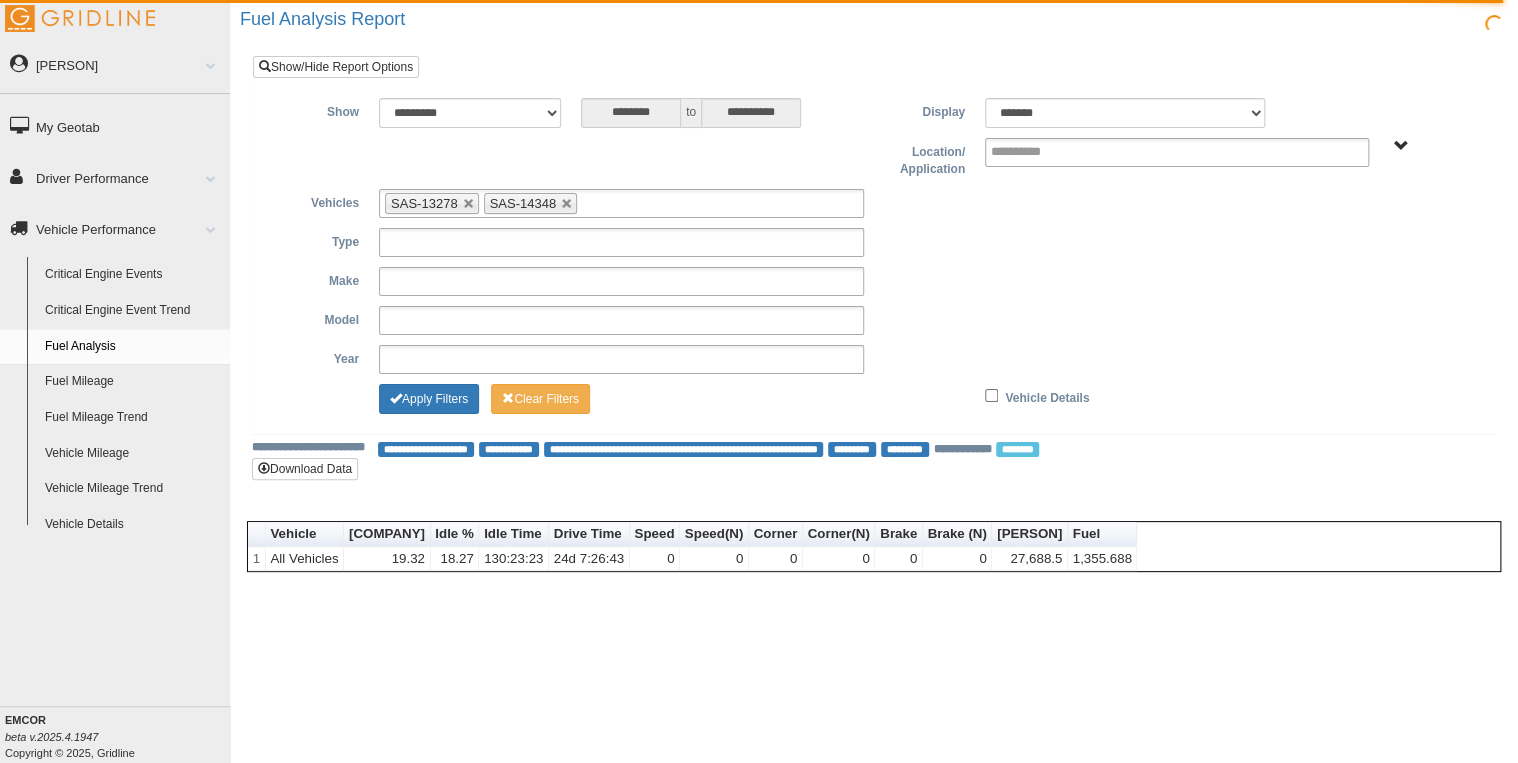 click on "**********" at bounding box center (874, 281) 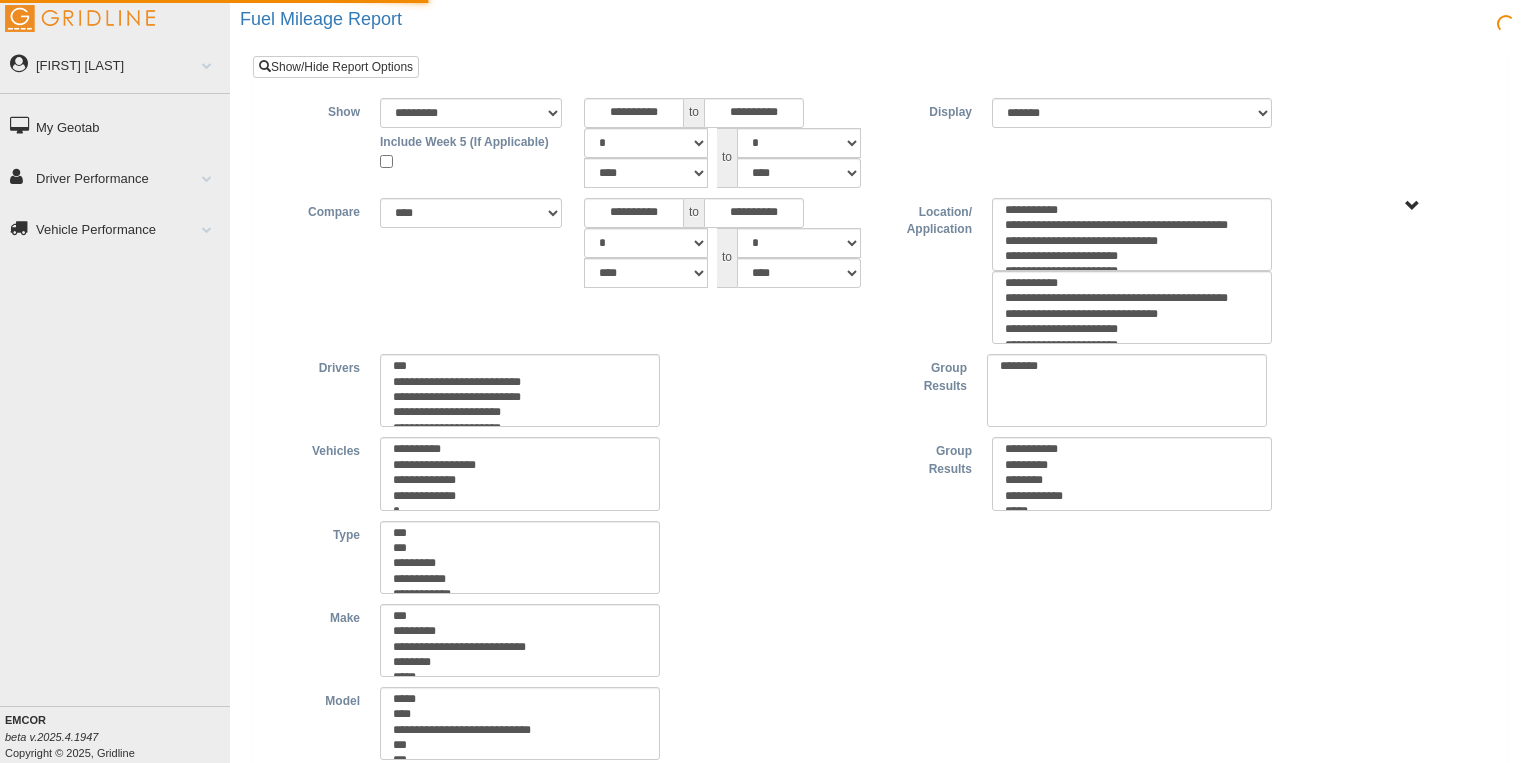 type on "*********" 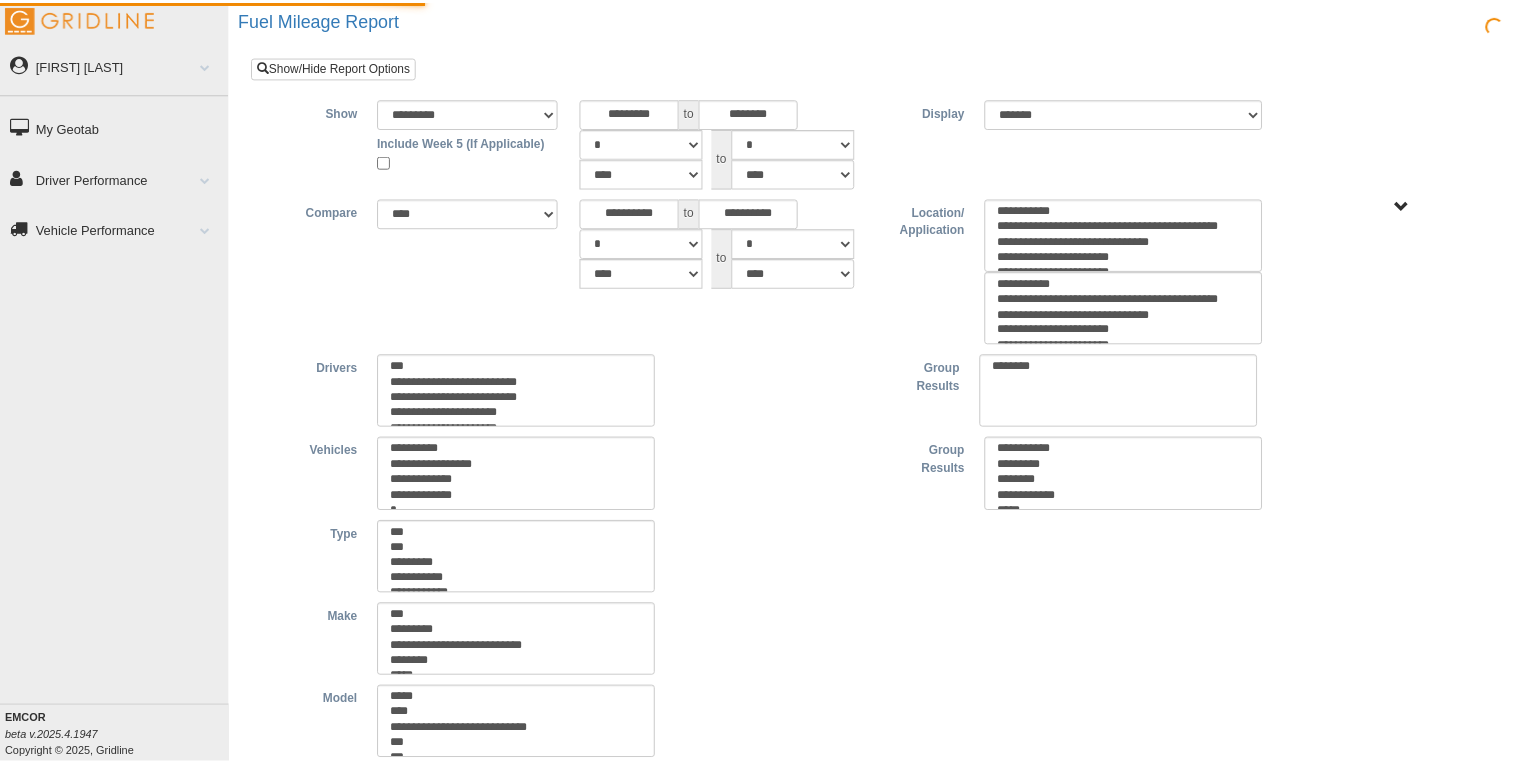 scroll, scrollTop: 0, scrollLeft: 0, axis: both 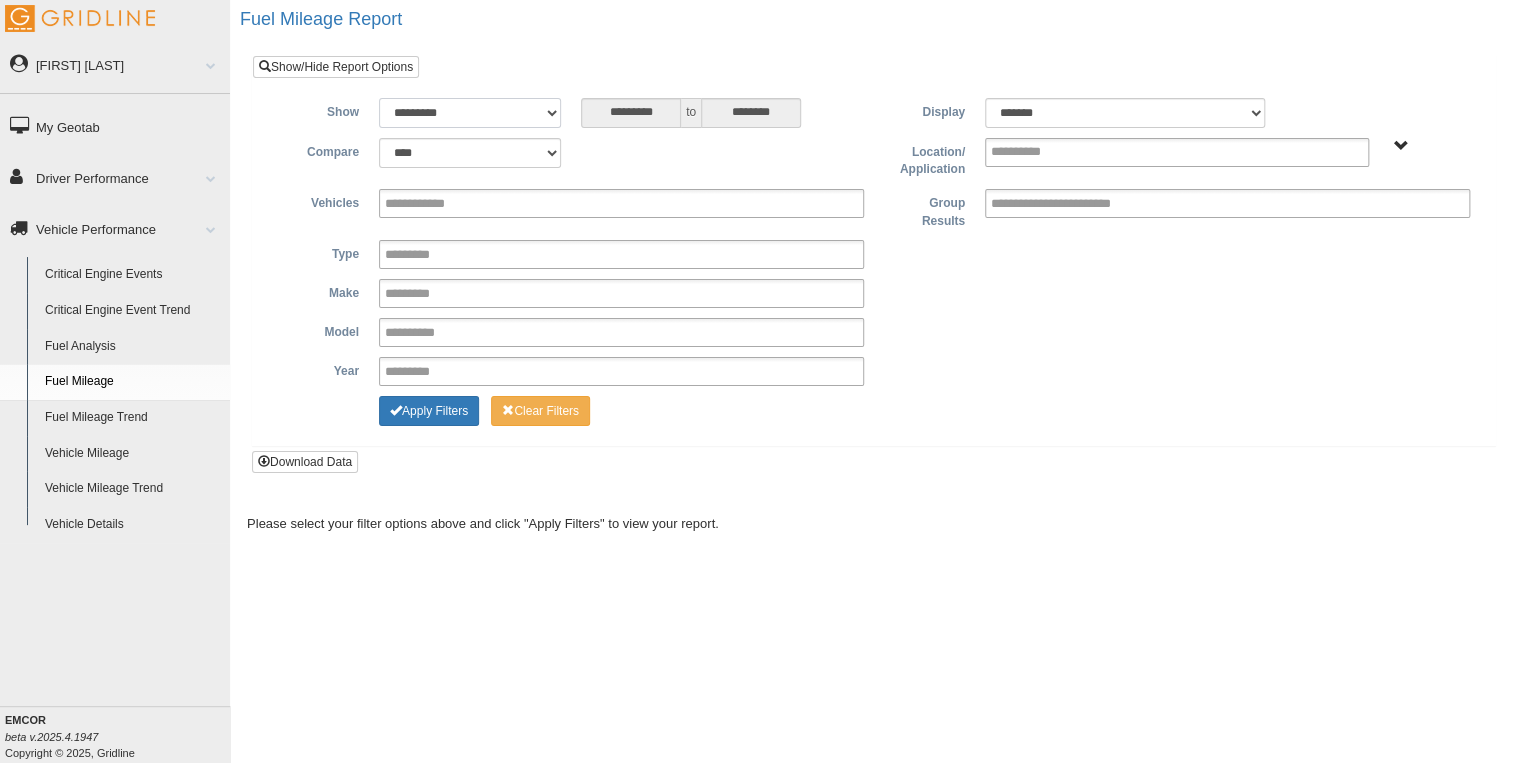 click on "**********" at bounding box center (470, 113) 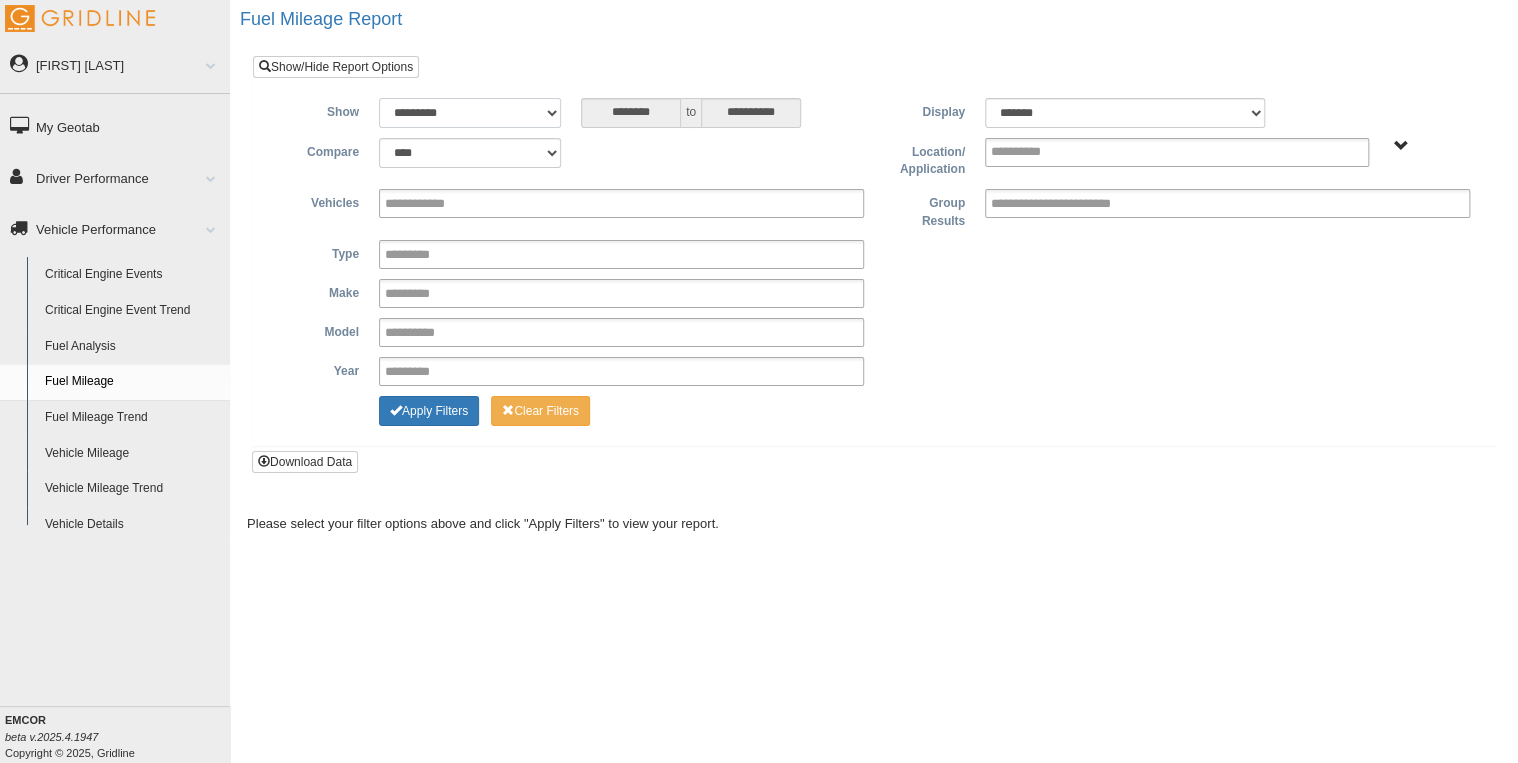 click on "**********" at bounding box center [470, 113] 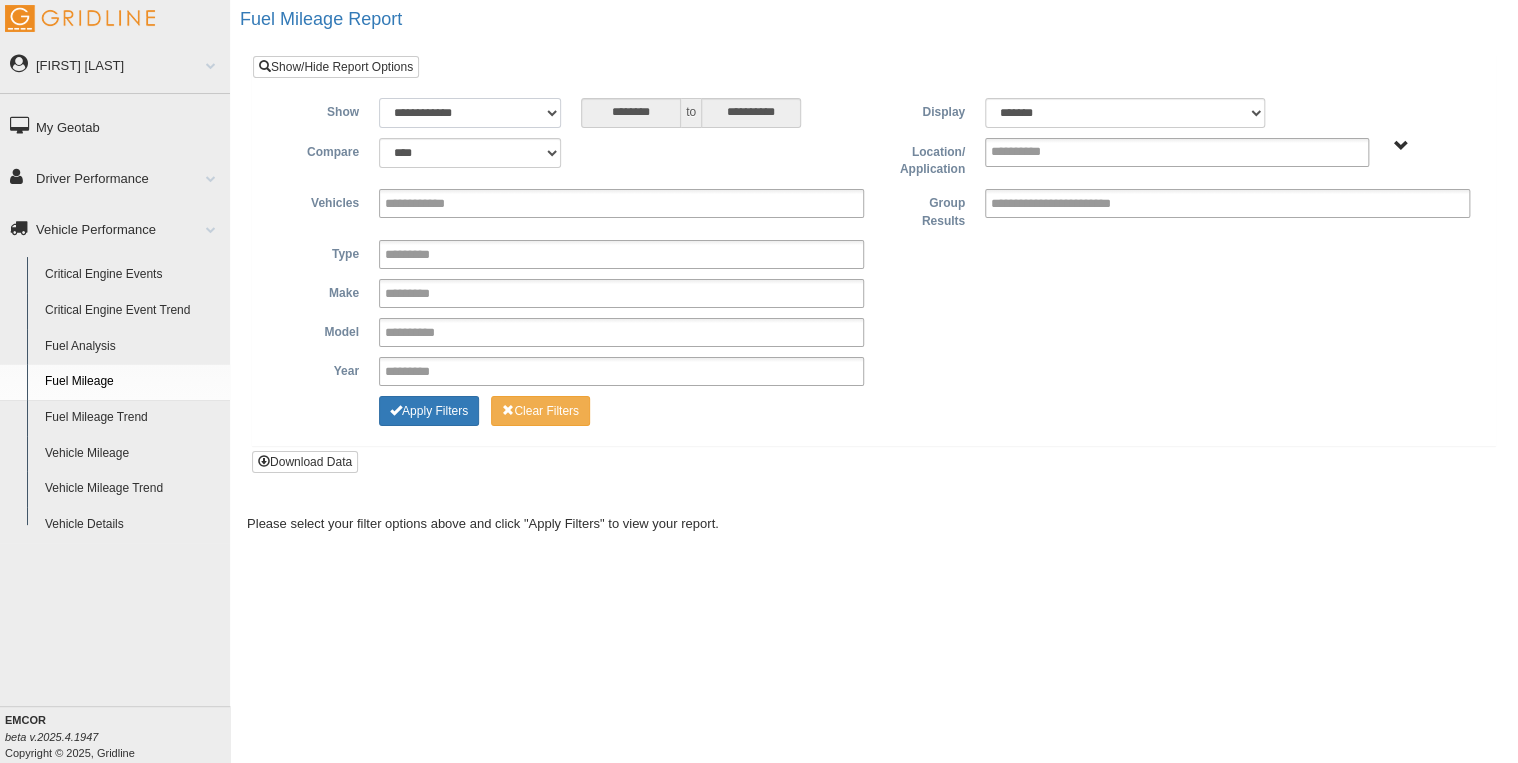 click on "**********" at bounding box center [470, 113] 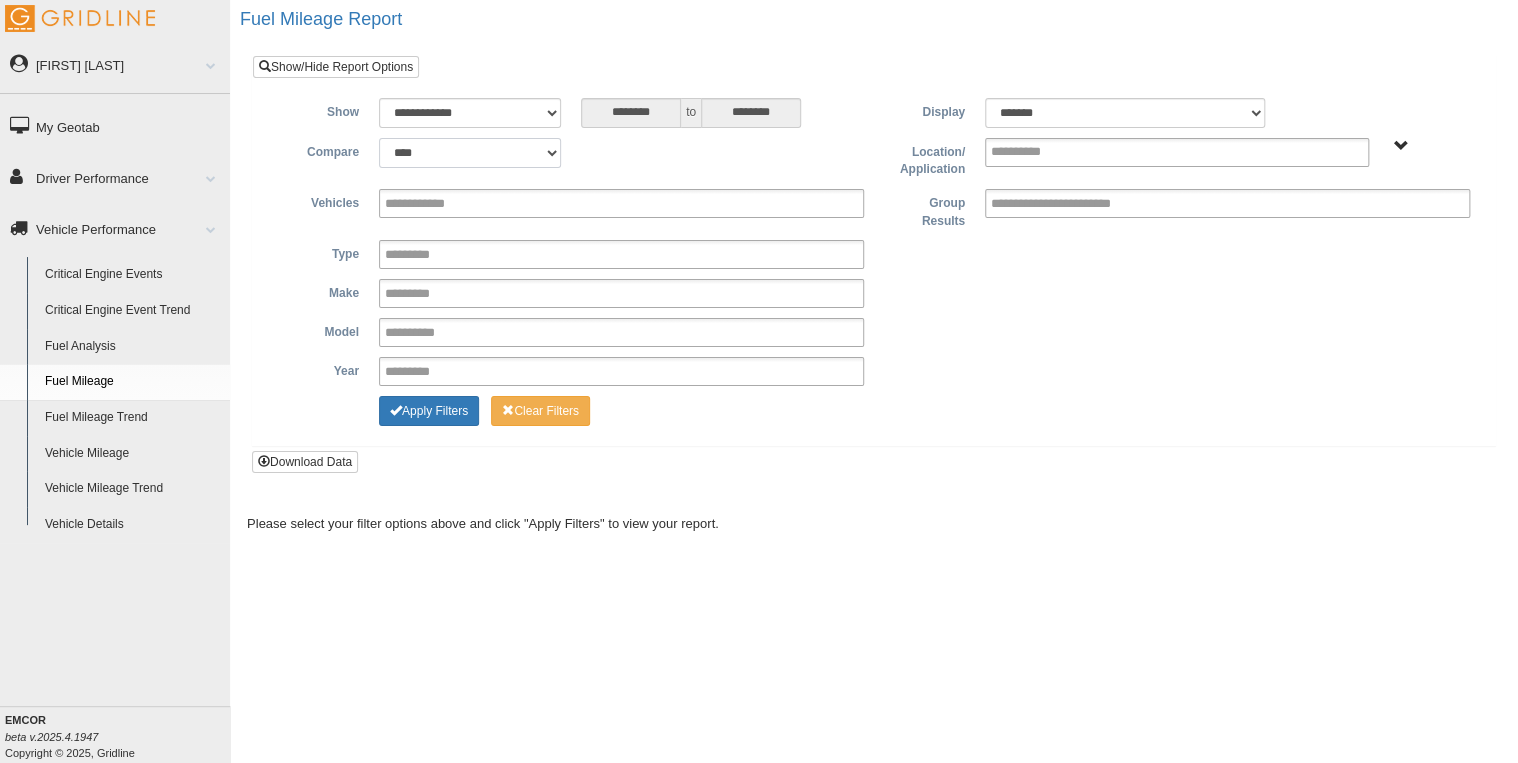 click on "**********" at bounding box center (470, 153) 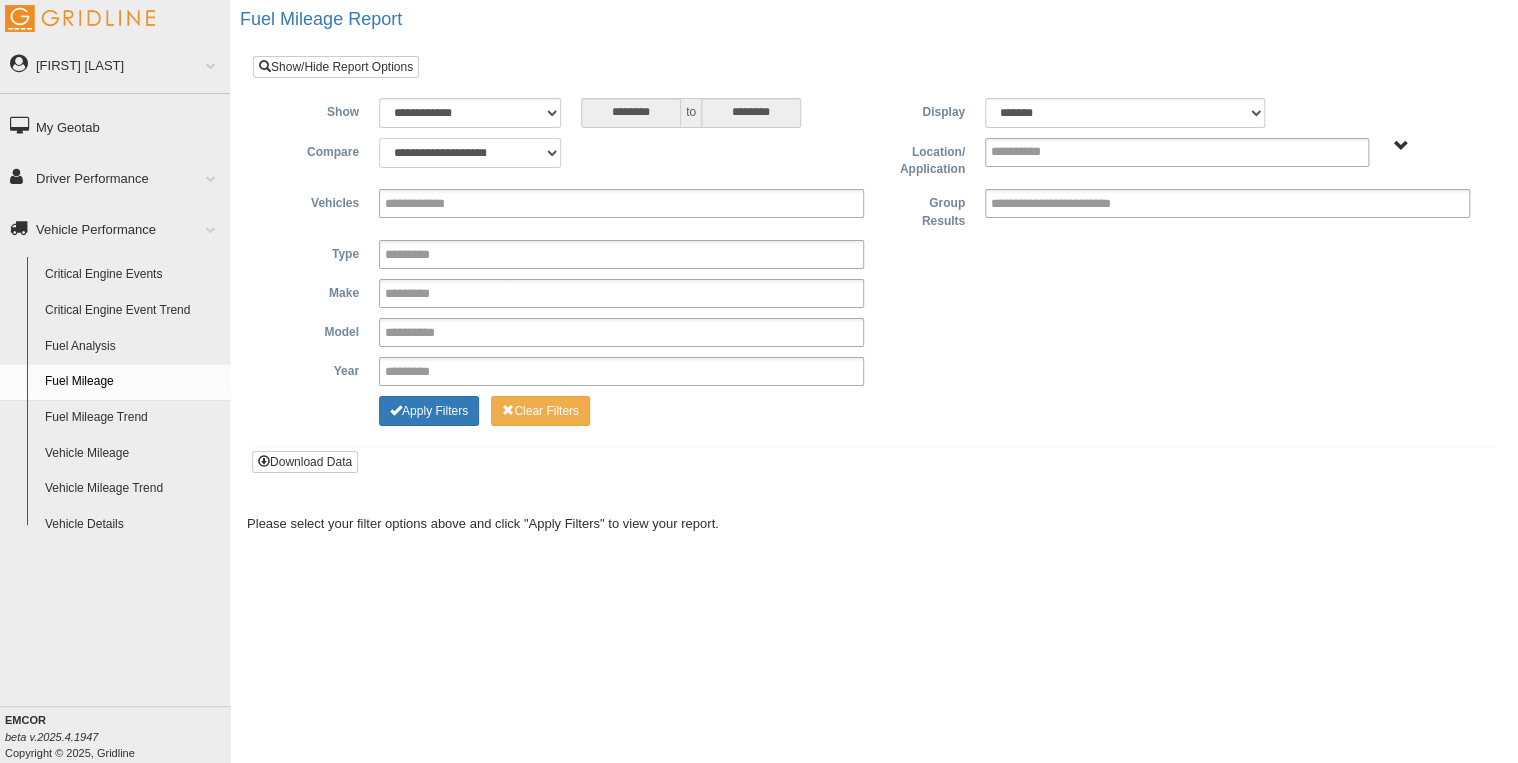 click on "**********" at bounding box center [470, 153] 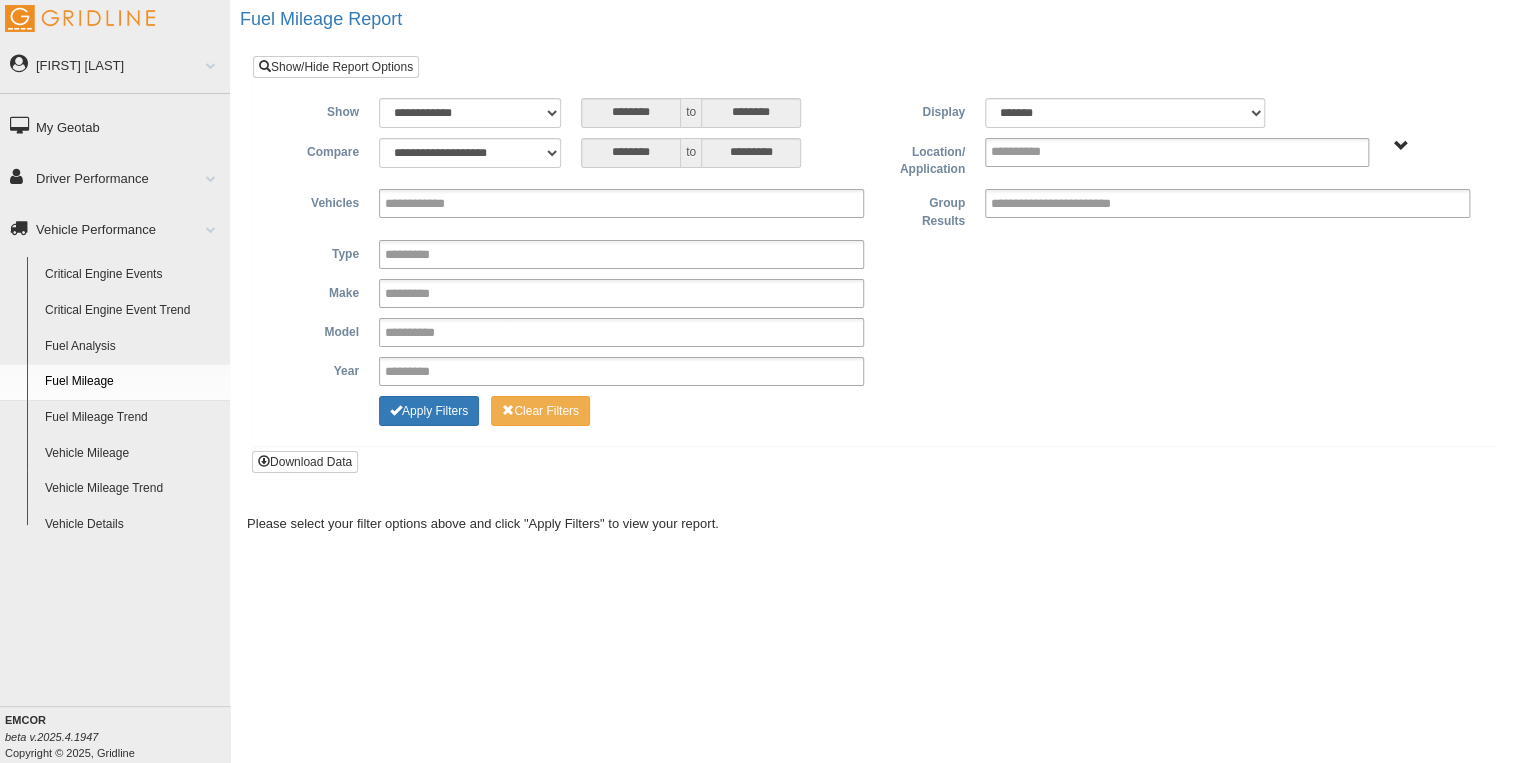 click on "**********" at bounding box center [621, 203] 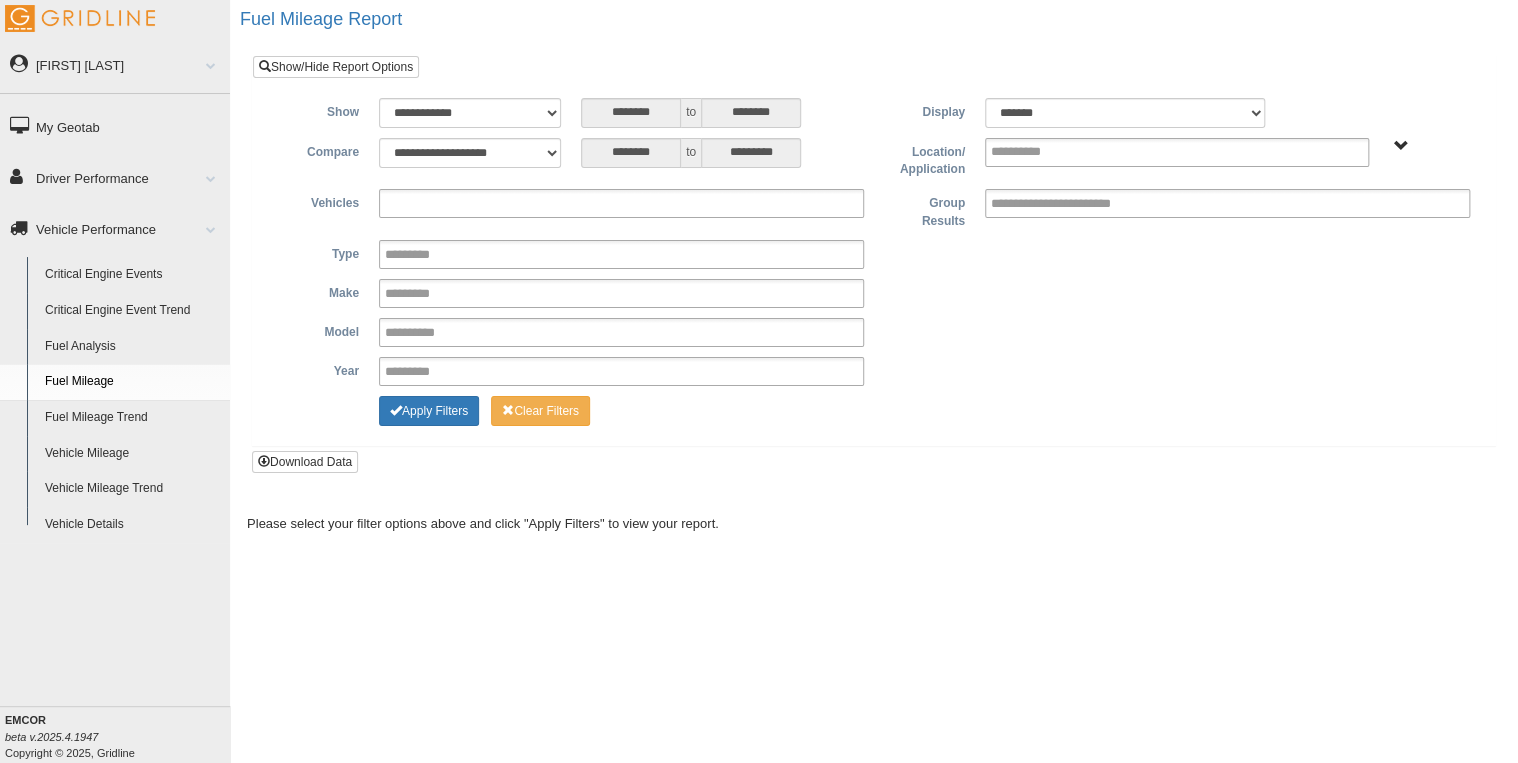 type on "**********" 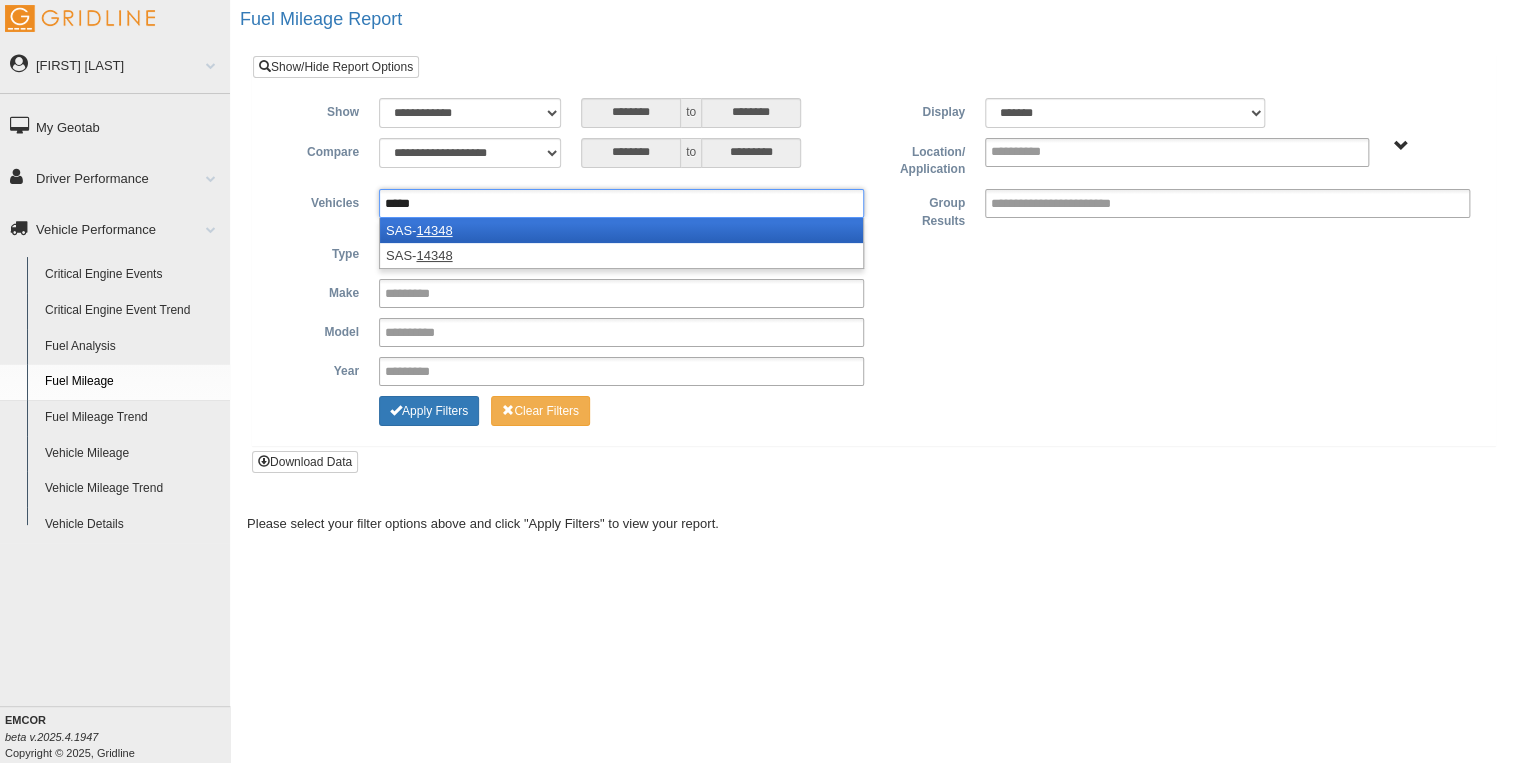 type on "*****" 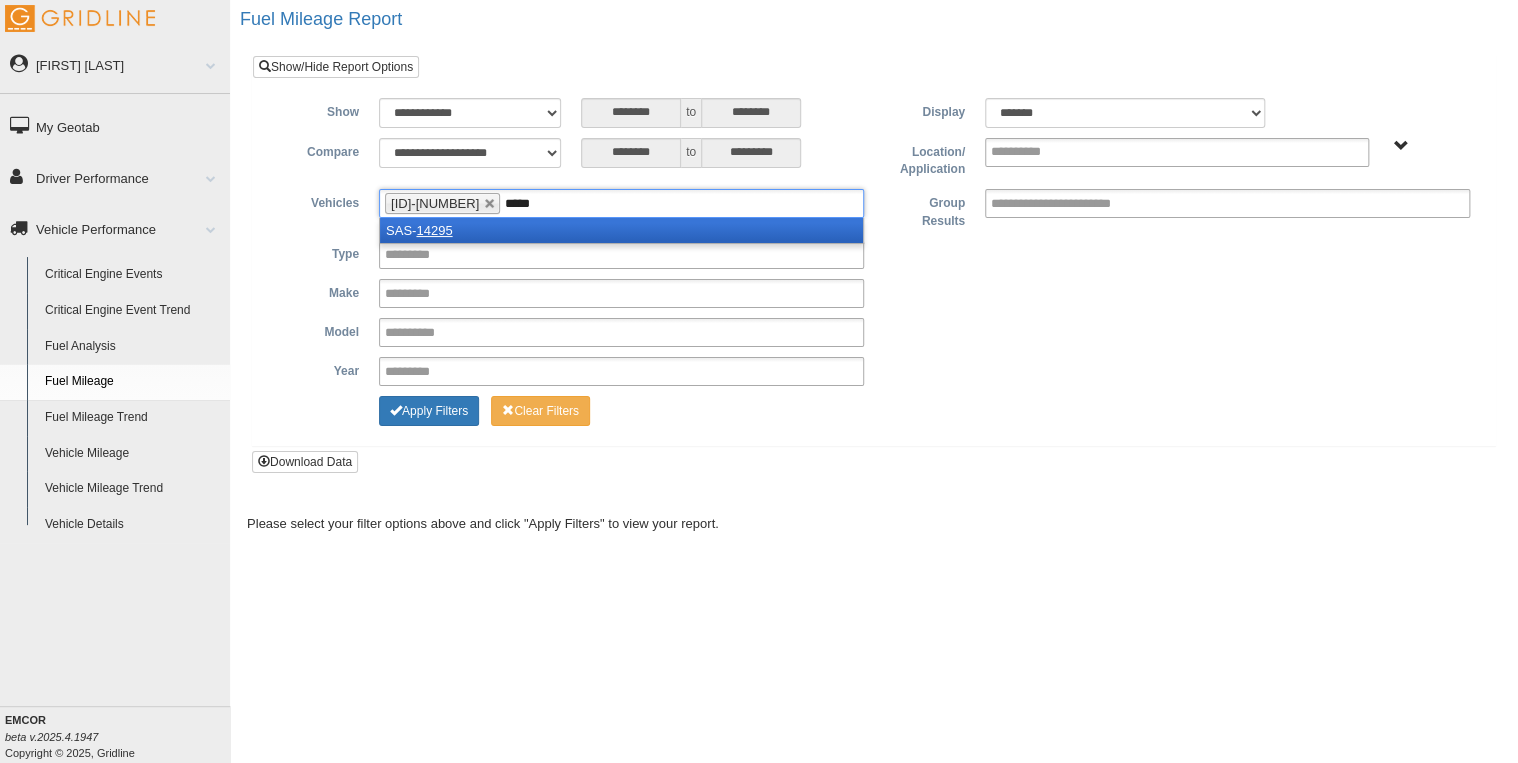 type on "*****" 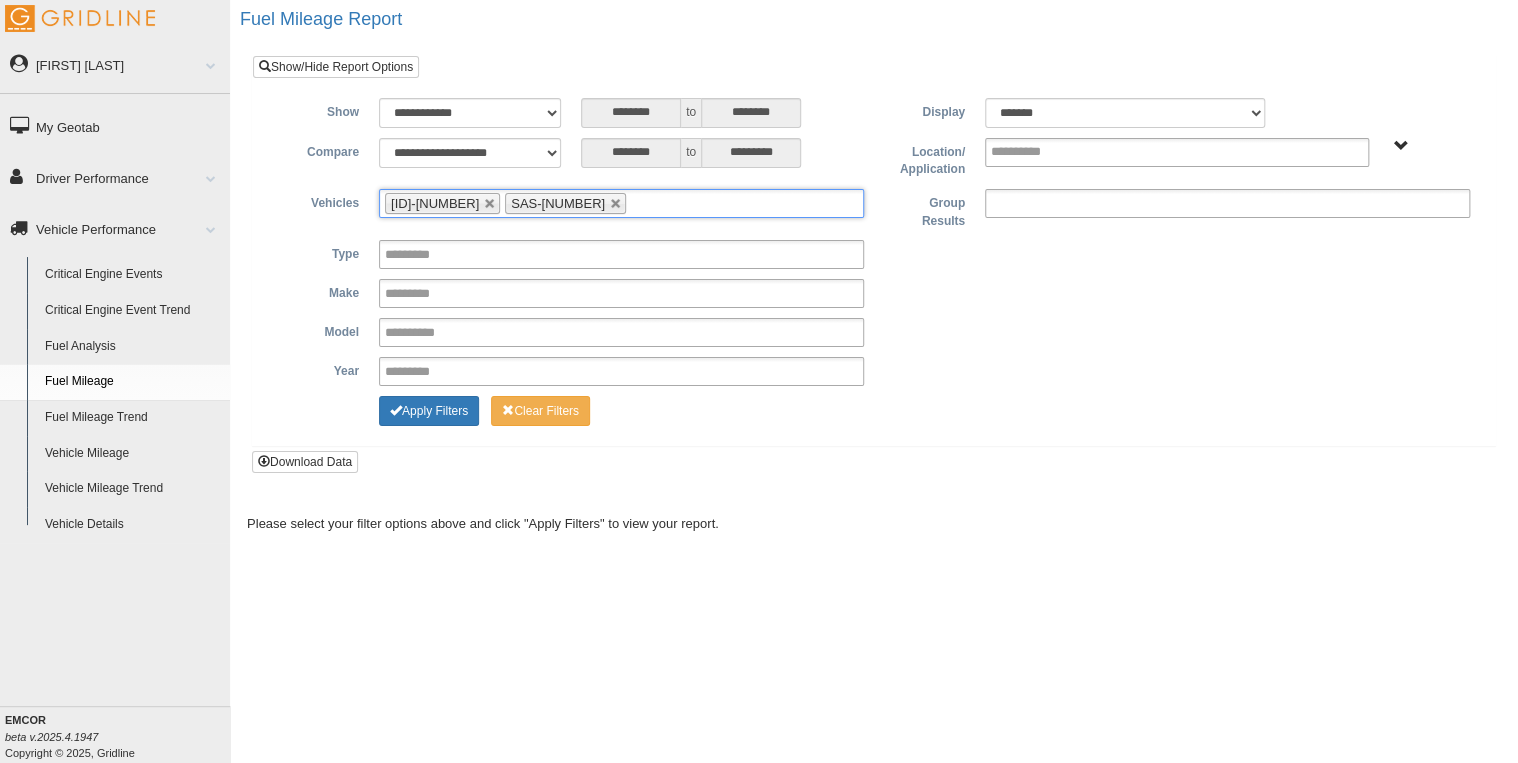 click at bounding box center (1078, 203) 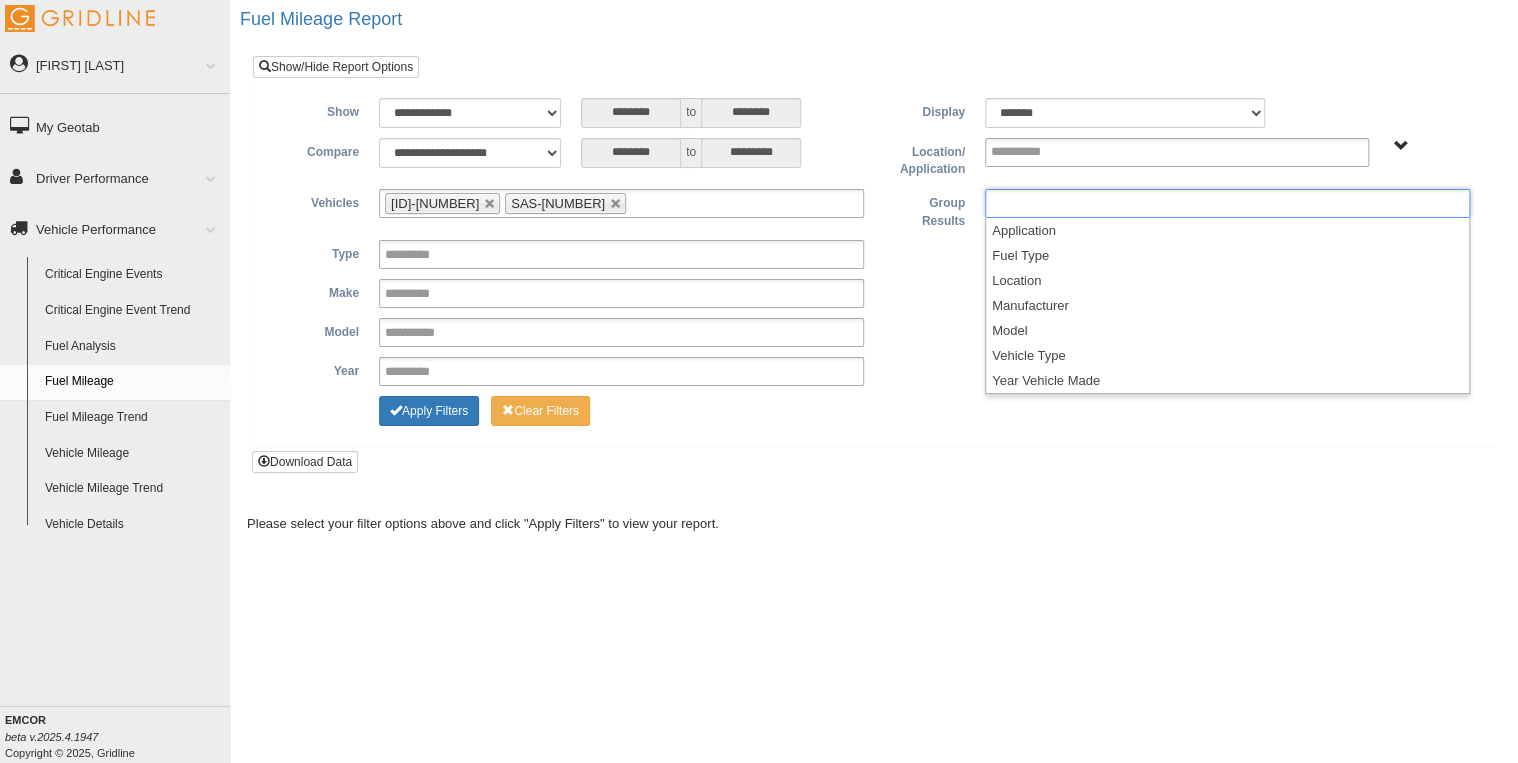 type on "**********" 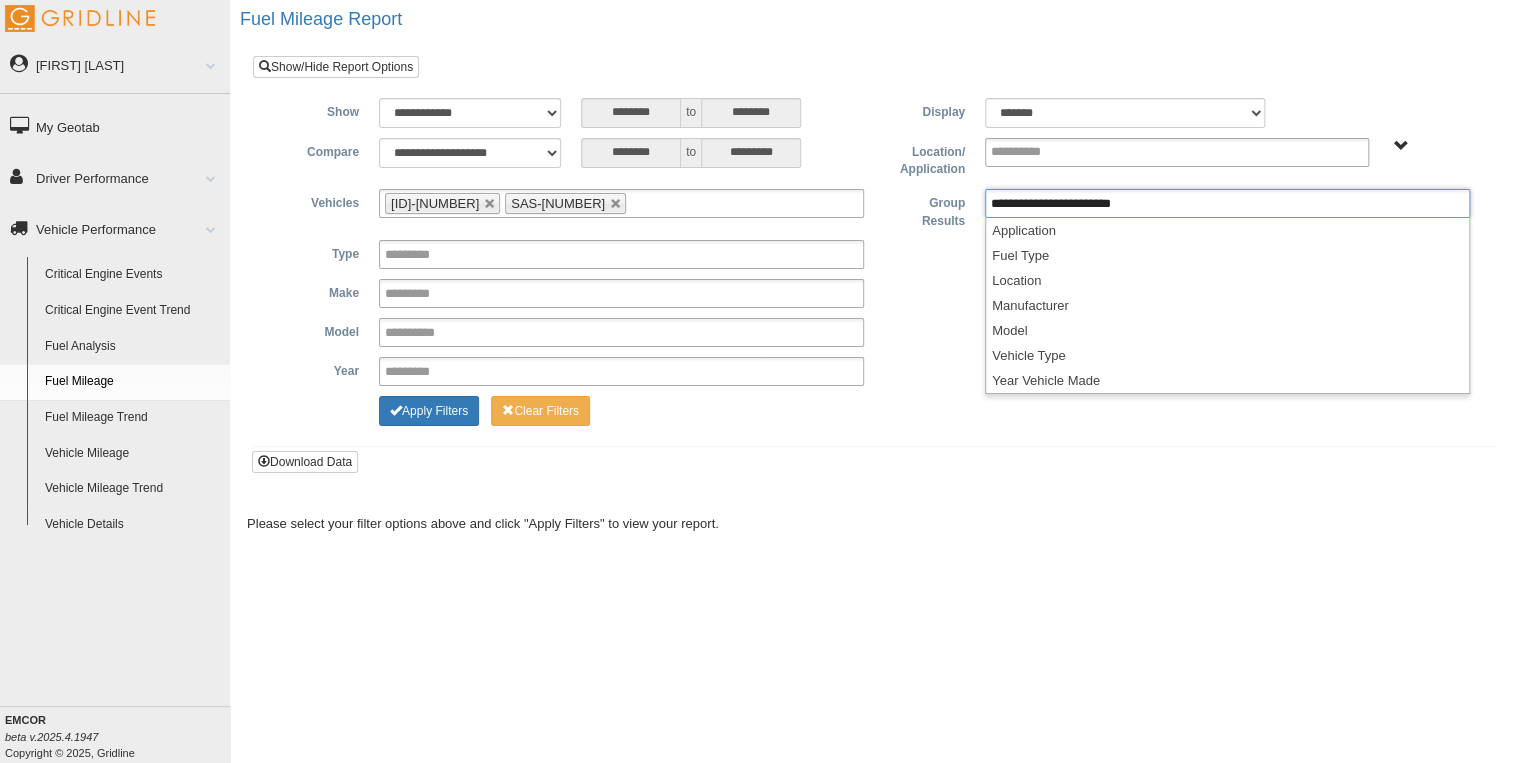 click on "**********" at bounding box center [874, 293] 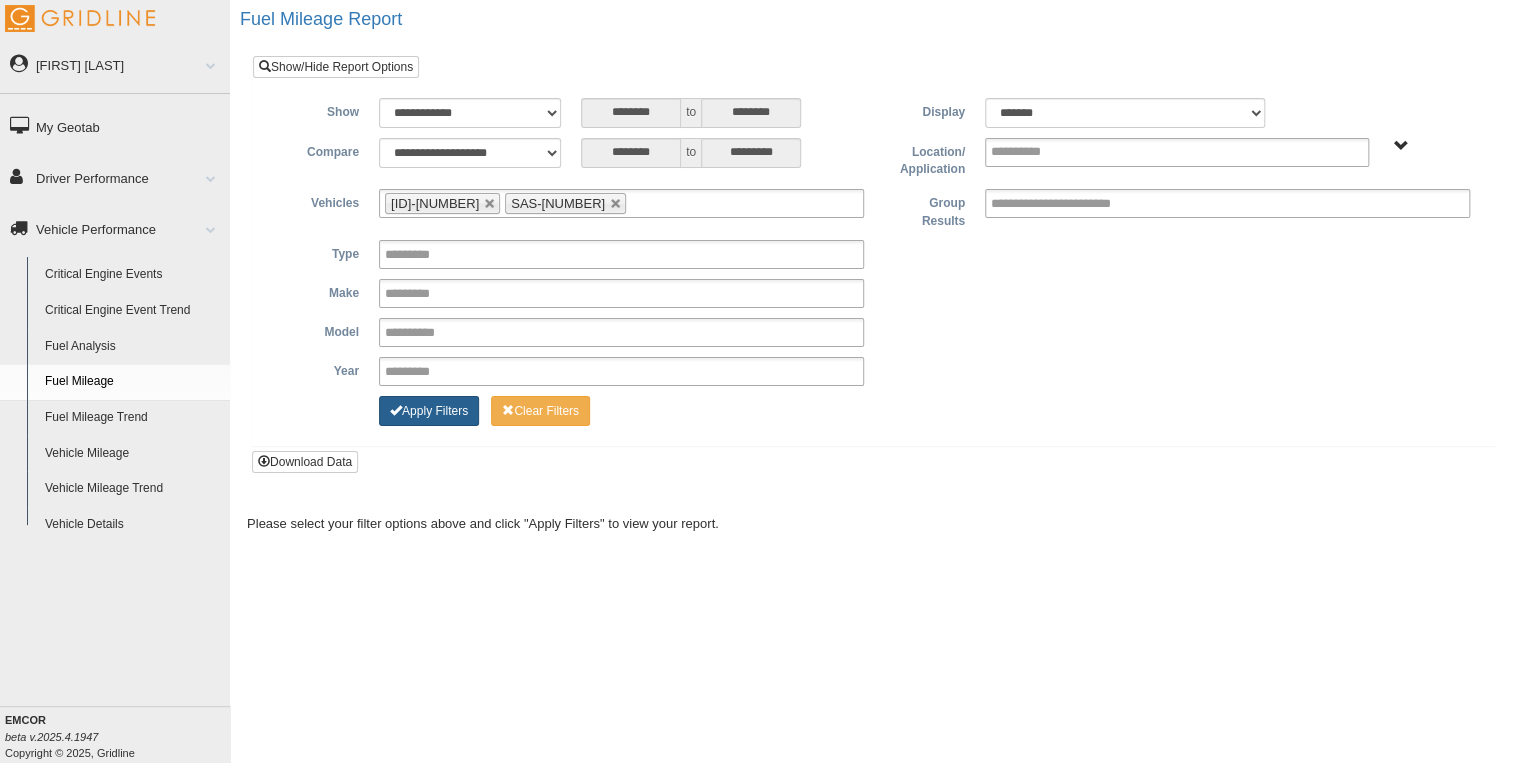 click on "Apply Filters" at bounding box center (429, 411) 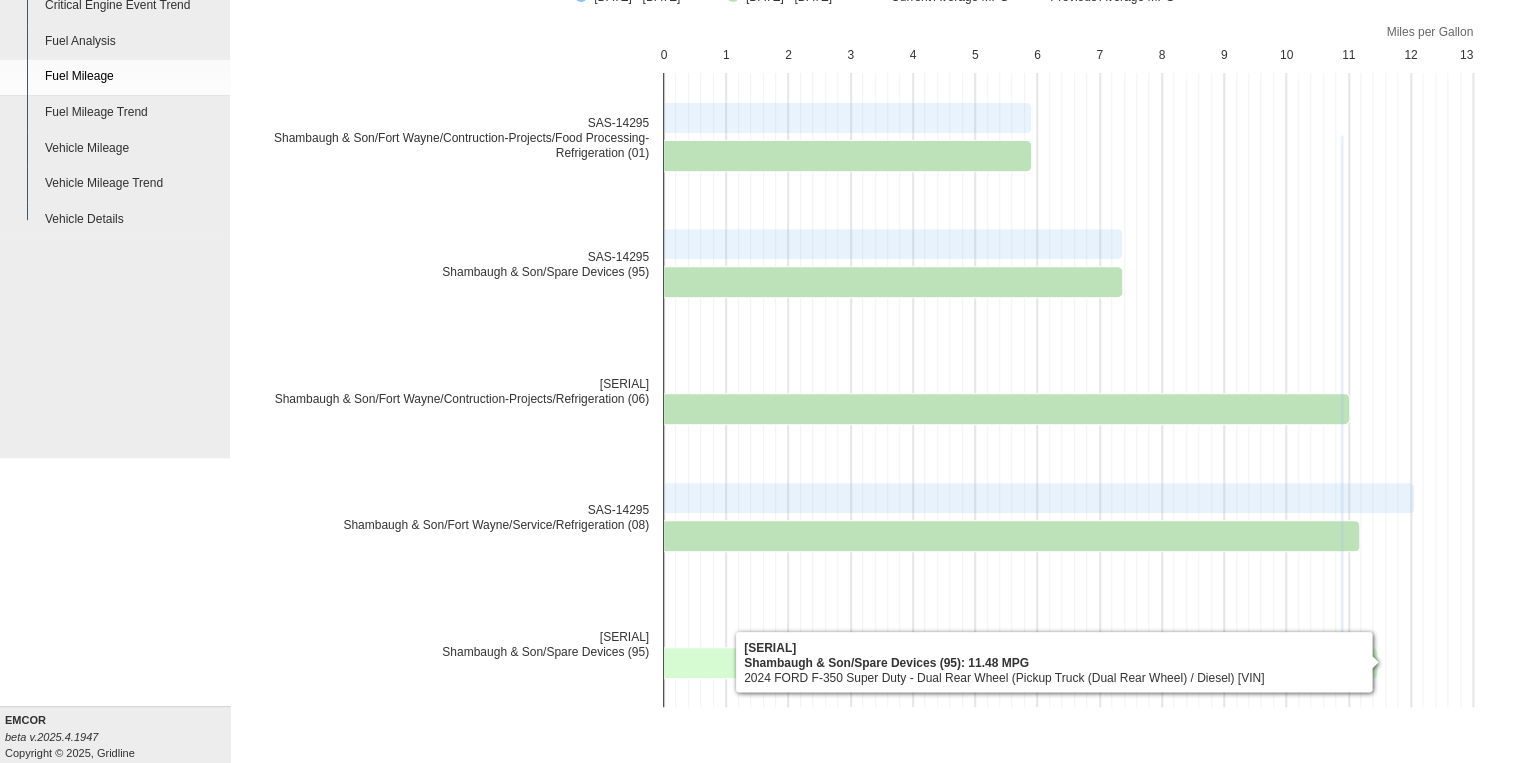 scroll, scrollTop: 266, scrollLeft: 0, axis: vertical 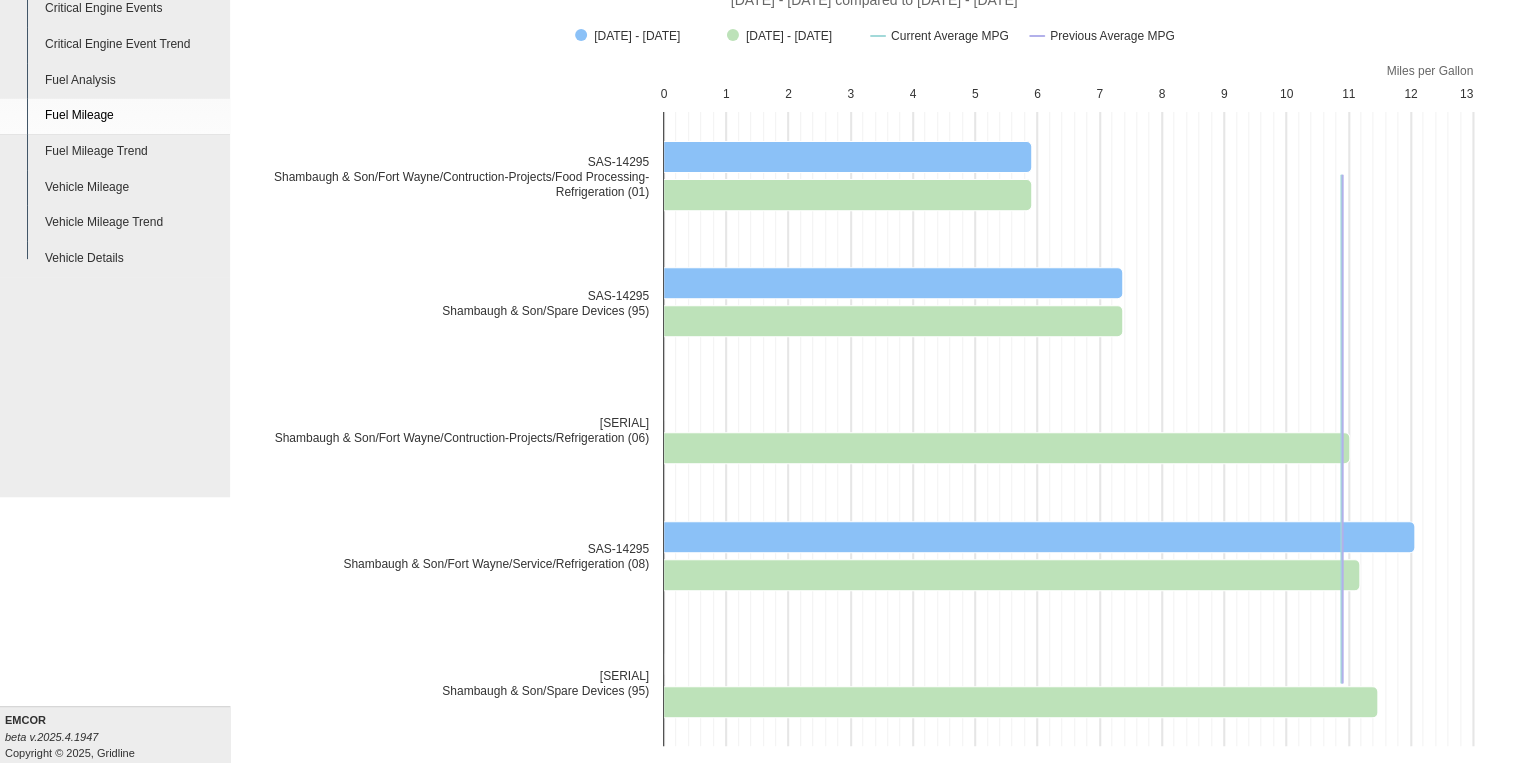 click on "Vehicle Mileage Trend" at bounding box center (133, 223) 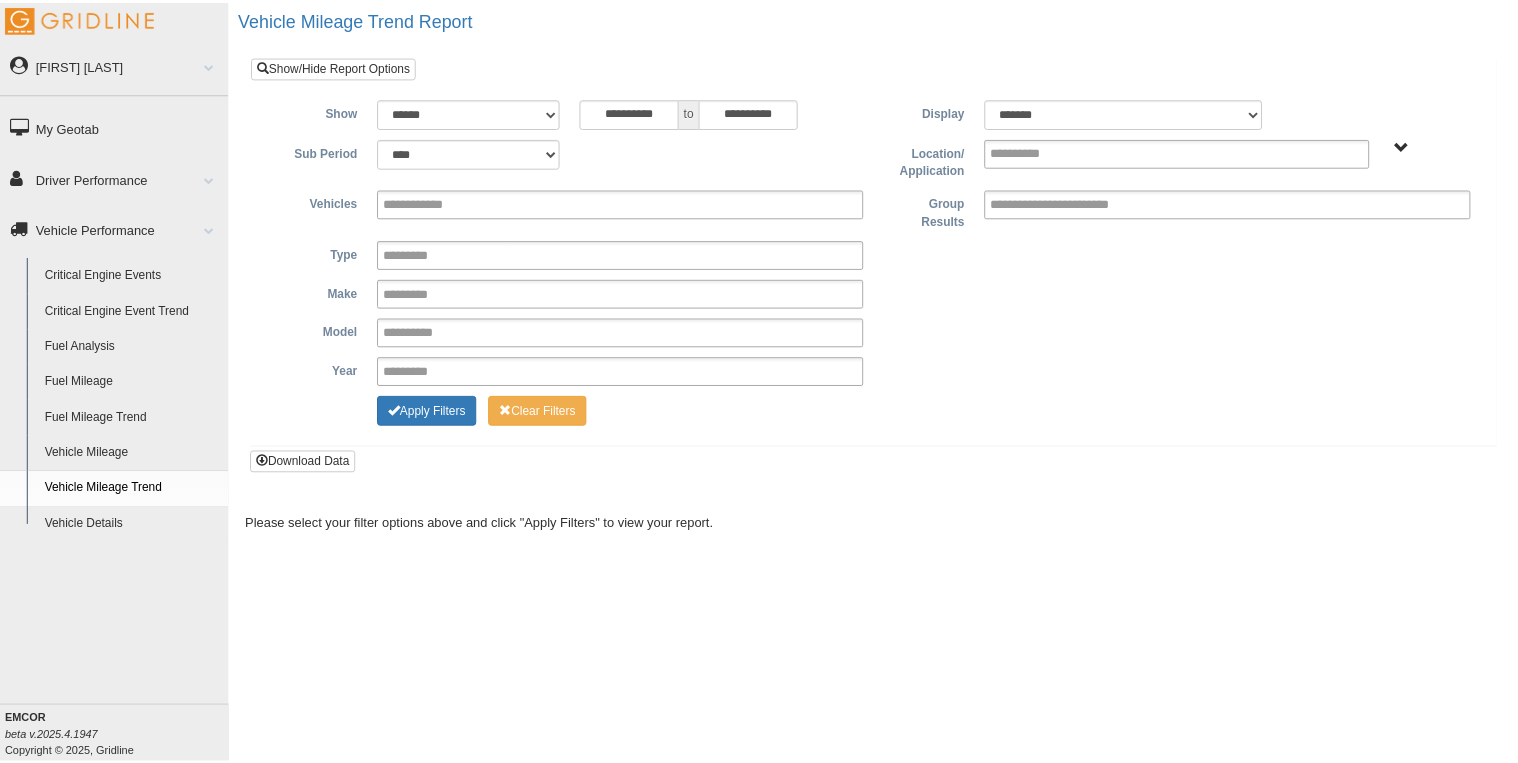 scroll, scrollTop: 0, scrollLeft: 0, axis: both 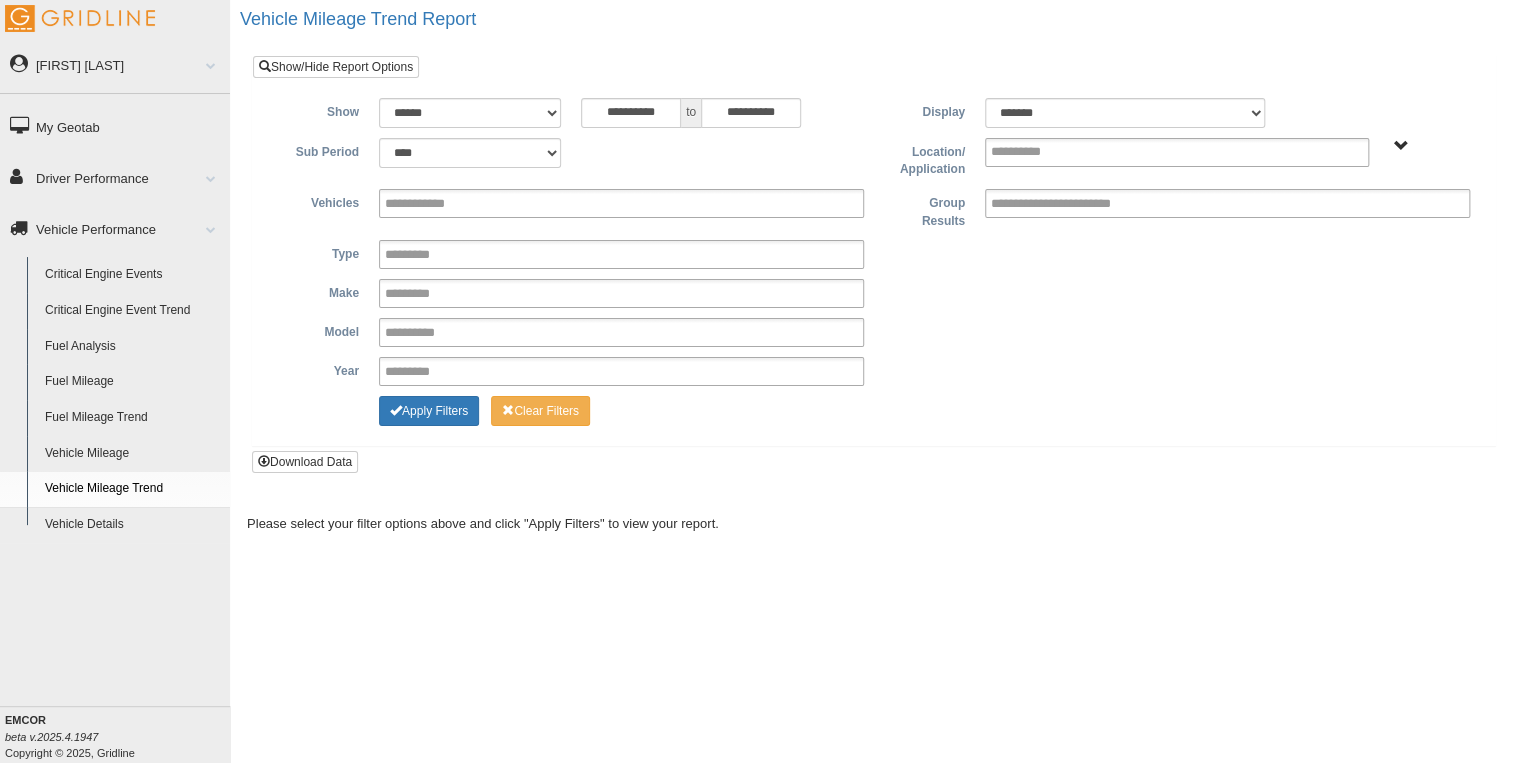 click on "**********" at bounding box center [430, 203] 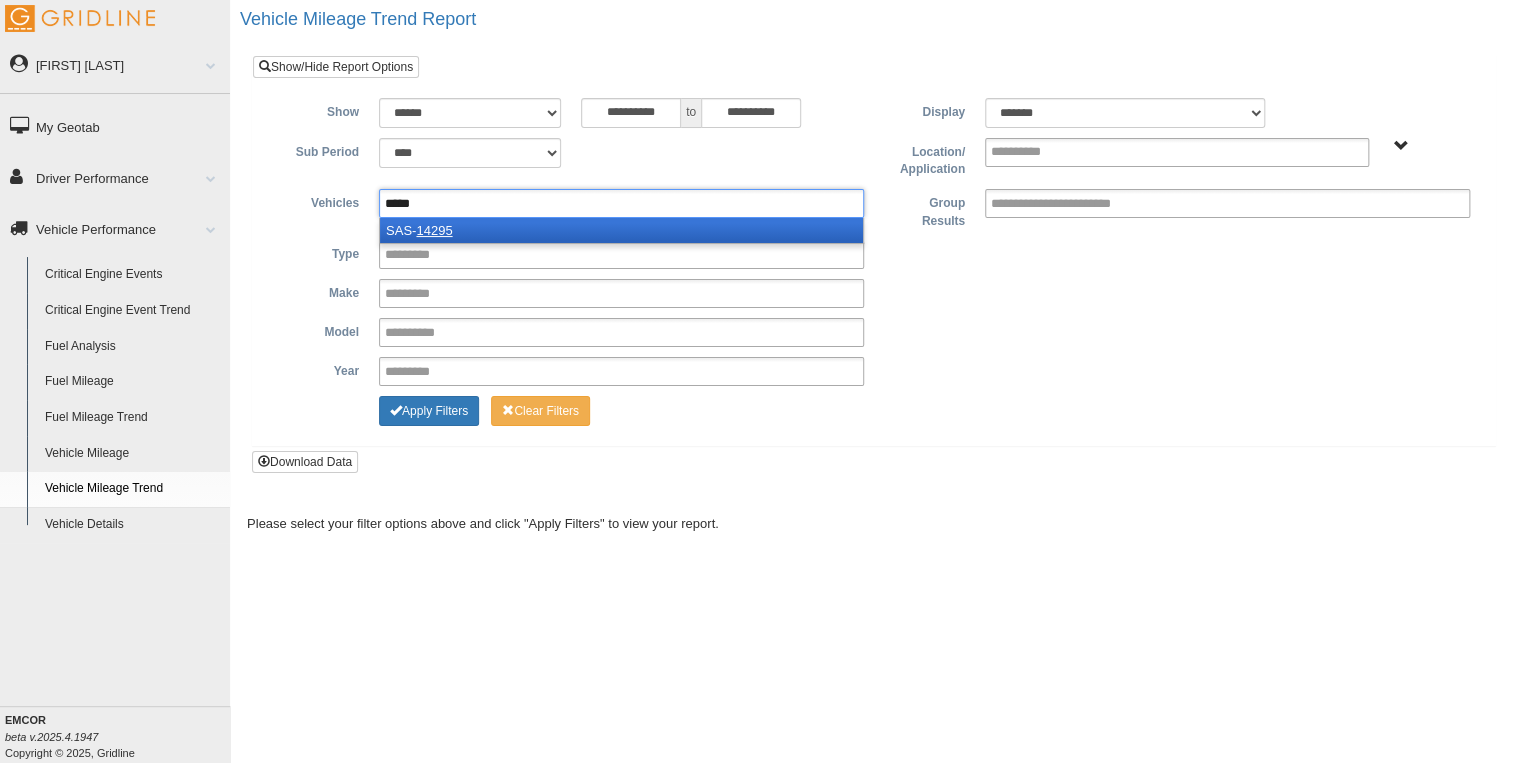 type on "*****" 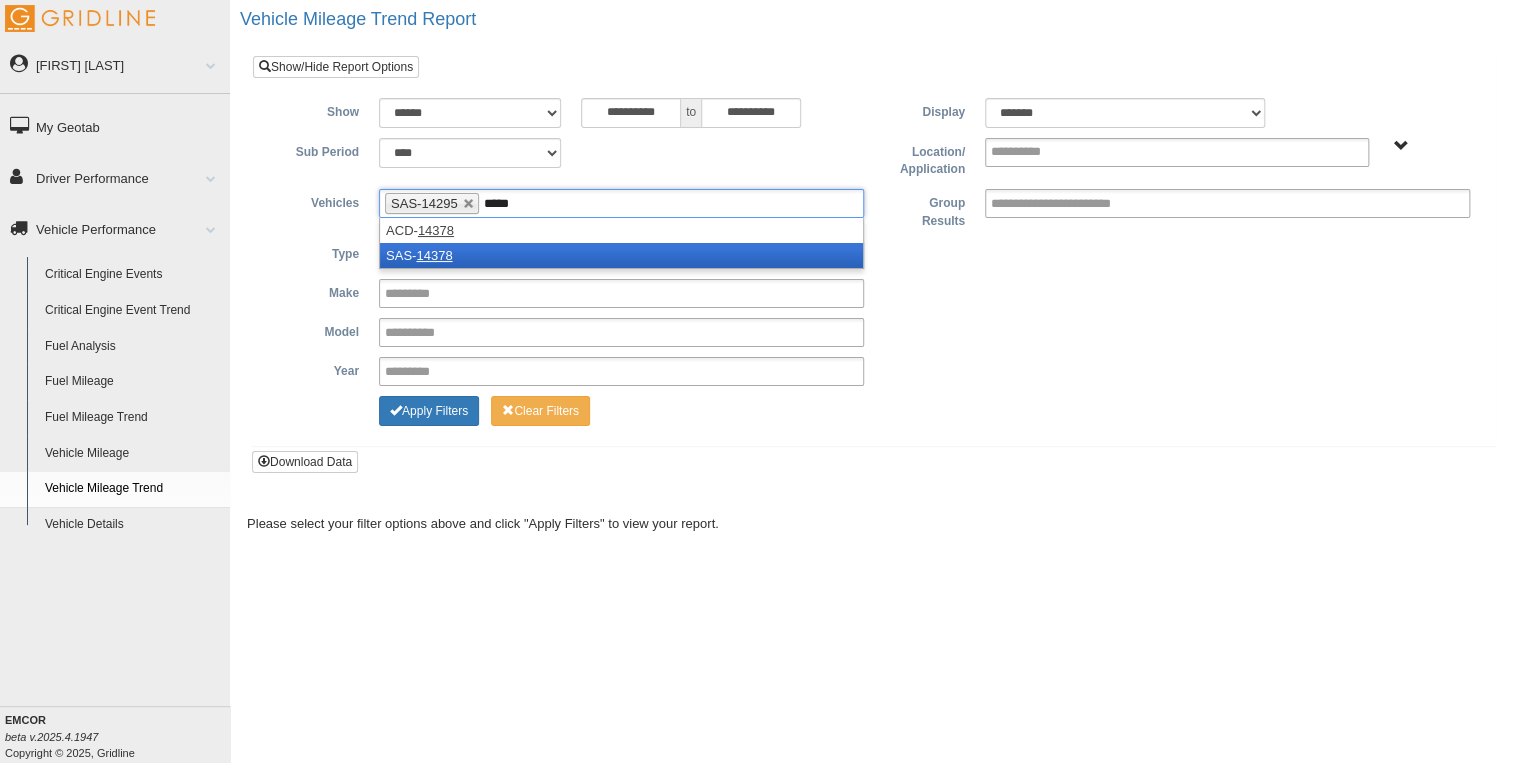 type on "*****" 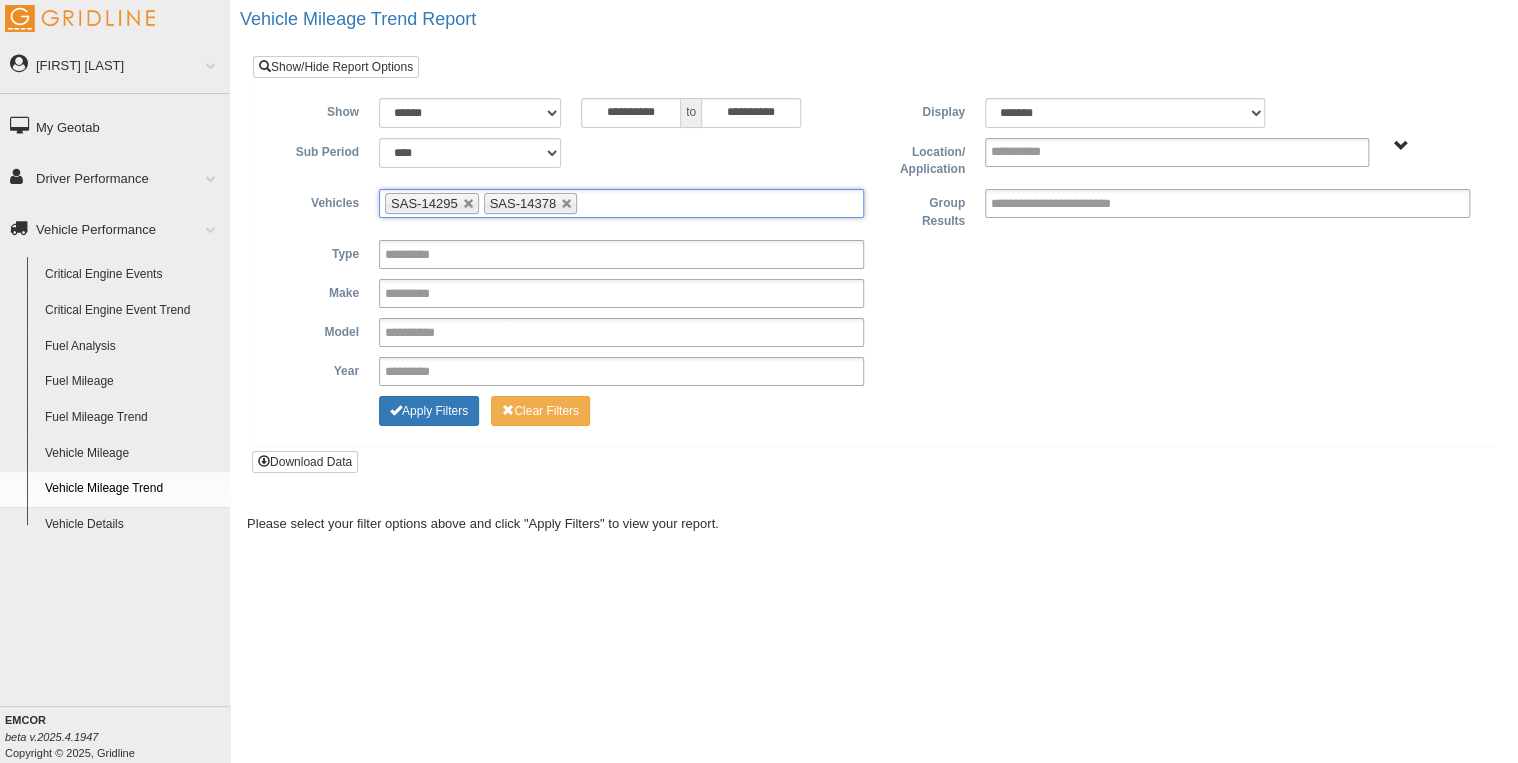 type 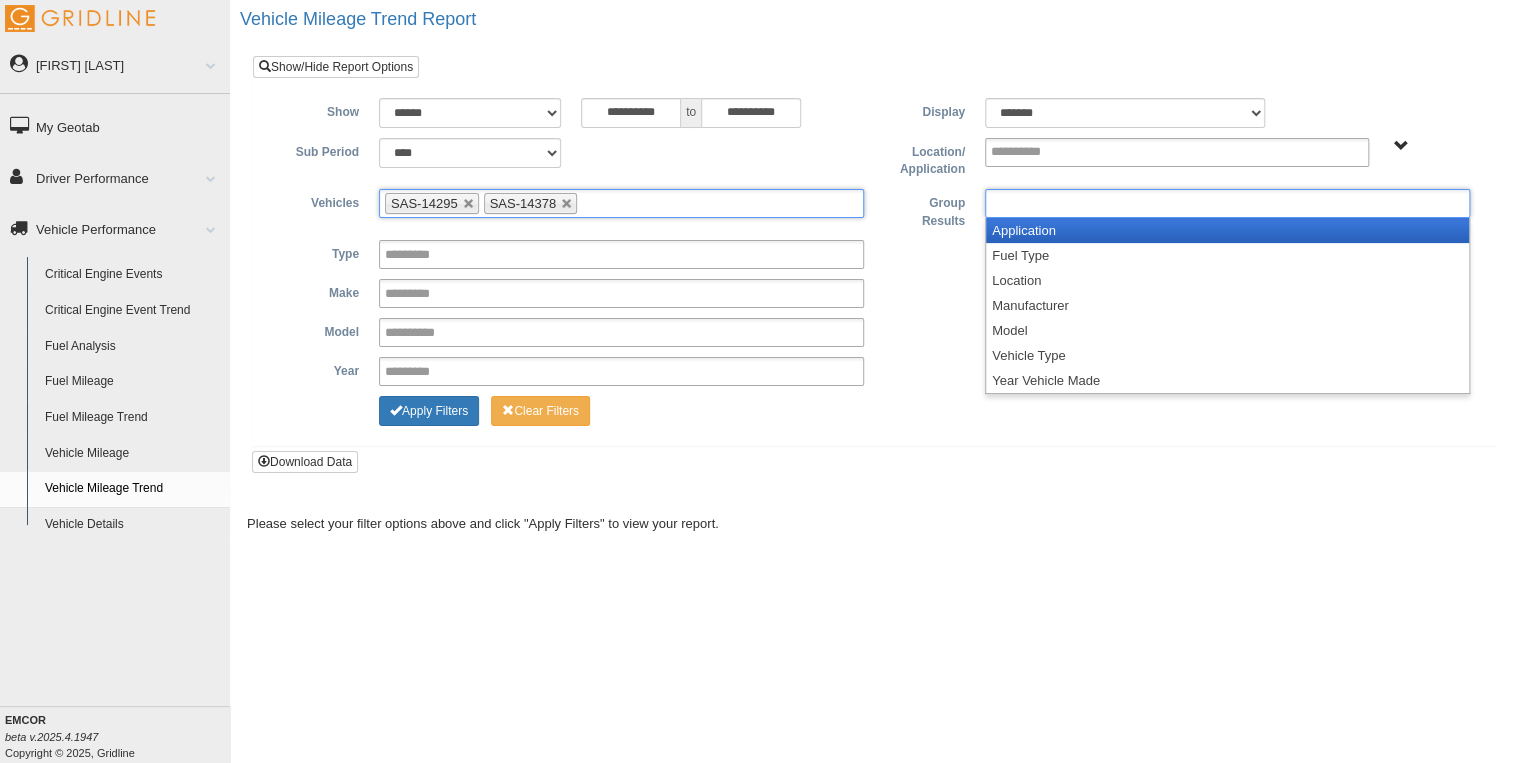 click at bounding box center (1078, 203) 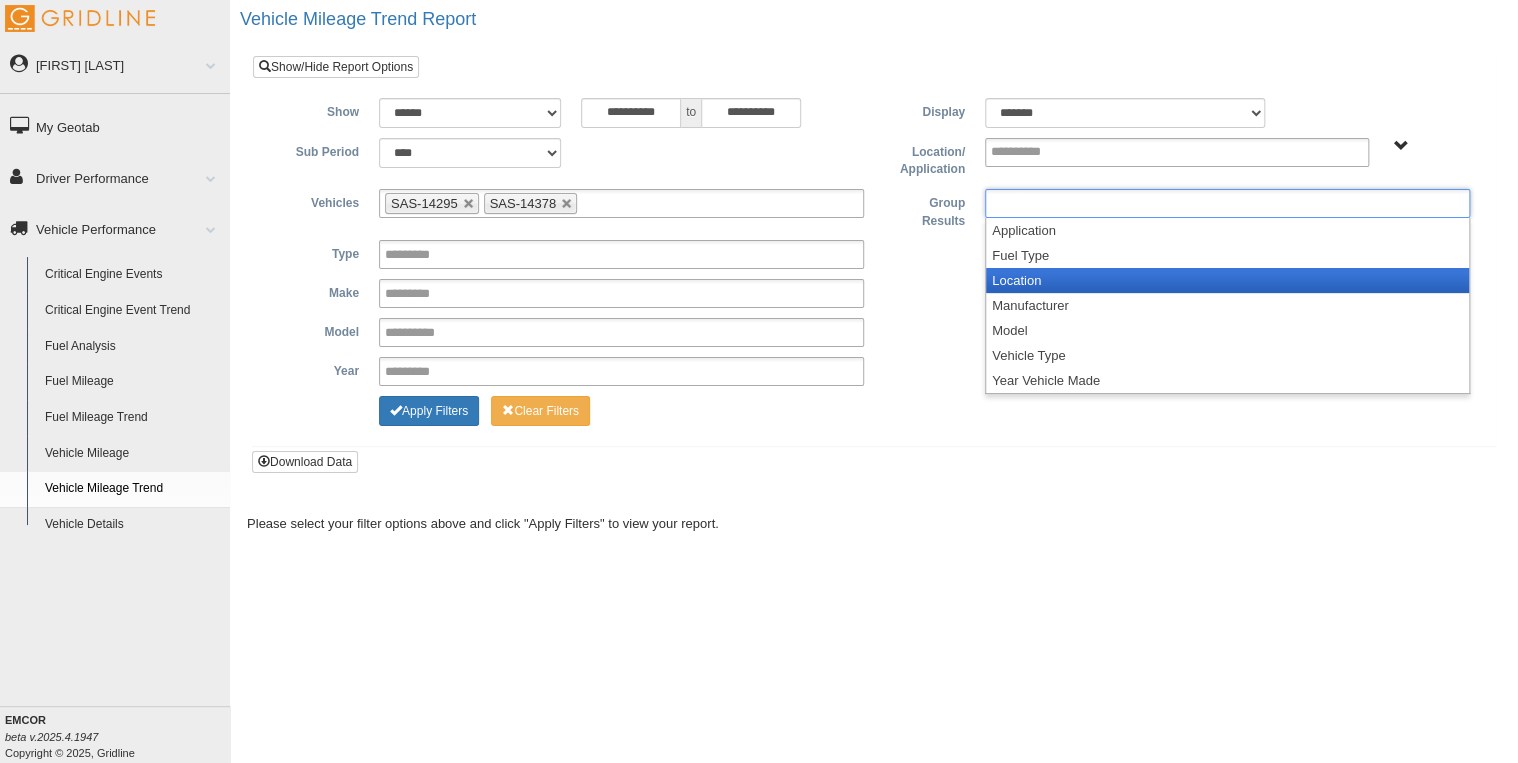 click on "Location" at bounding box center [1227, 280] 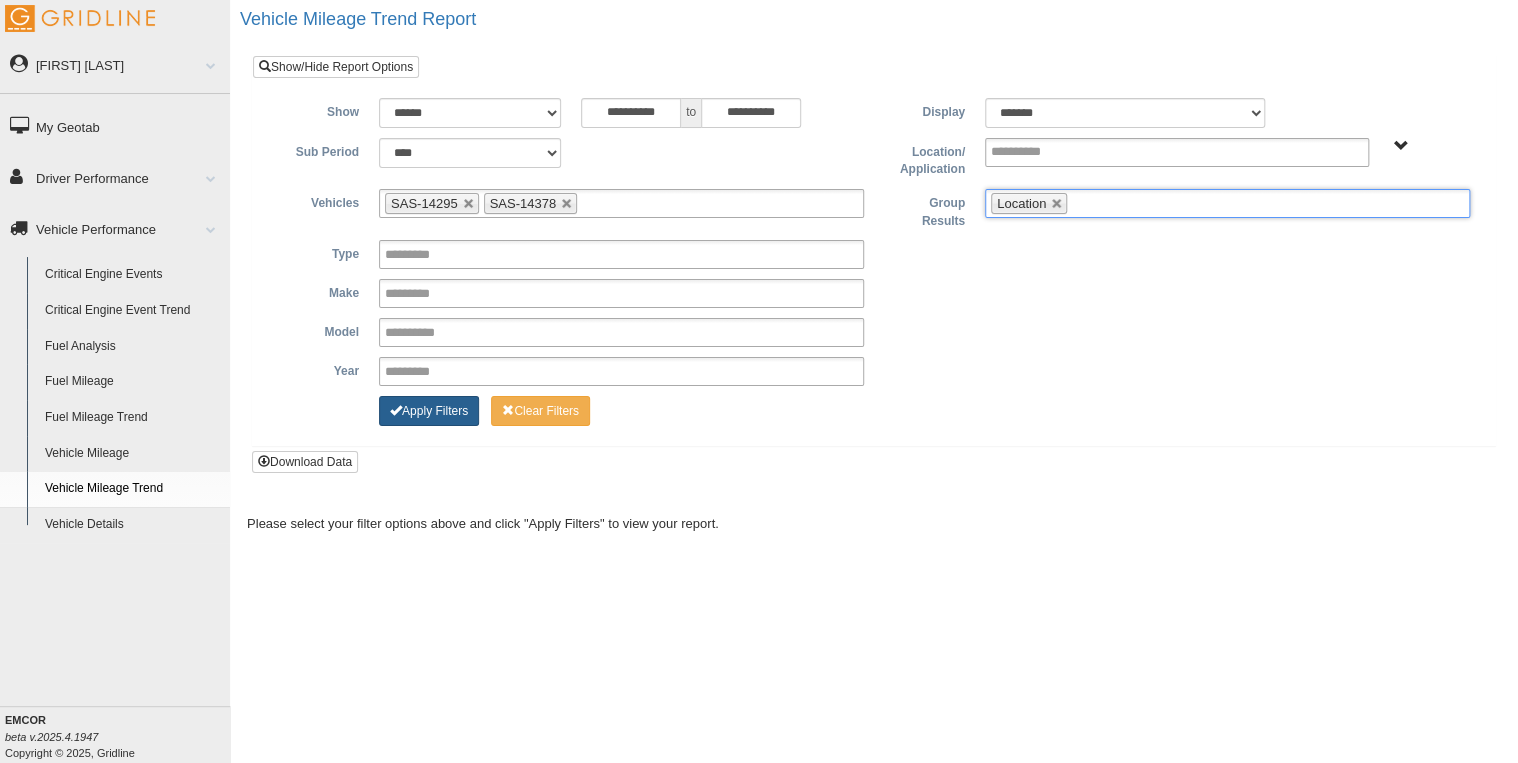 click on "Apply Filters" at bounding box center (429, 411) 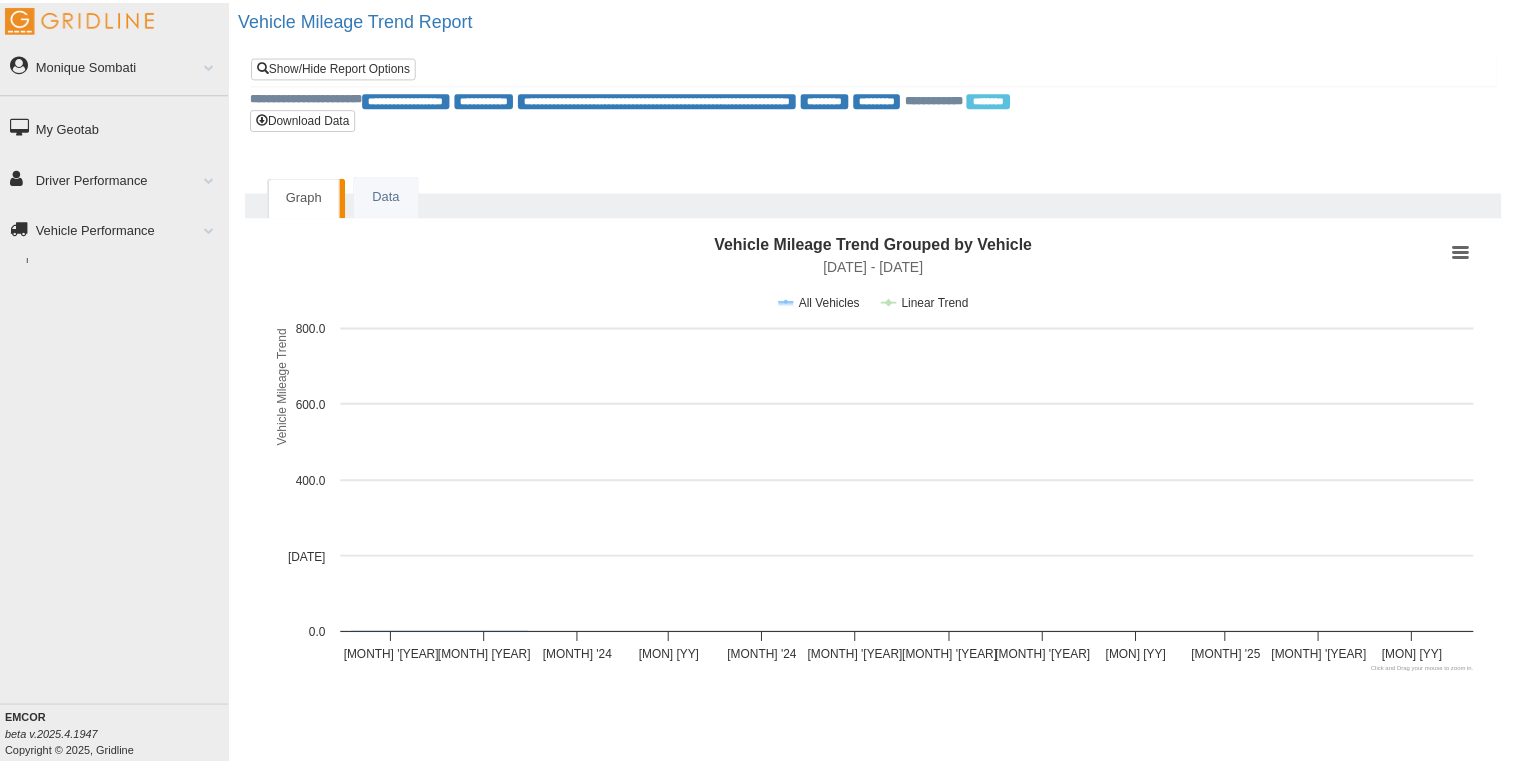 scroll, scrollTop: 0, scrollLeft: 0, axis: both 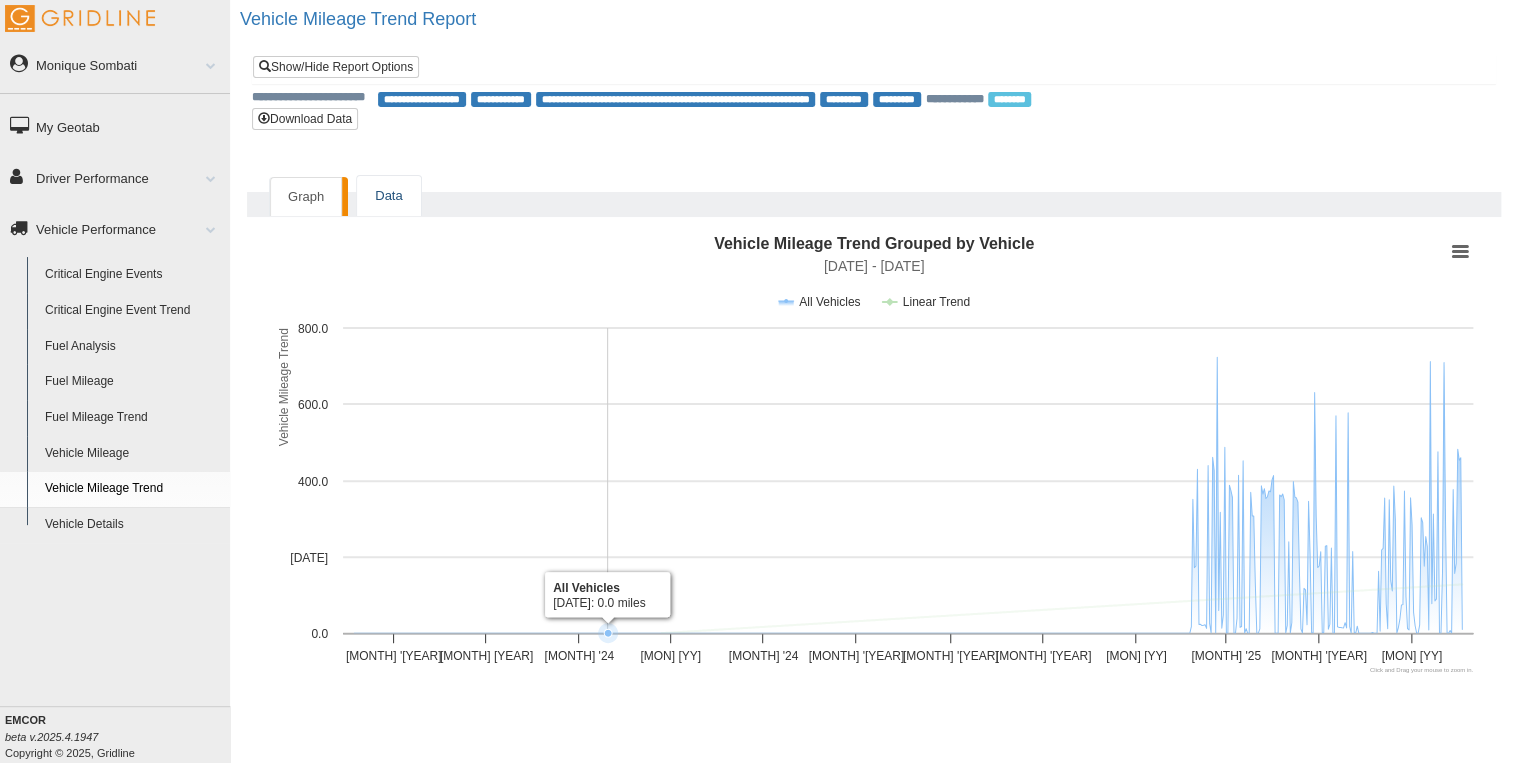 click on "Data" at bounding box center [388, 196] 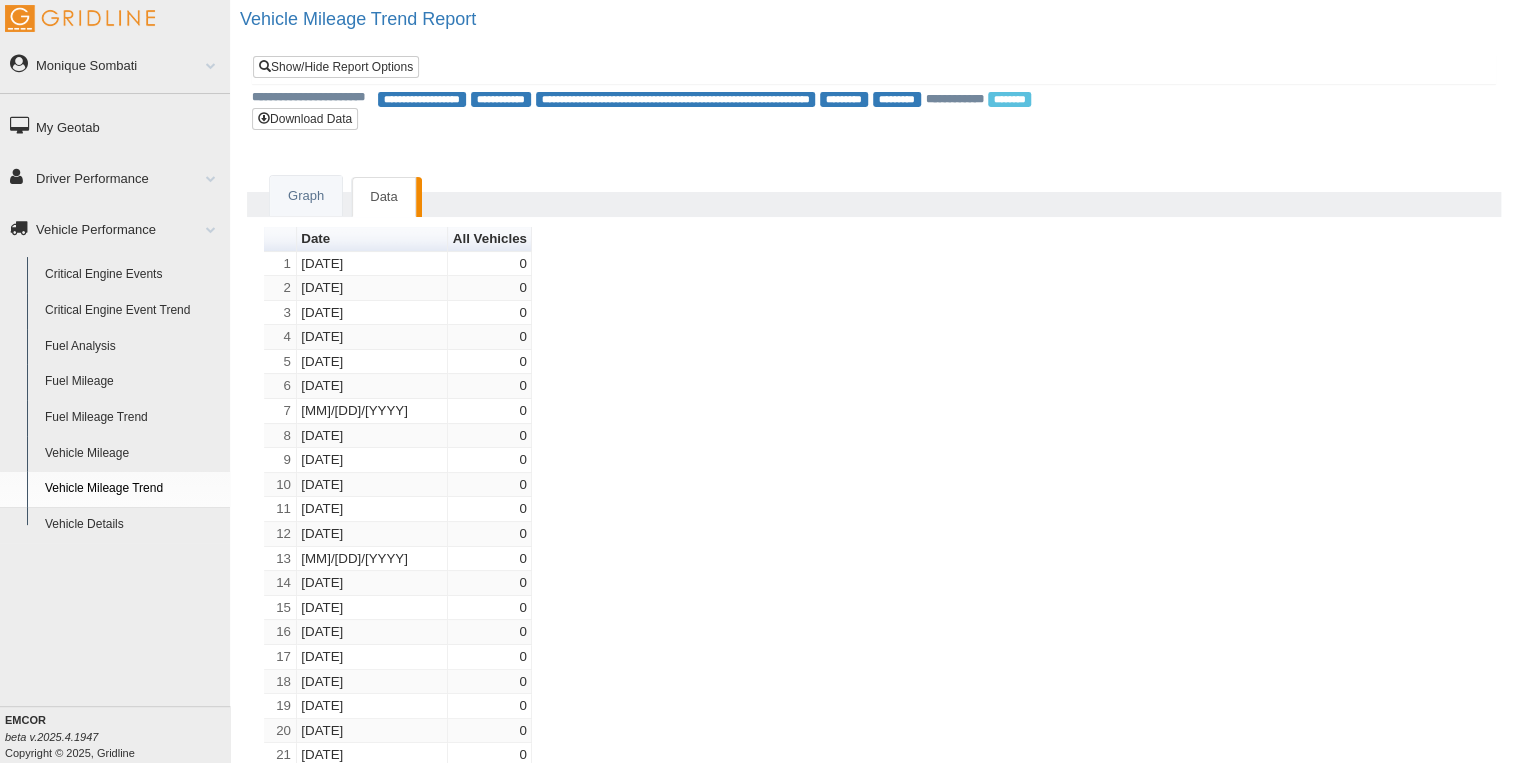 scroll, scrollTop: 0, scrollLeft: 0, axis: both 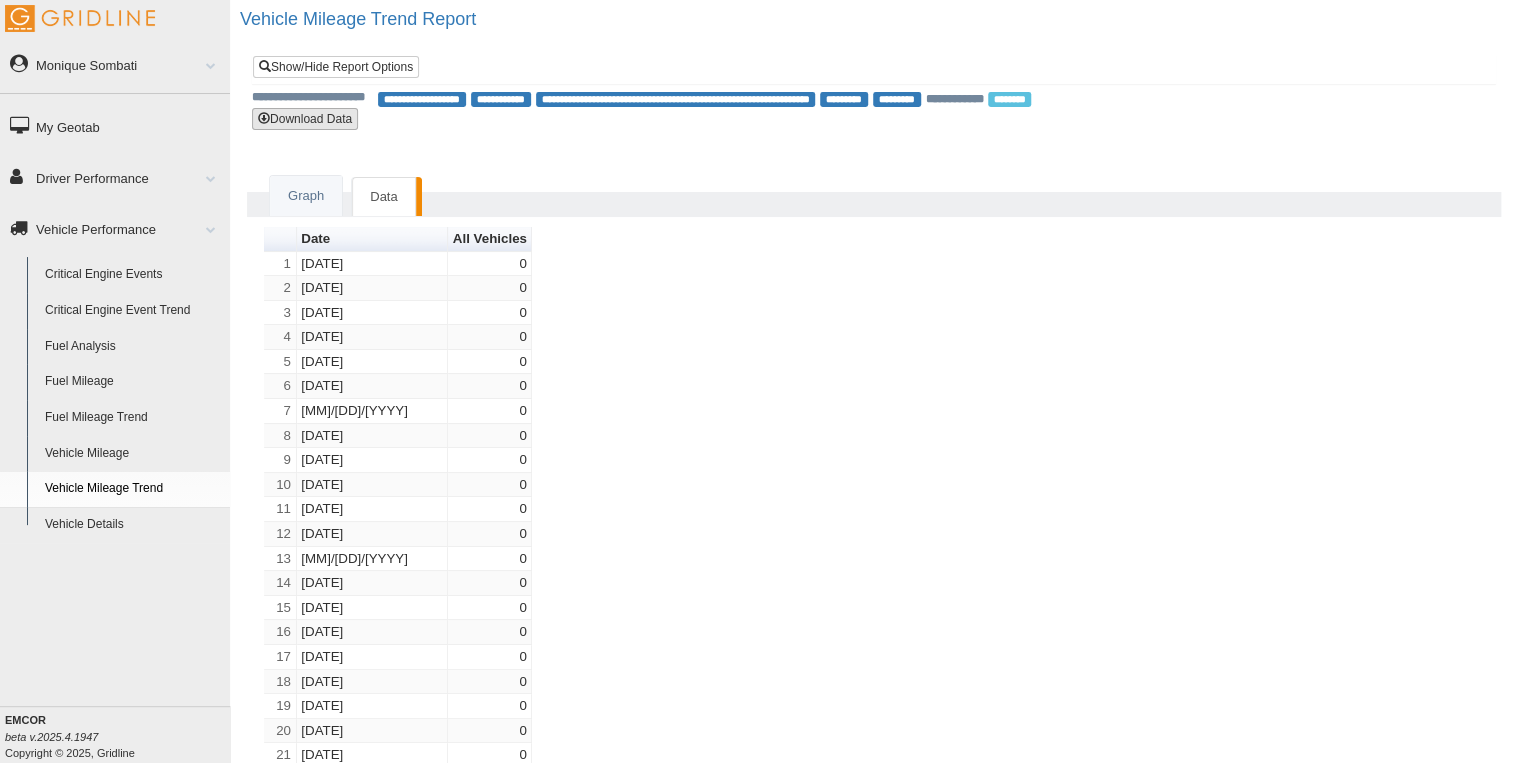click on "Download Data" at bounding box center (305, 119) 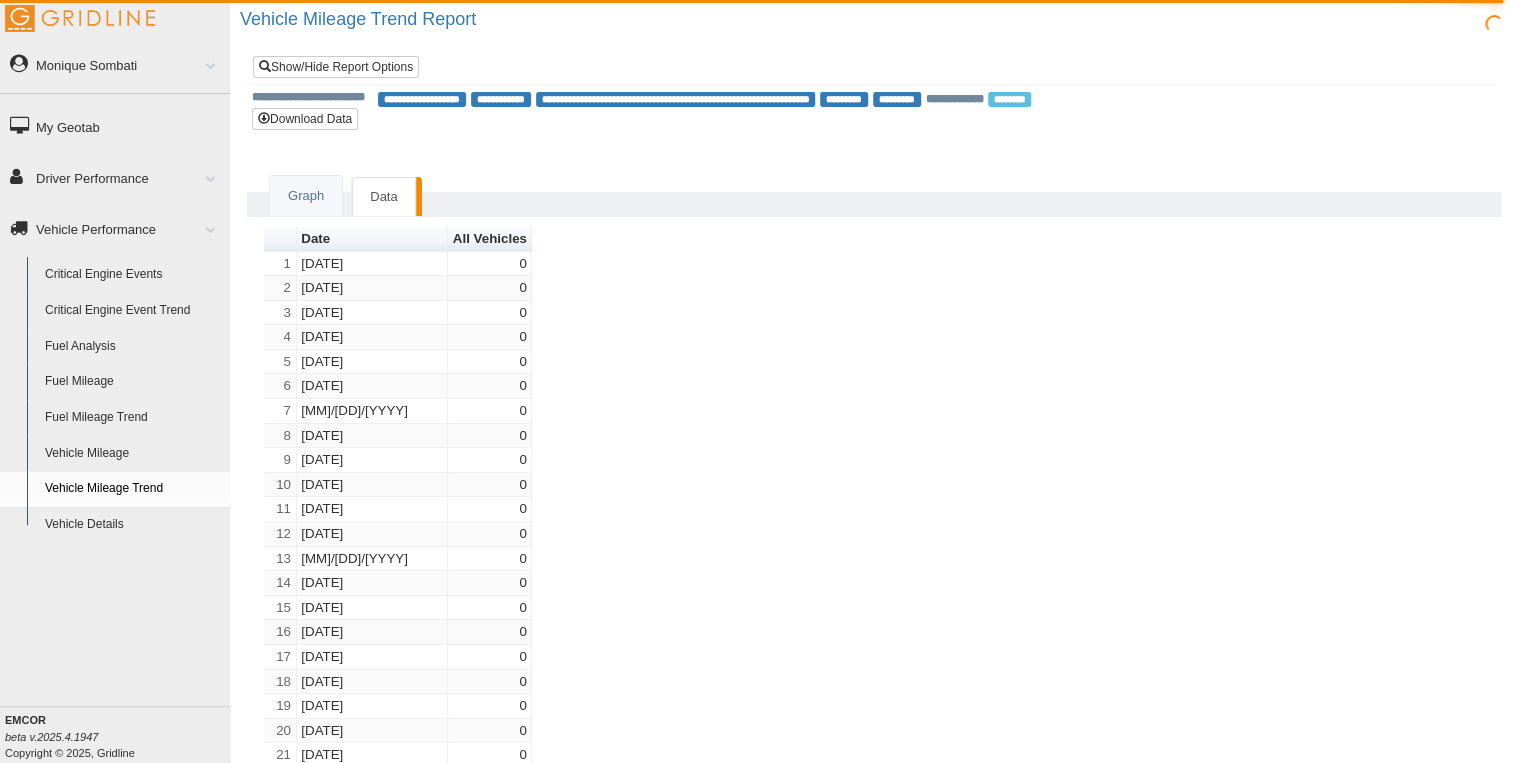 click on "[CLIENT]
Data
Vehicle Mileage Trend Grouped by  Vehicle  Combination chart with 2 data series. [DATE] - [DATE] View as data table, Vehicle Mileage Trend Grouped by  Vehicle  The chart has 1 X axis displaying Time. Data ranges from [DATE] 00:00:00 to [DATE] 00:00:00. The chart has 1 Y axis displaying Vehicle Mileage Trend. Data ranges from 0 to 723.7. Created with Highcharts 11.3.0 Vehicle Mileage Trend Chart context menu Vehicle Mileage Trend Grouped by  Vehicle [DATE] - [DATE] All Vehicles Linear Trend [MONTH] [YEAR] [MONTH] [YEAR] [MONTH] [YEAR] [MONTH] [YEAR] [MONTH] [YEAR] [MONTH] [YEAR] [MONTH] [YEAR] [MONTH] [YEAR] [MONTH] [YEAR] [MONTH] [YEAR] [MONTH] [YEAR] [MONTH] [YEAR] 0.0 200.0 400.0 600.0 800.0 Click and Drag your mouse to zoom in. All Vehicles ​ [DATE]: 0.0 miles End of interactive chart.
Date All Vehicles 1 [DATE] 0 2 [DATE] 0 3 [DATE] 0 4 [DATE] 0 5 [DATE] 0 6 [DATE] 0 7 [DATE] 0 8 [DATE] 0 9 [DATE] 0 10 [DATE] 0 11 [DATE] 0 12 [DATE] 0 13" at bounding box center [874, 9185] 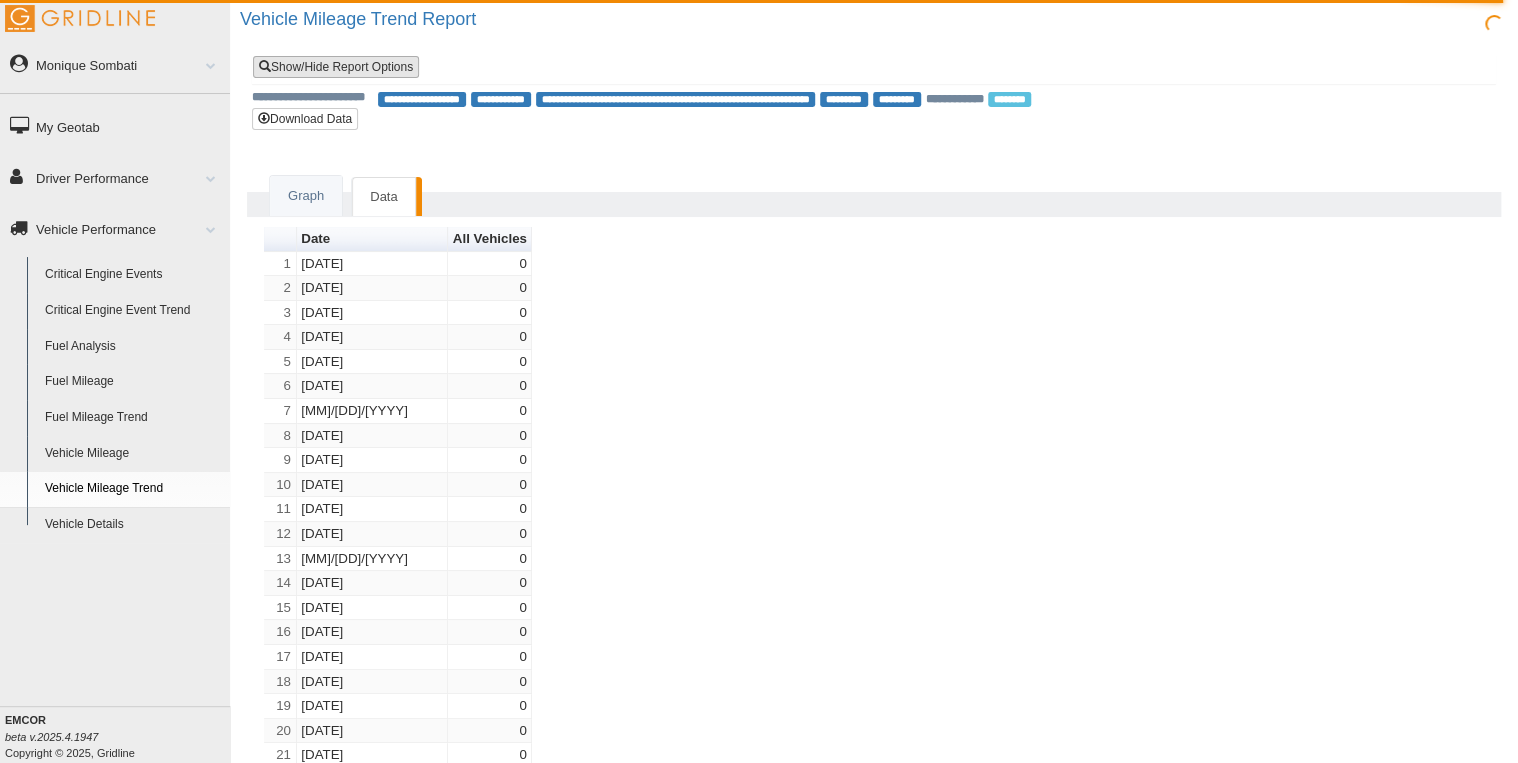 click on "Show/Hide Report Options" at bounding box center [336, 67] 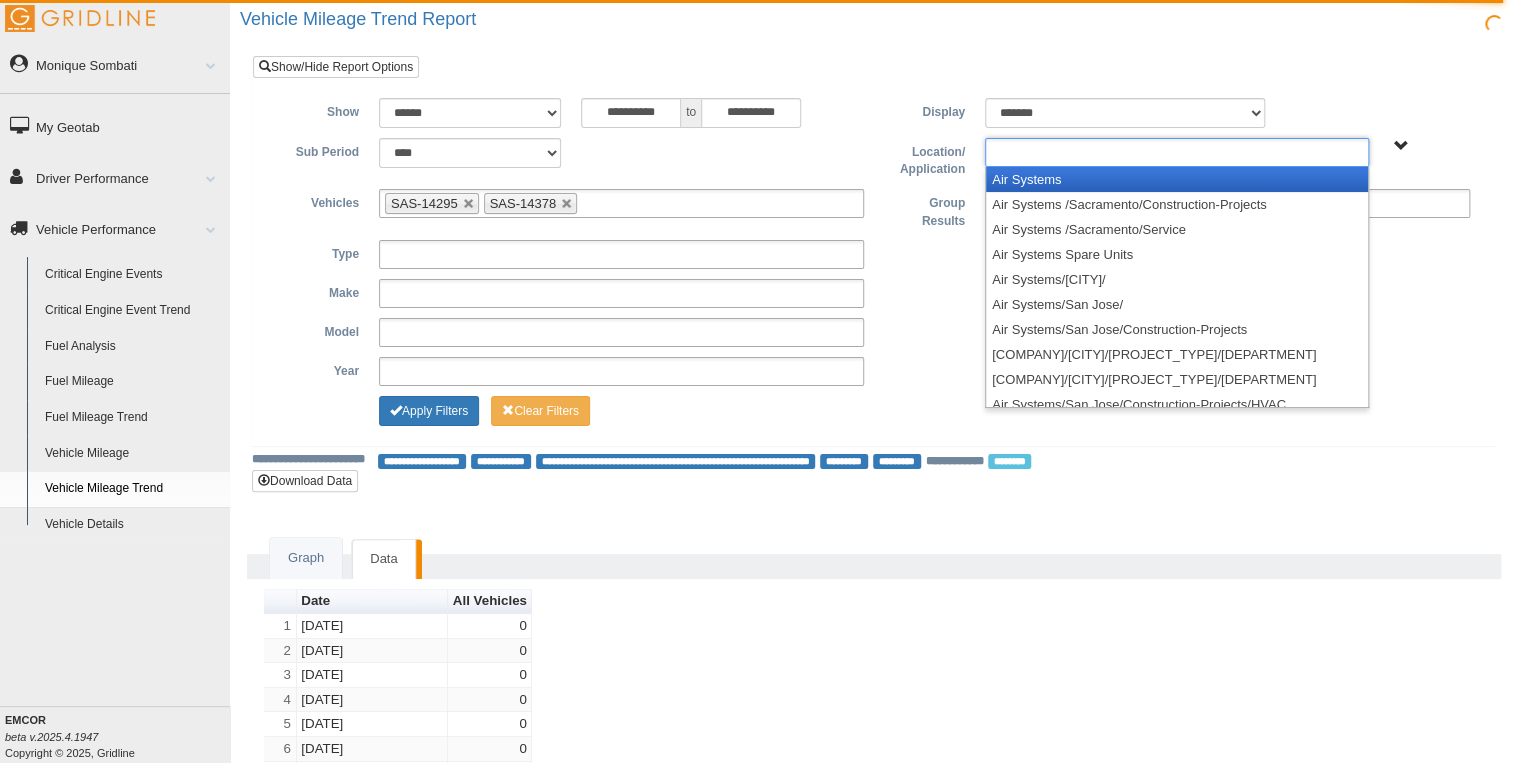 click at bounding box center [1177, 152] 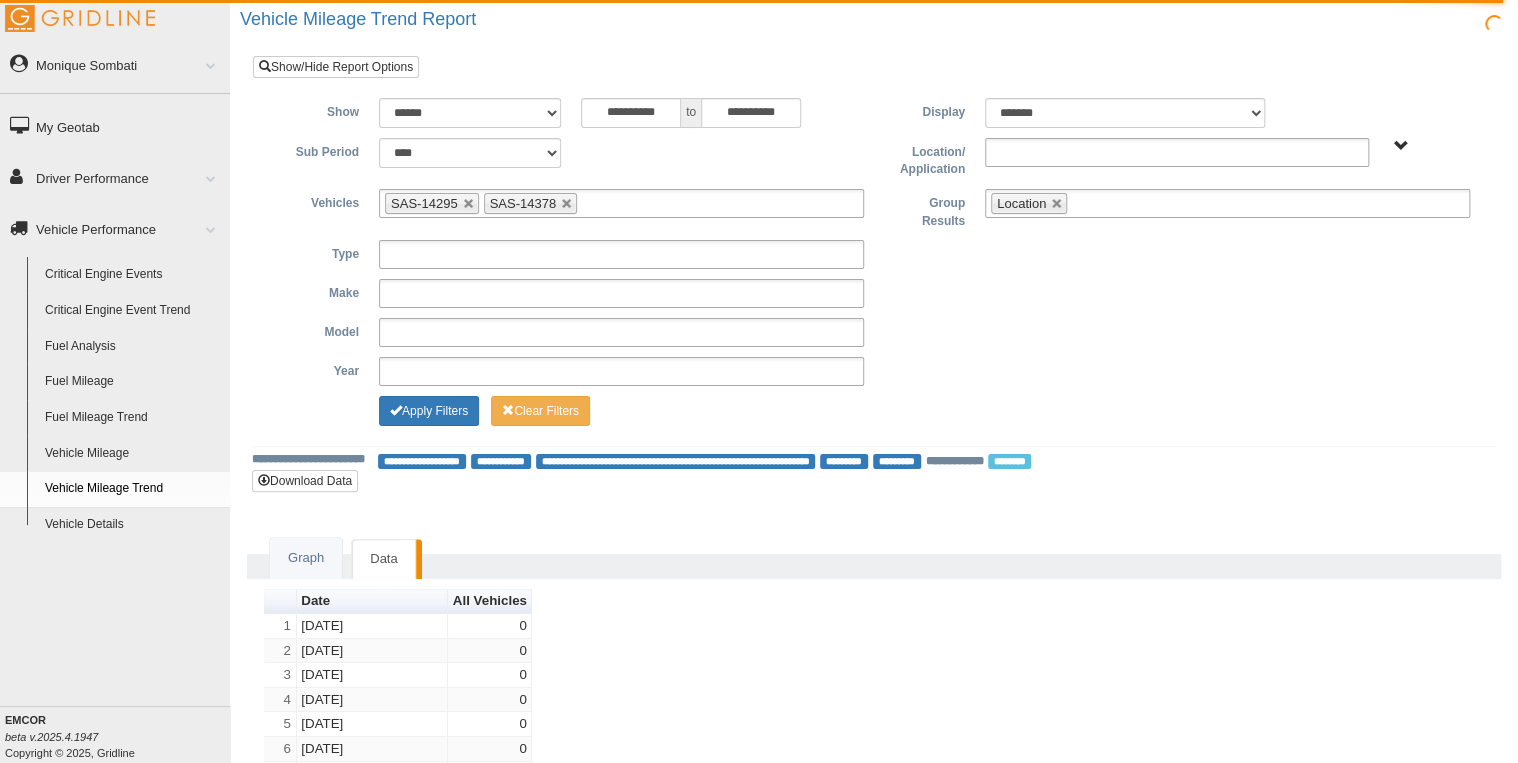 type on "**********" 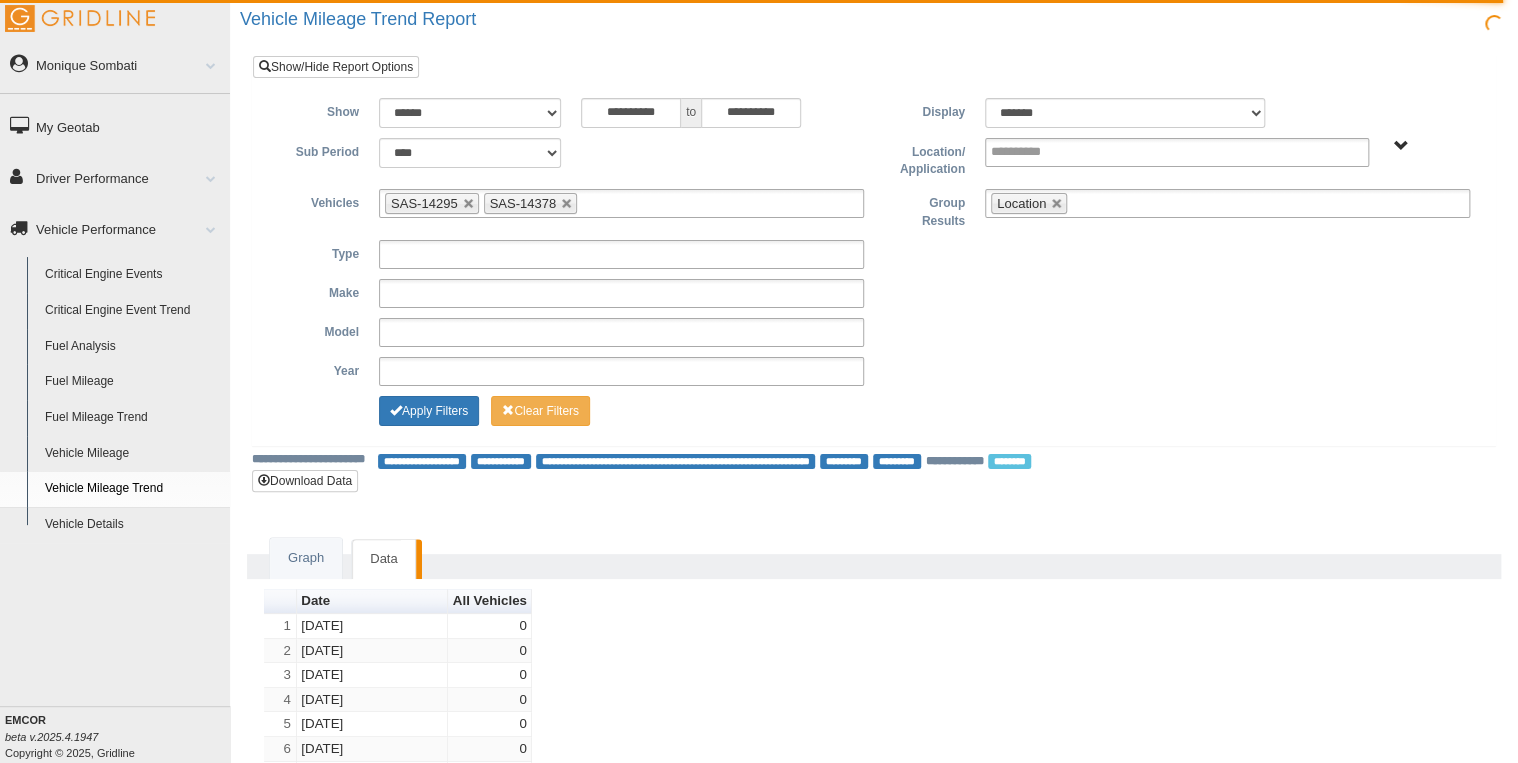 click on "**********" at bounding box center (874, 293) 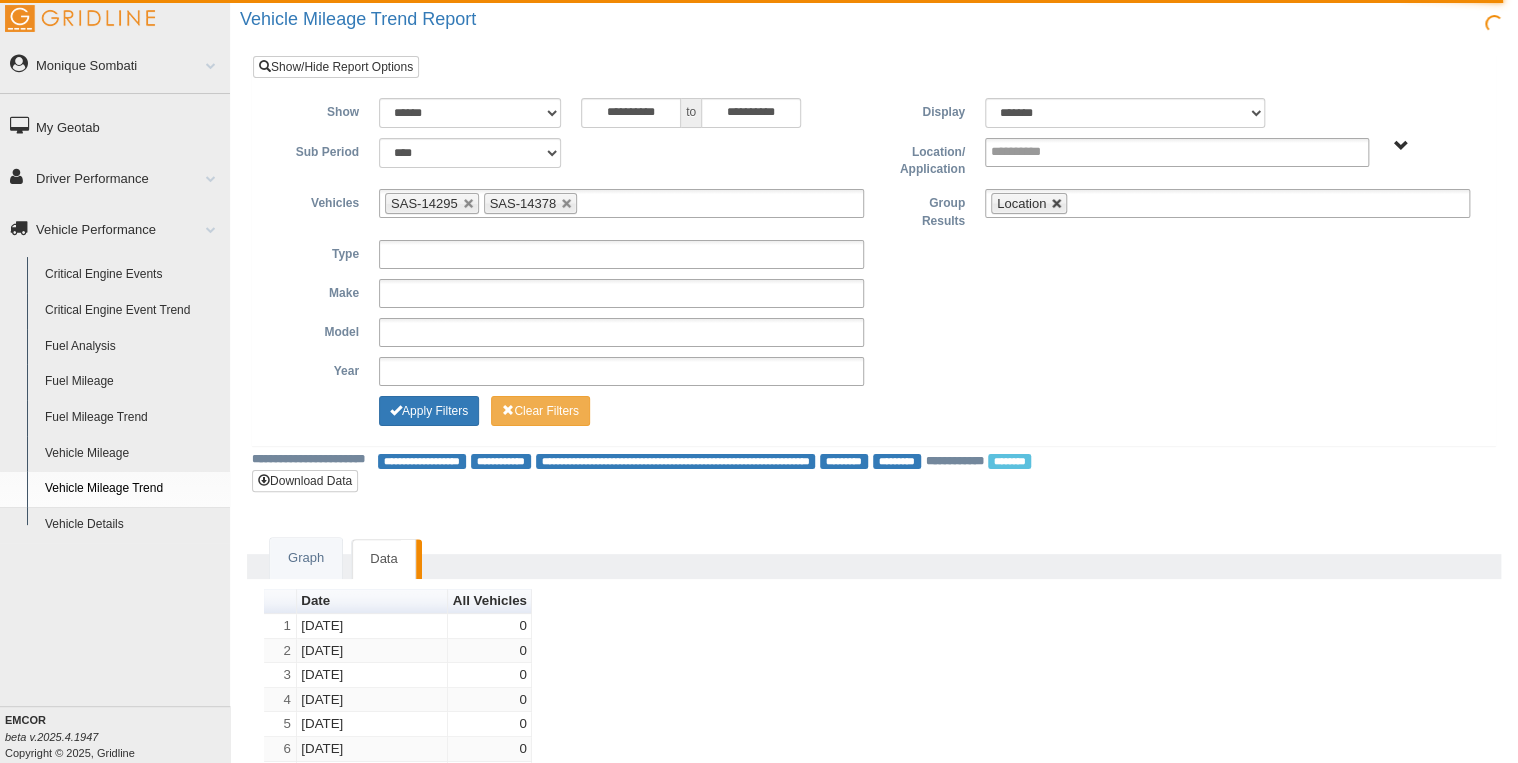click at bounding box center (1057, 204) 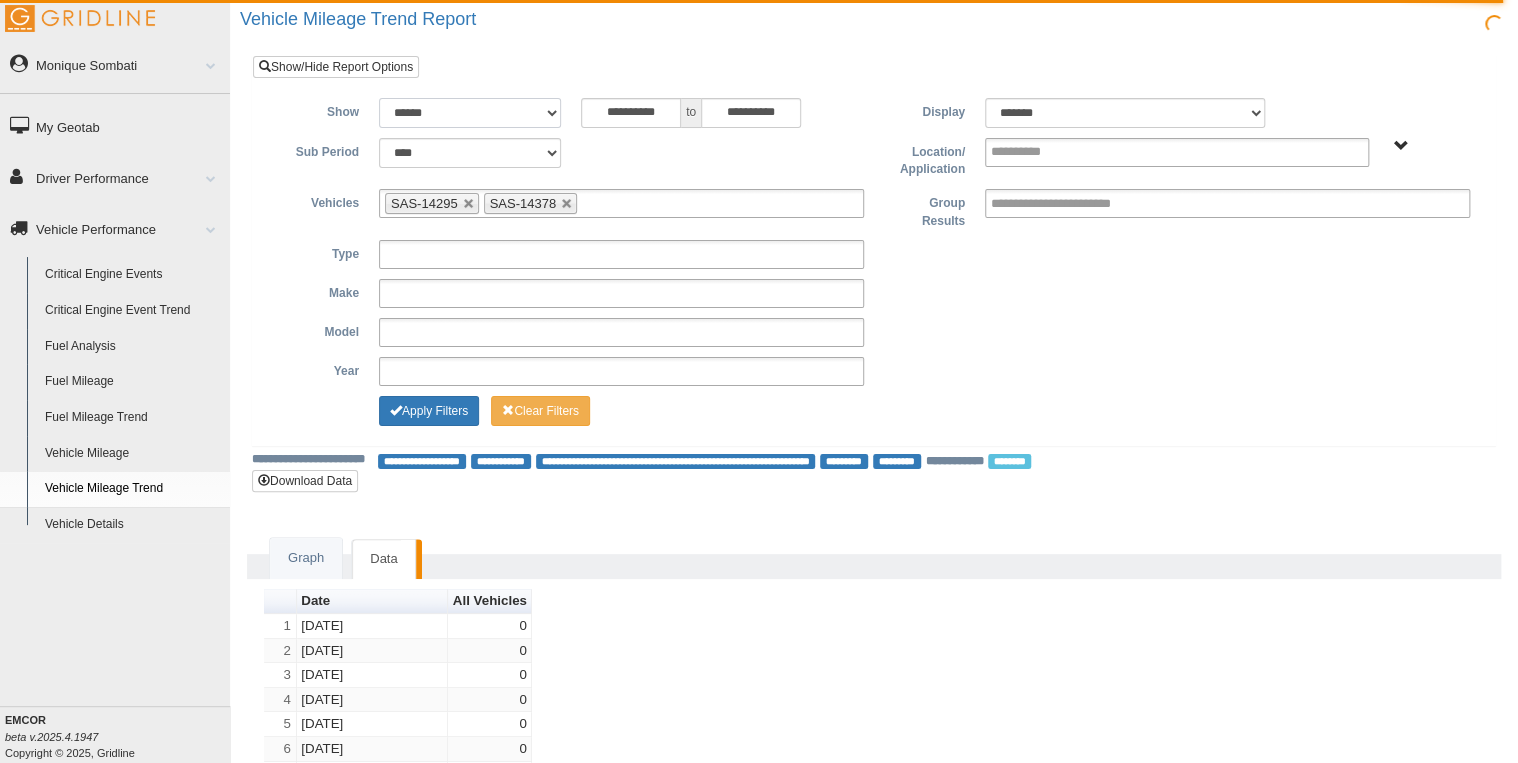 click on "**********" at bounding box center [470, 113] 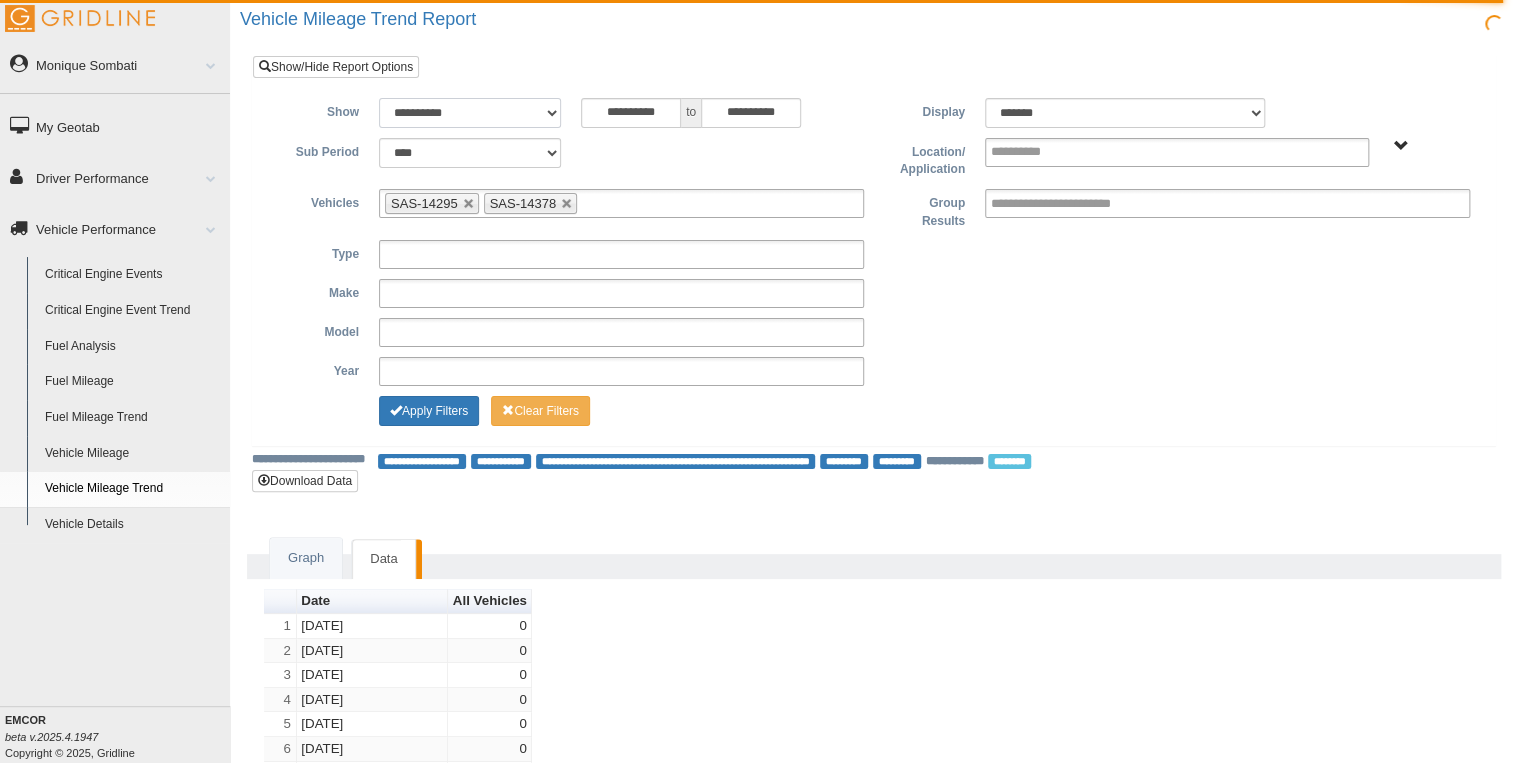 click on "**********" at bounding box center (470, 113) 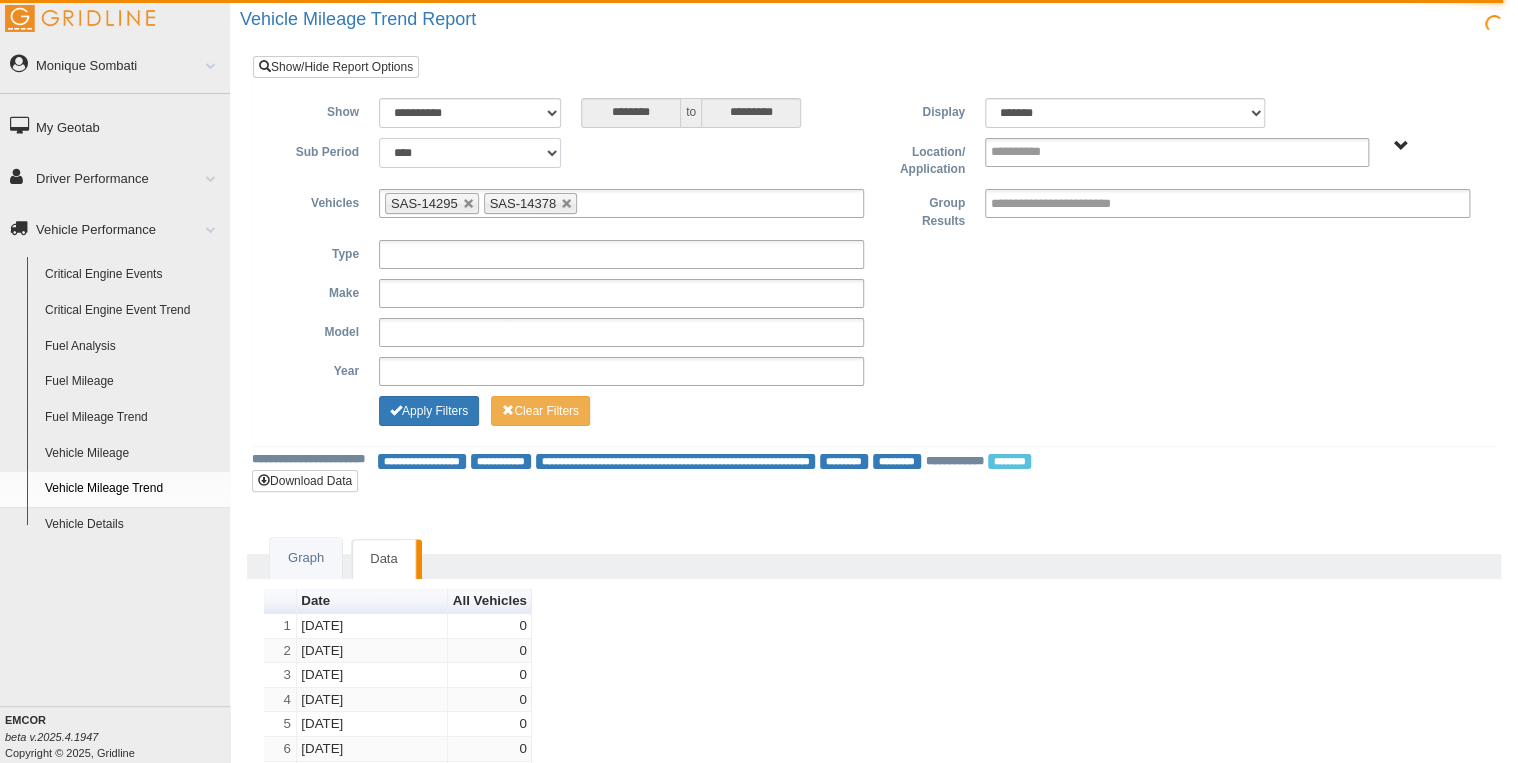 click on "****
****
*****
*******" at bounding box center [470, 153] 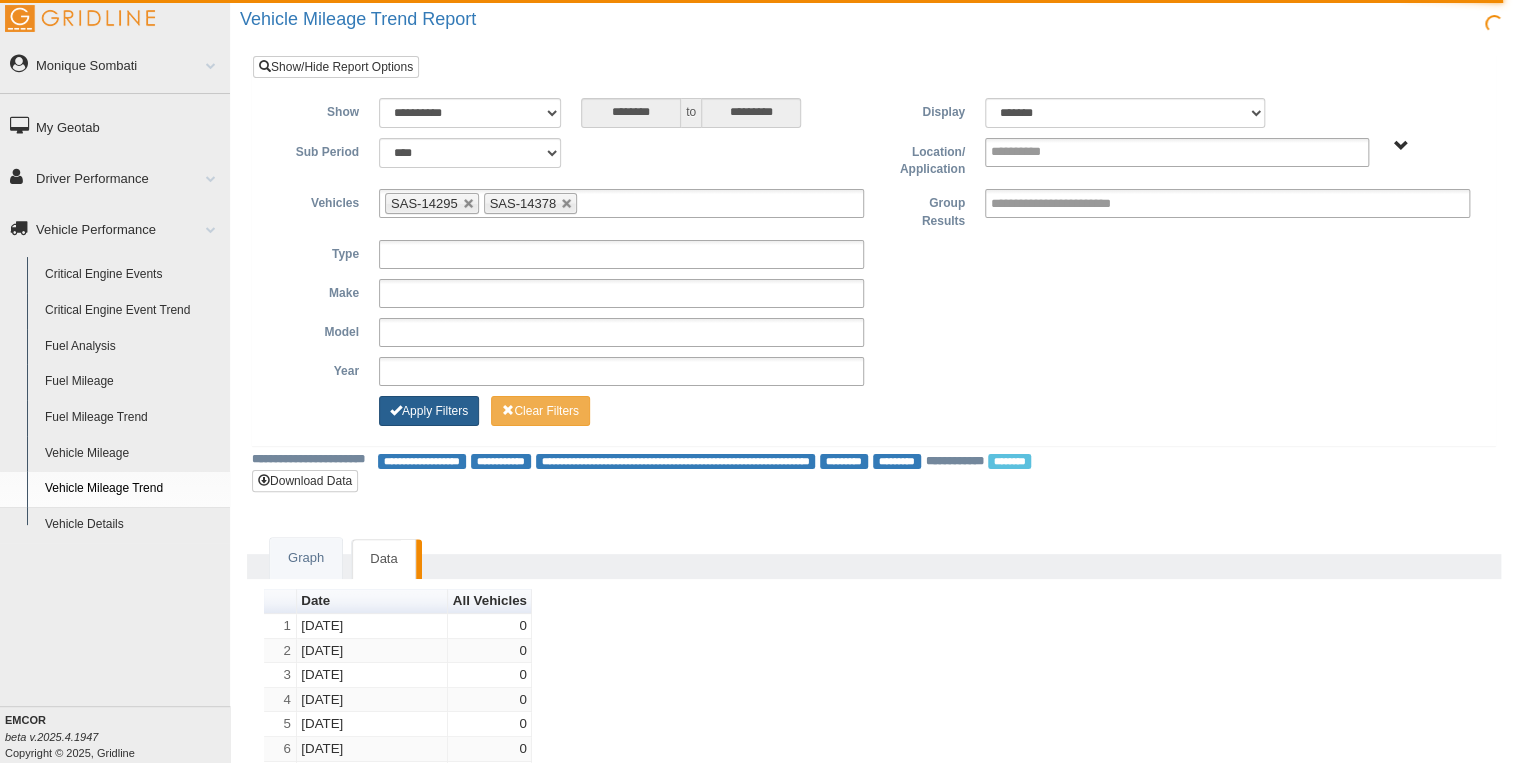 click on "Apply Filters" at bounding box center (429, 411) 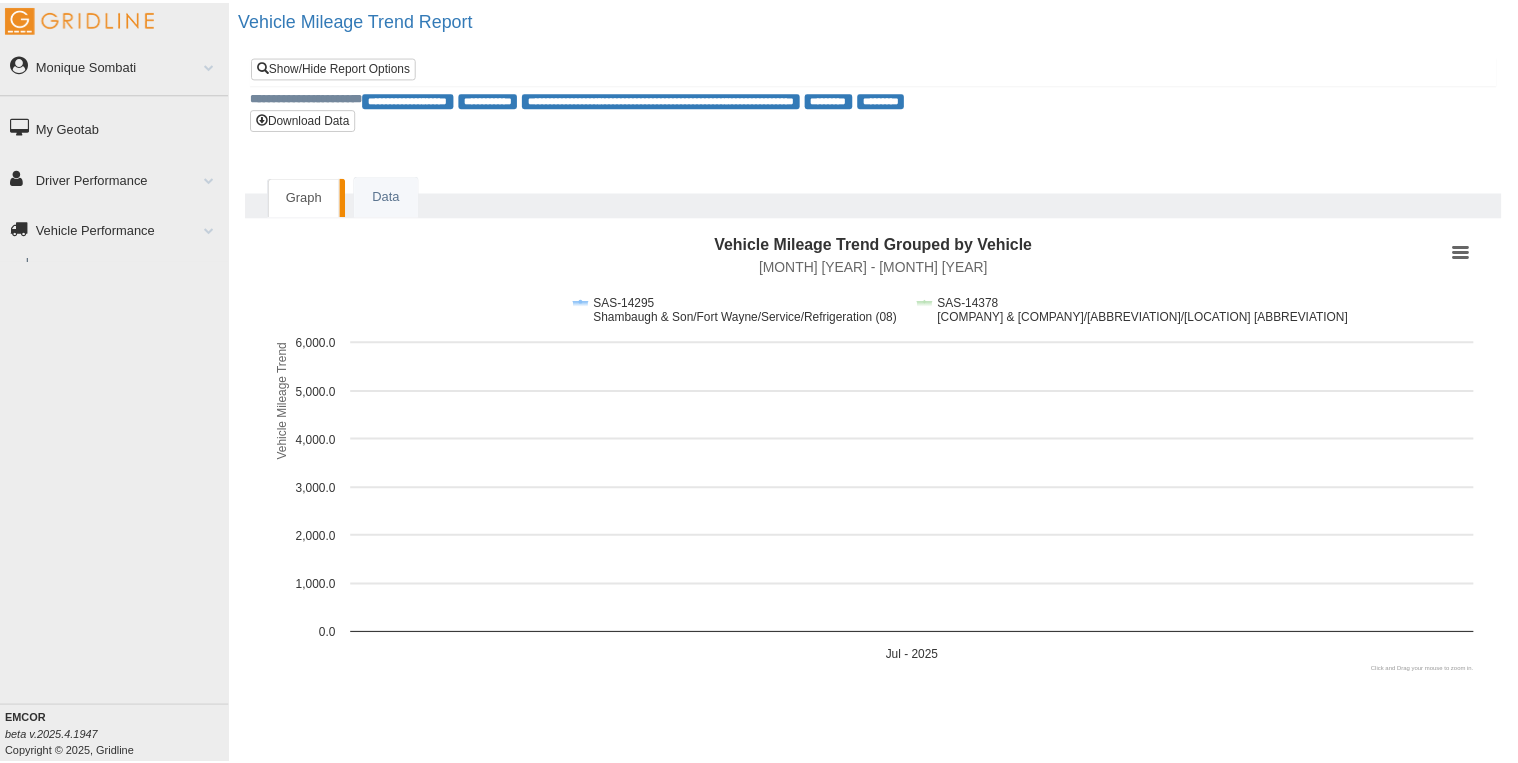 scroll, scrollTop: 0, scrollLeft: 0, axis: both 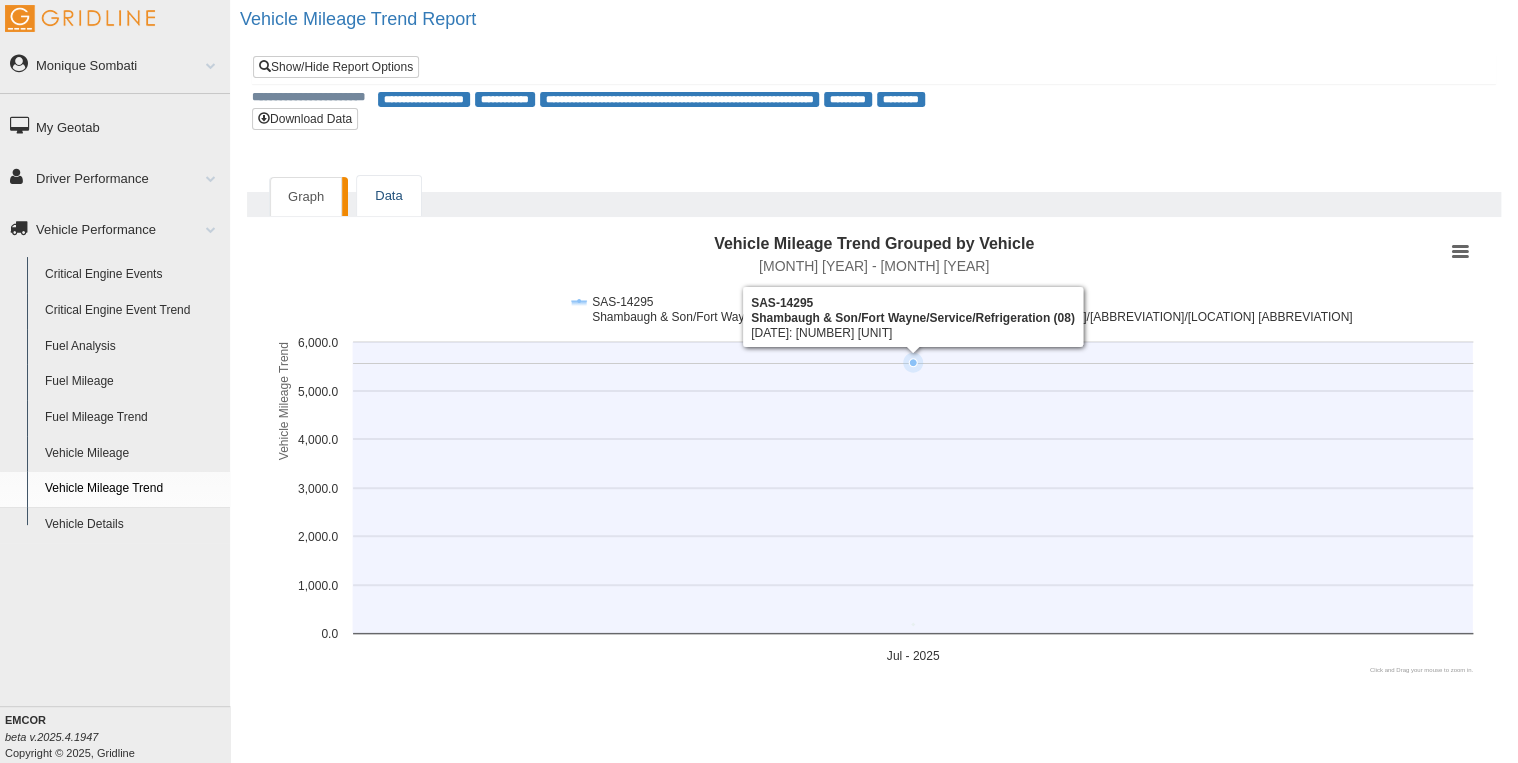 click on "Data" at bounding box center [388, 196] 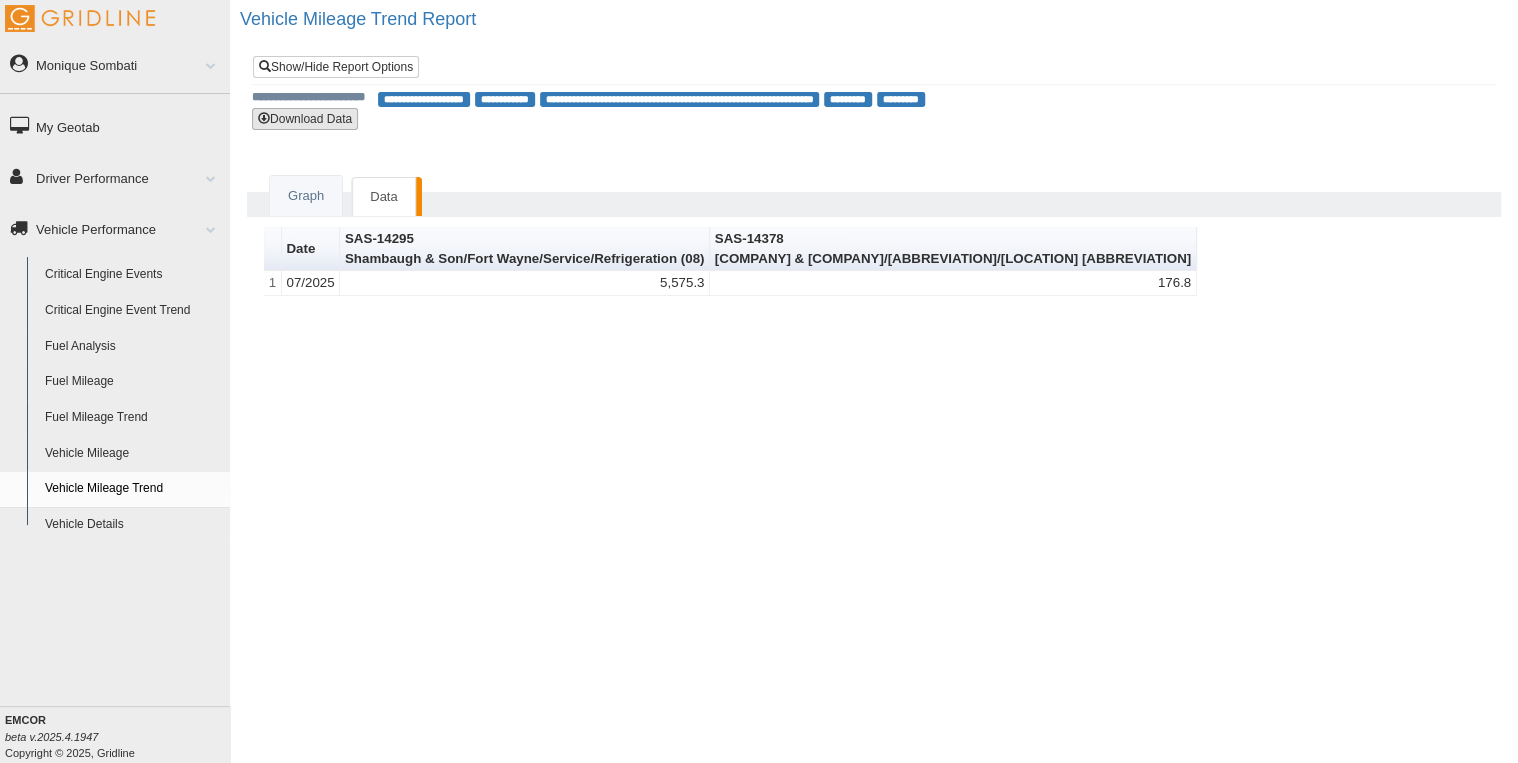 click on "Download Data" at bounding box center [305, 119] 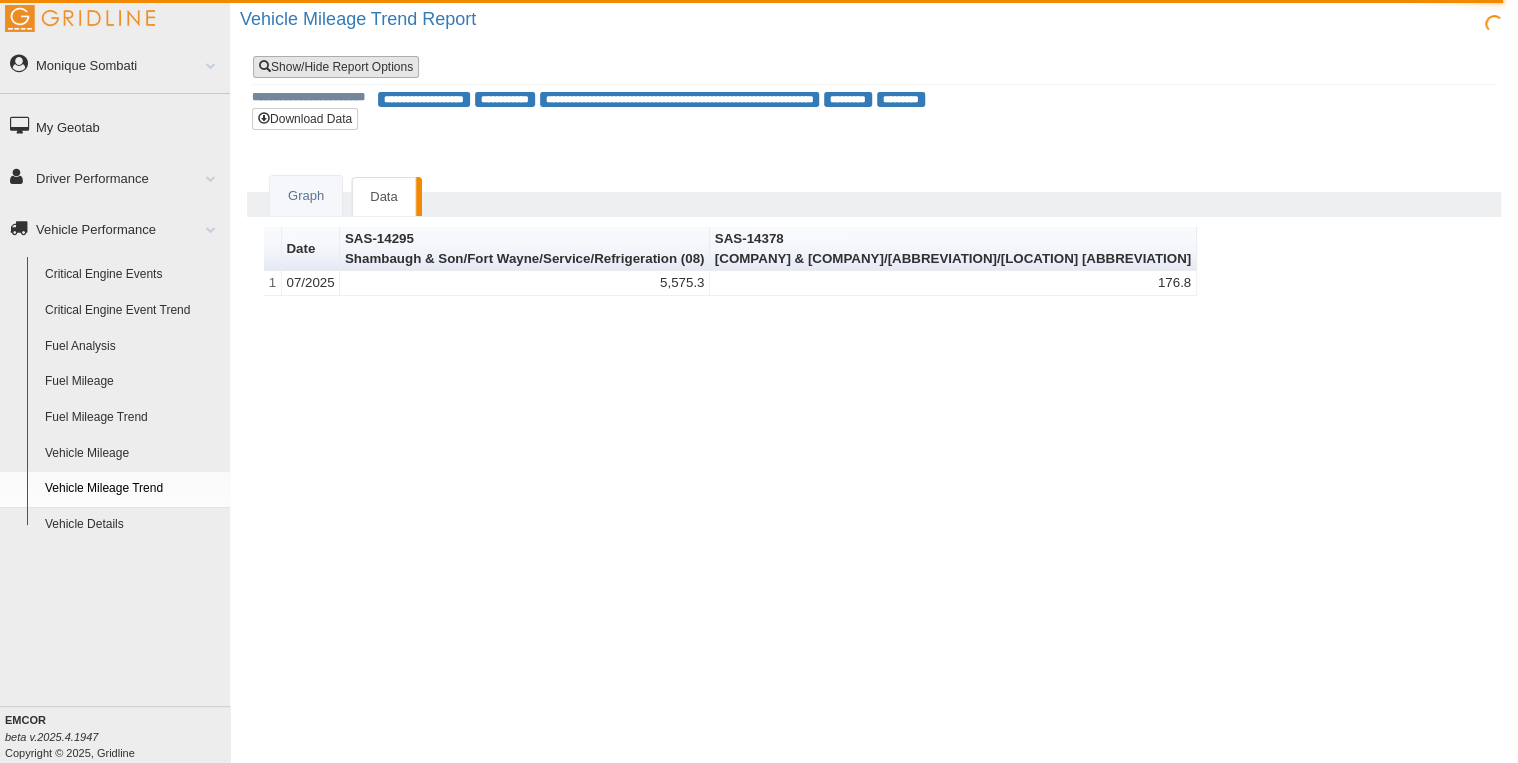 click on "Show/Hide Report Options" at bounding box center (336, 67) 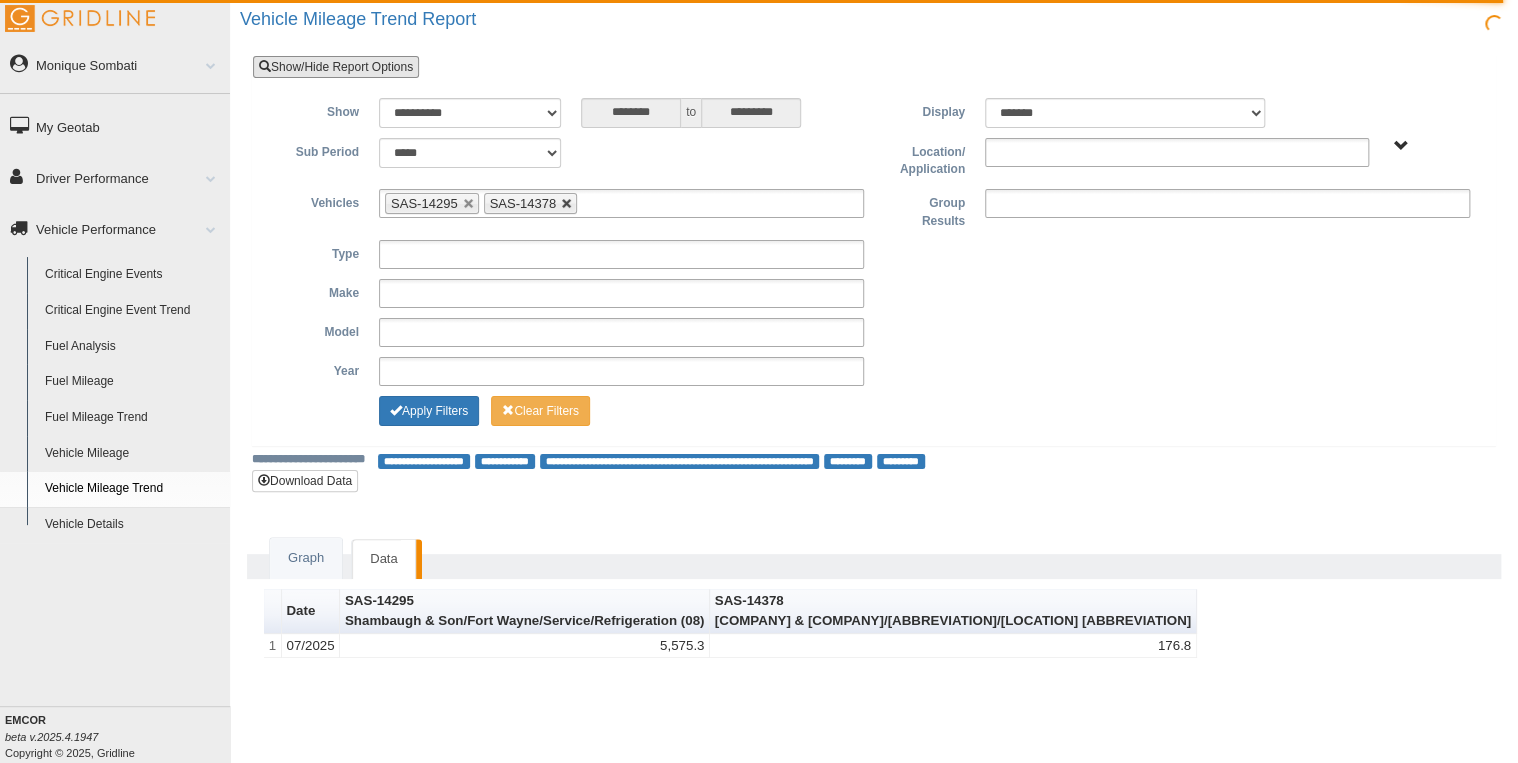 click at bounding box center (567, 204) 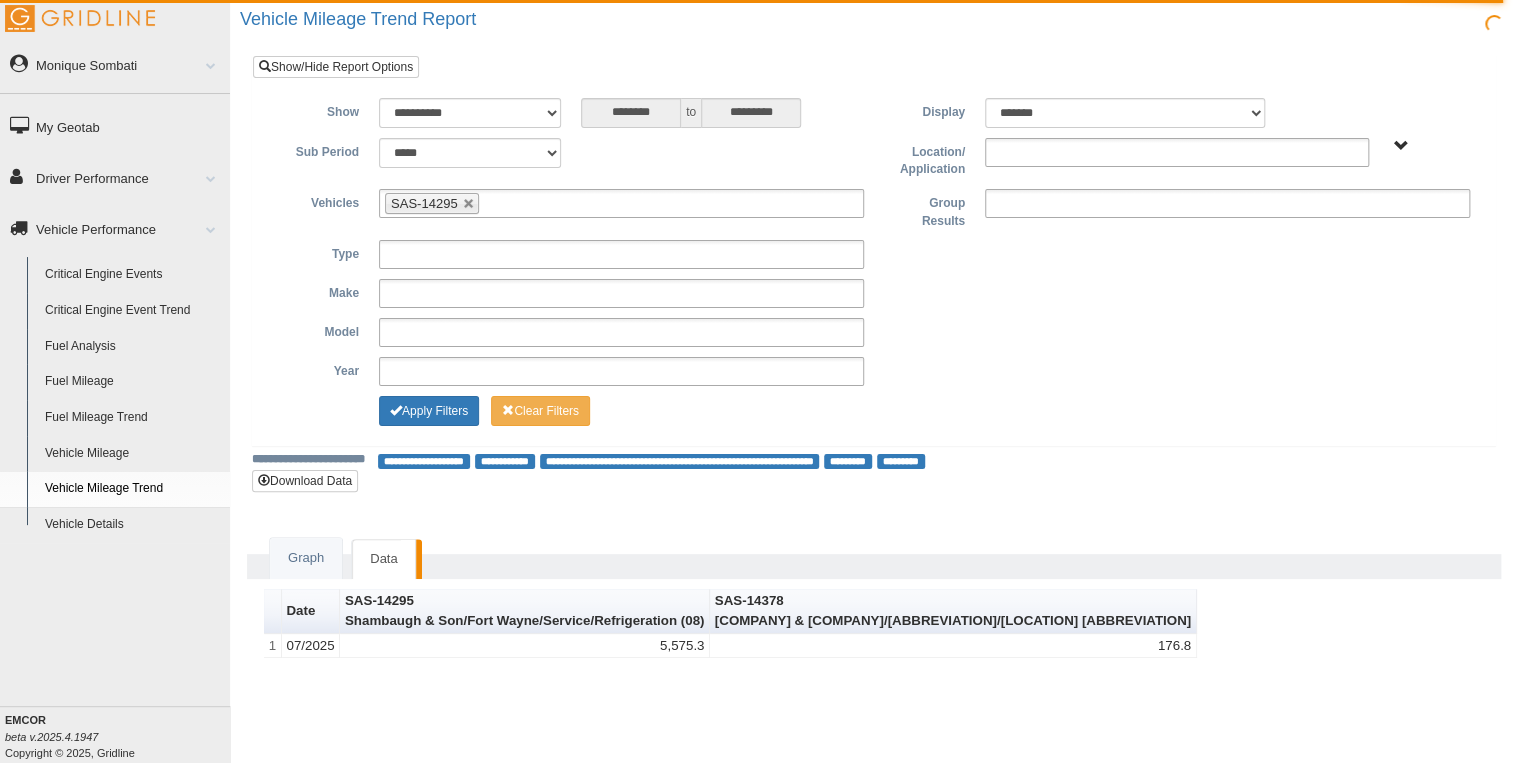 click on "SAS-14295" at bounding box center (621, 203) 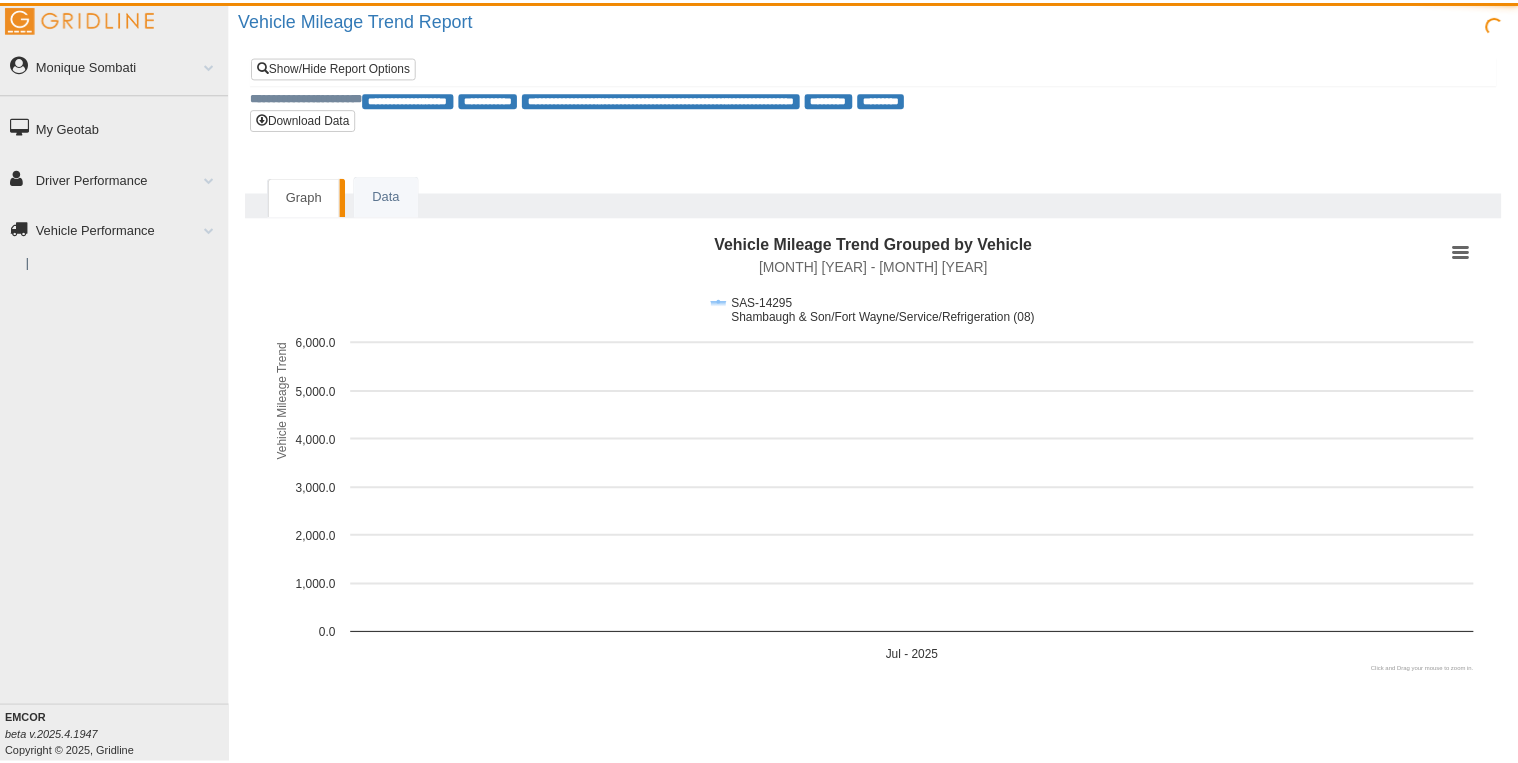 scroll, scrollTop: 0, scrollLeft: 0, axis: both 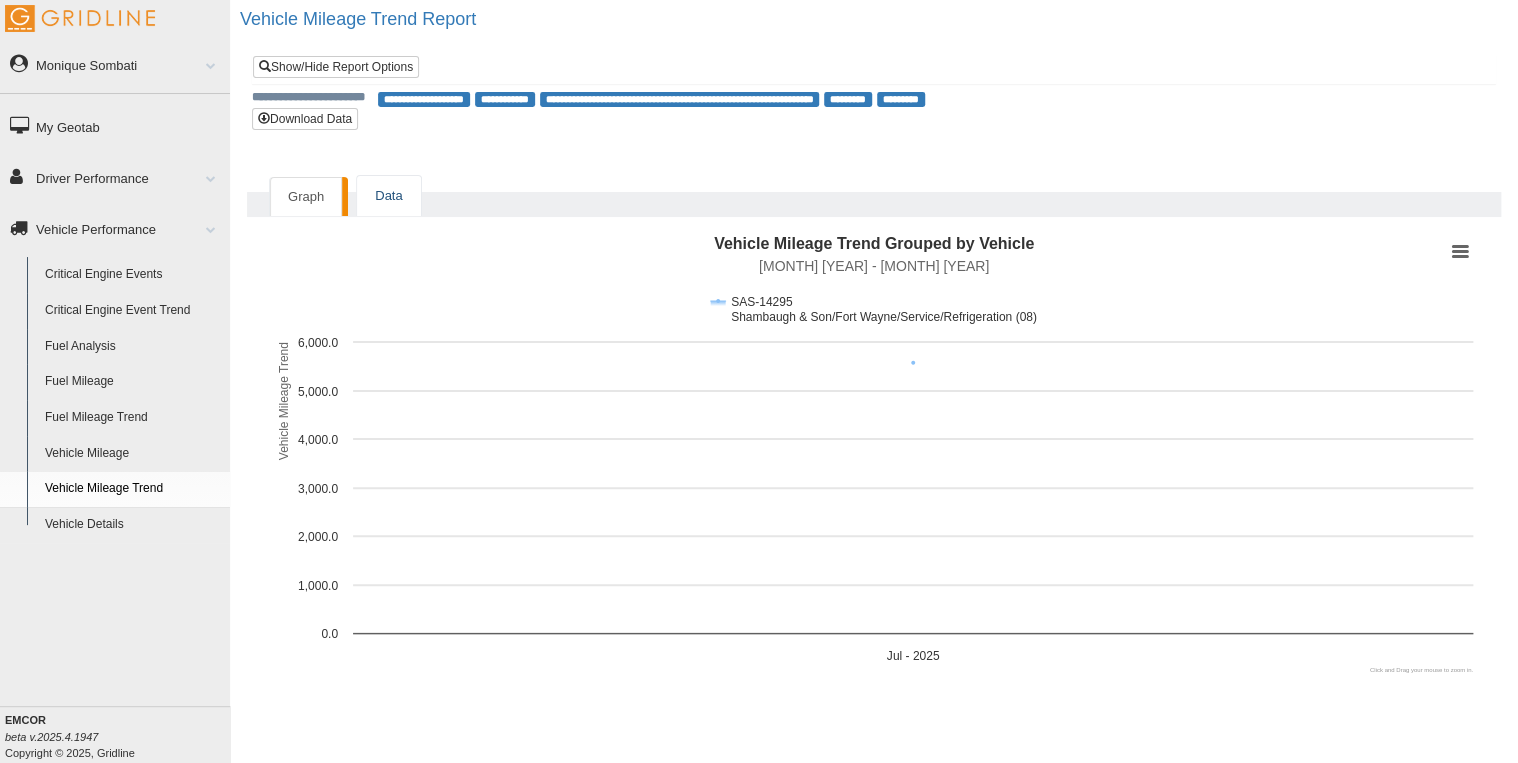 click on "Data" at bounding box center (388, 196) 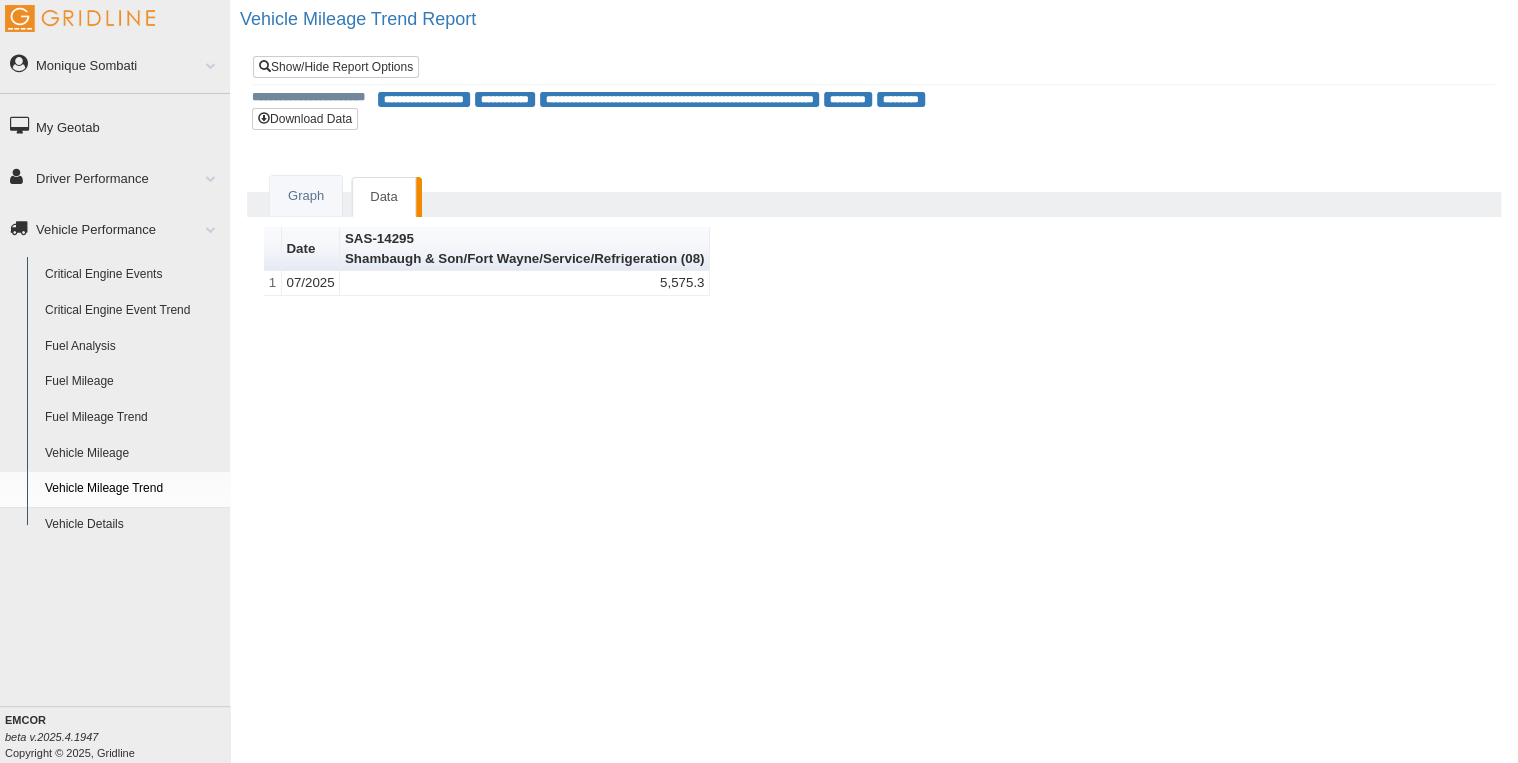 click on "Data" at bounding box center [383, 197] 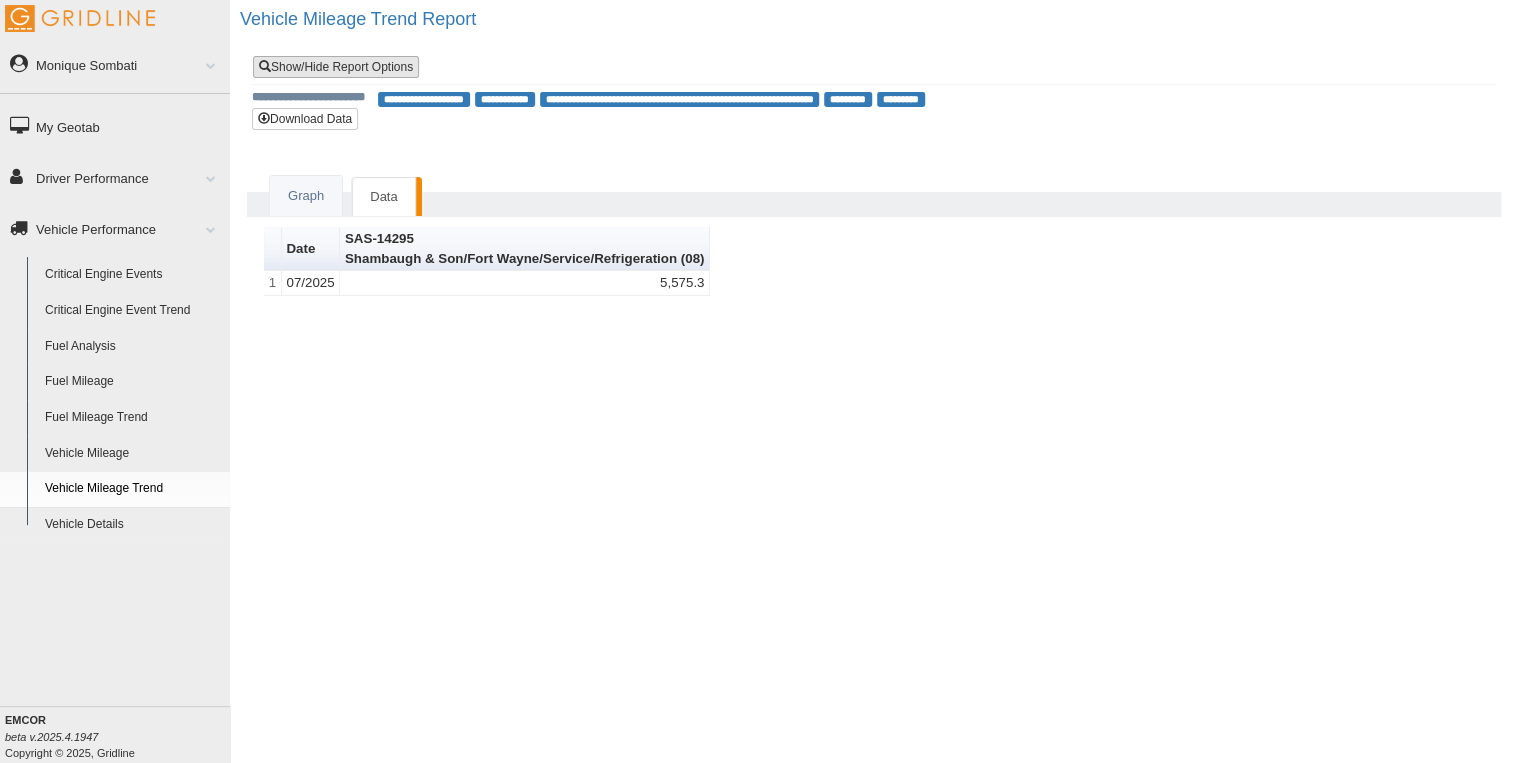 click on "Show/Hide Report Options" at bounding box center [336, 67] 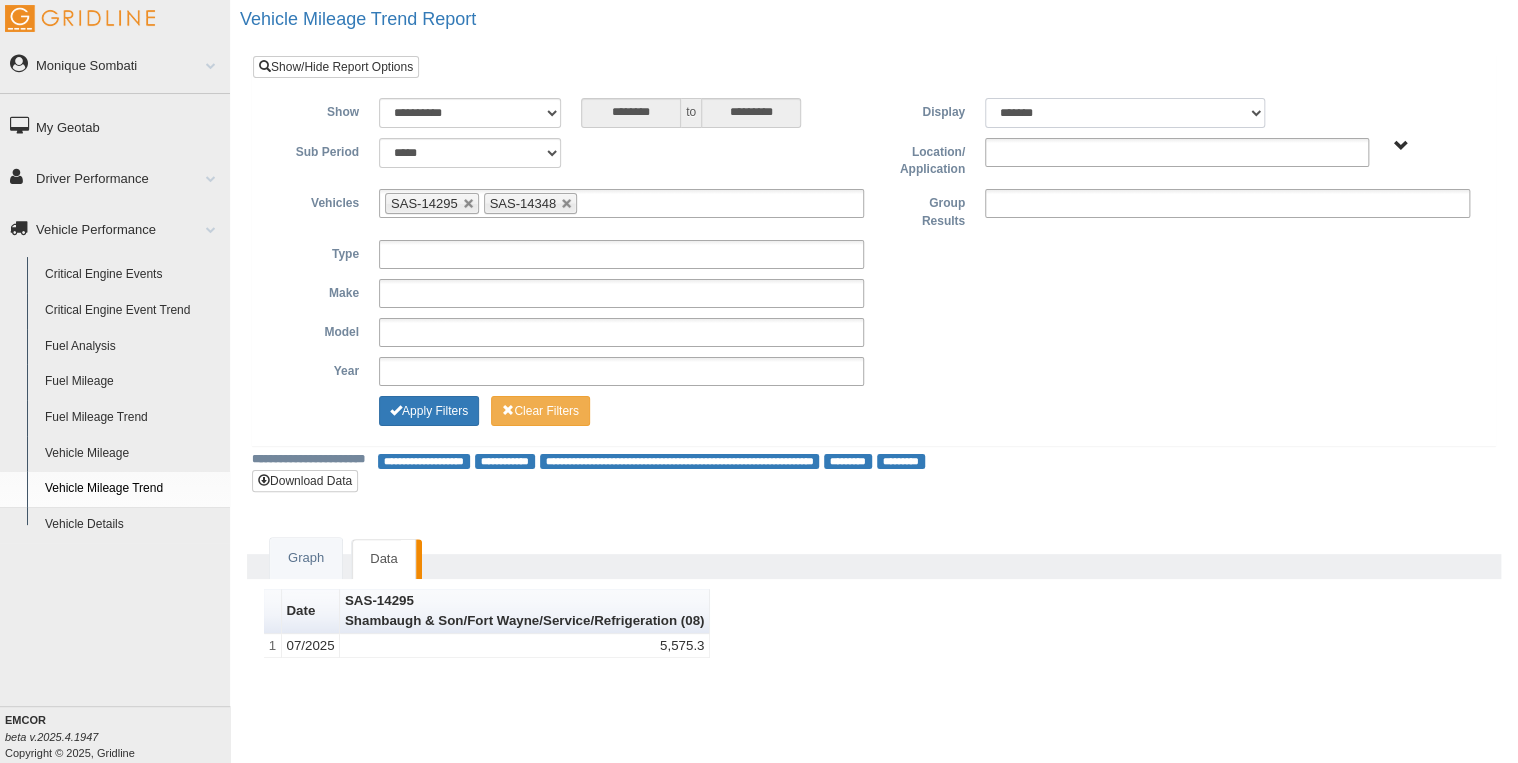 click on "*******
******" at bounding box center (1125, 113) 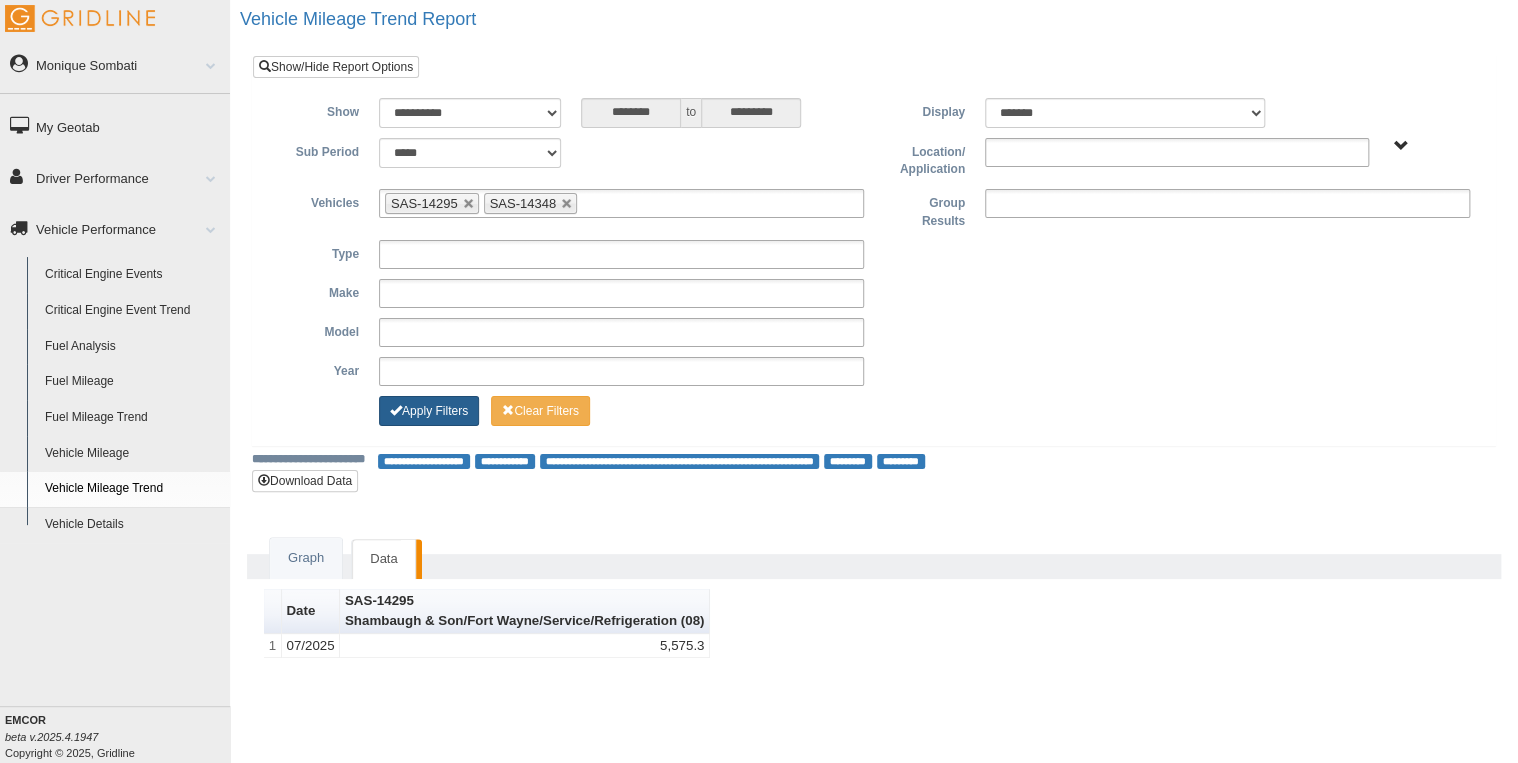 click on "Apply Filters" at bounding box center [429, 411] 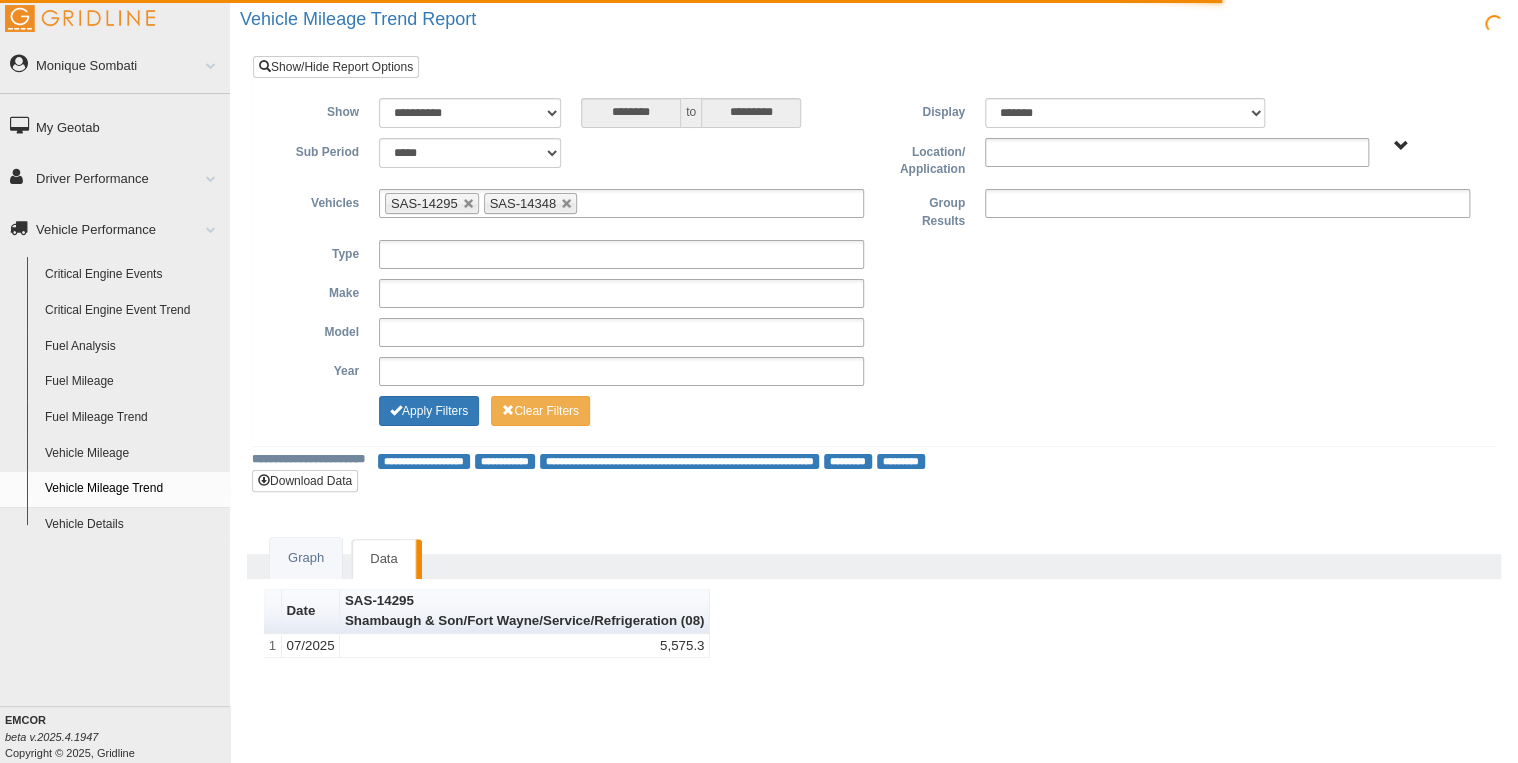 click on "Vehicle Mileage" at bounding box center (133, 454) 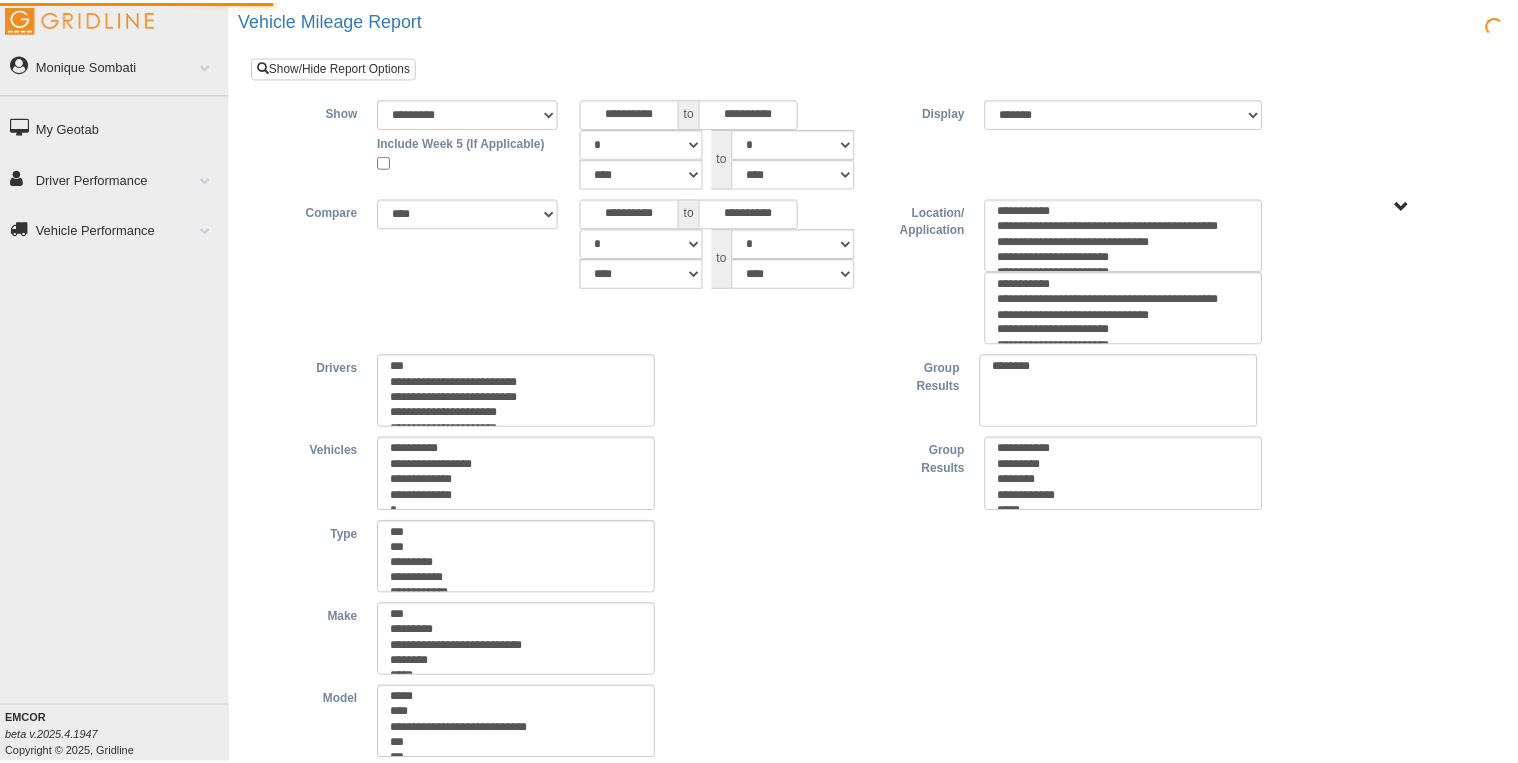 scroll, scrollTop: 0, scrollLeft: 0, axis: both 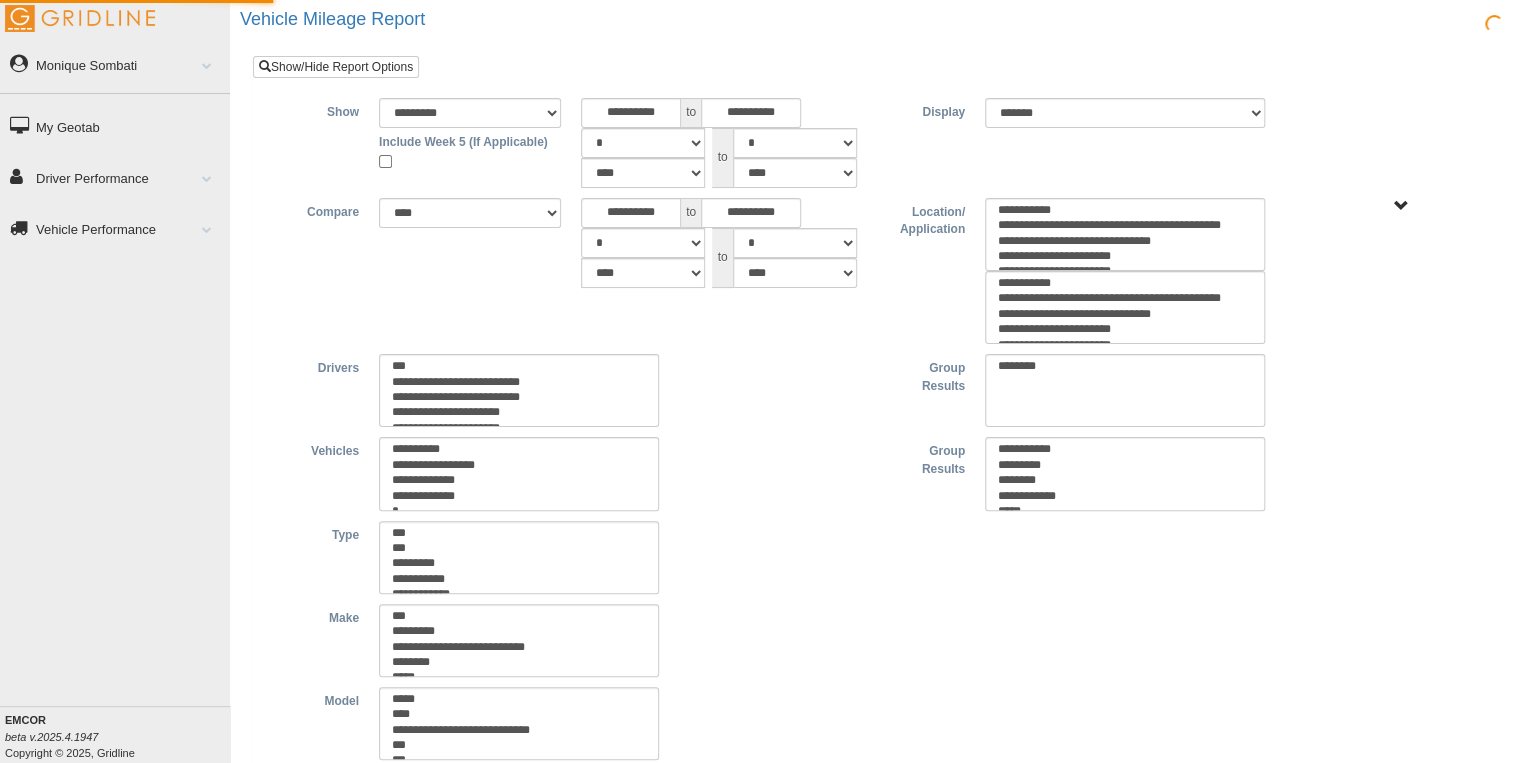 type on "*********" 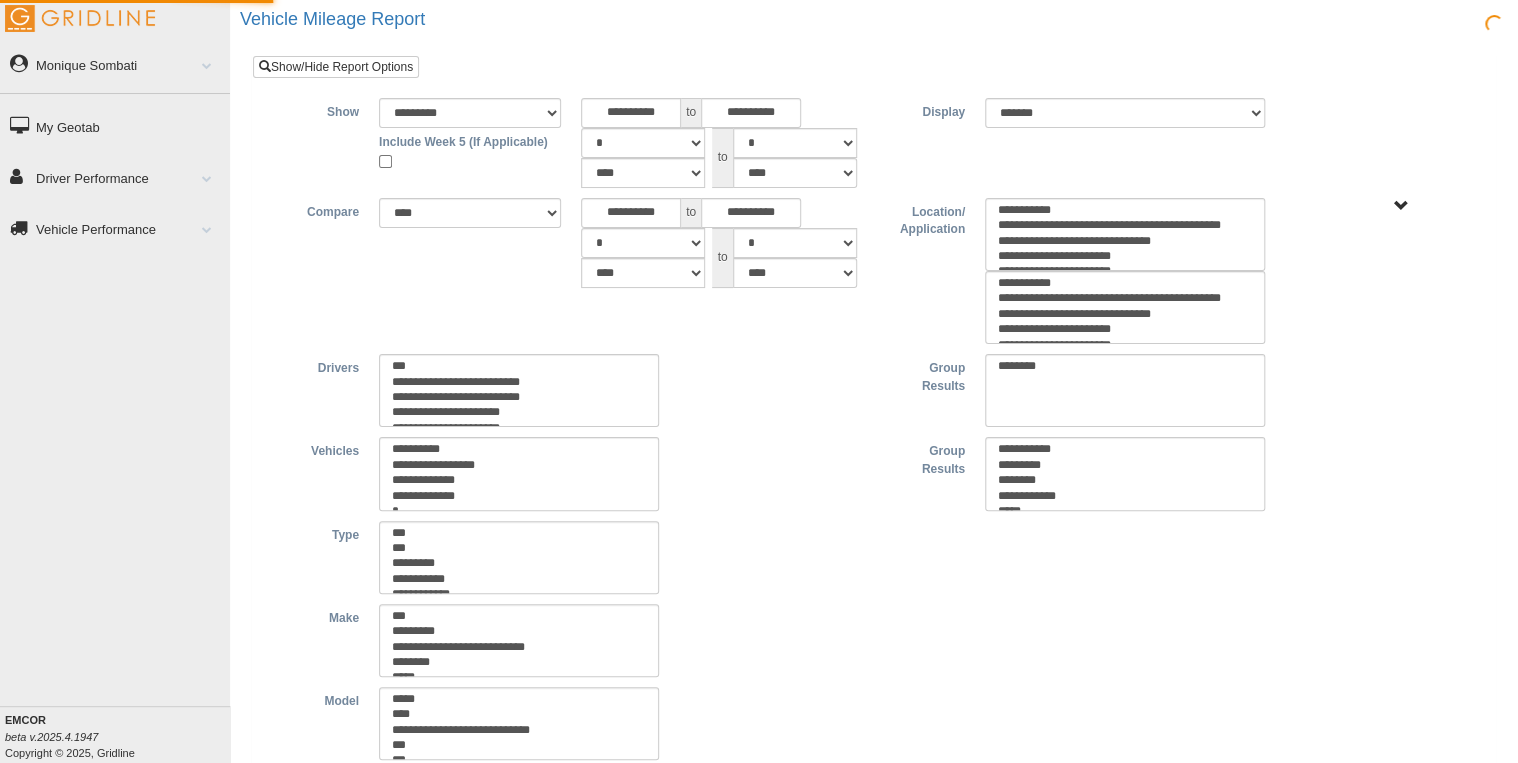 type on "********" 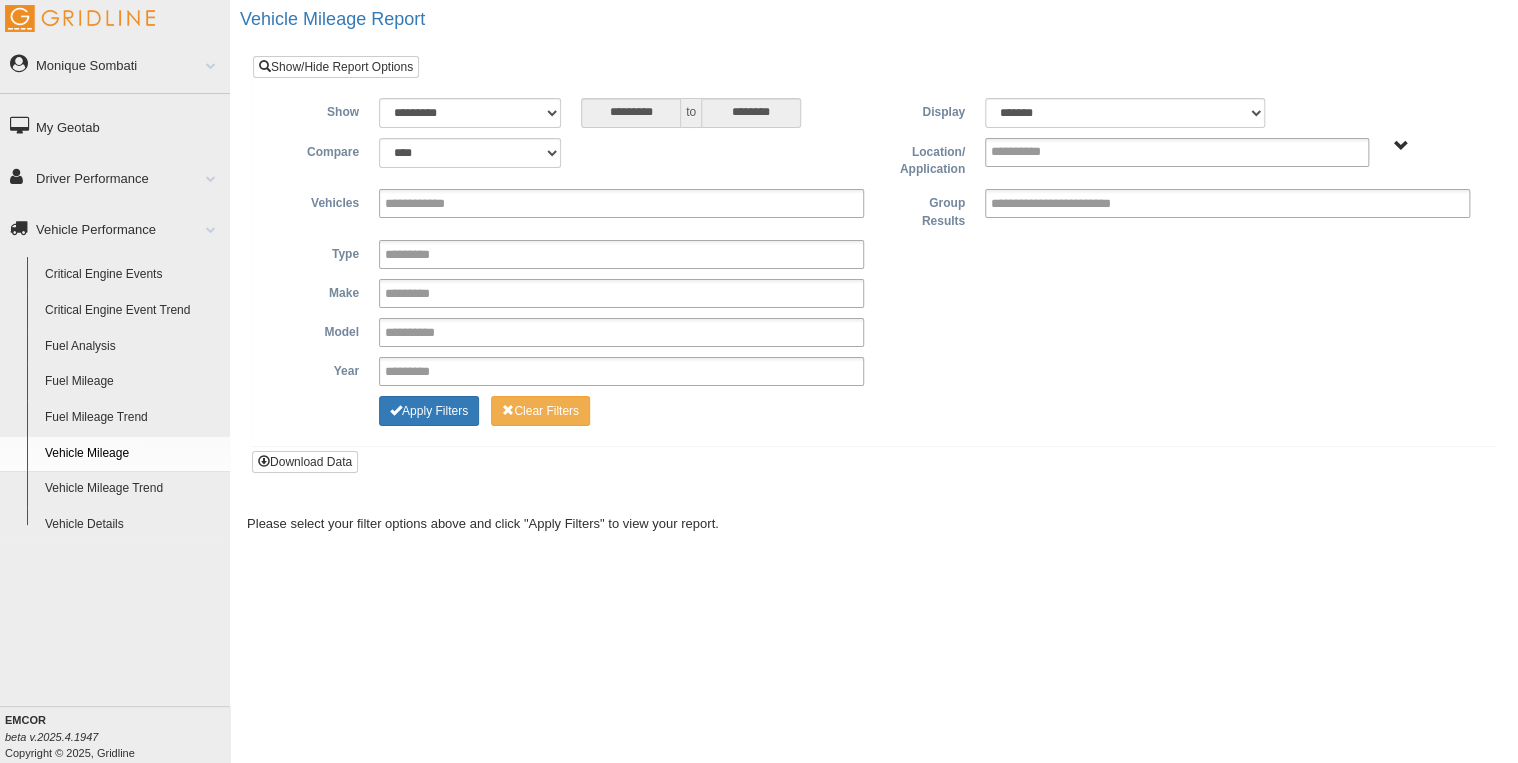 click on "**********" at bounding box center (430, 203) 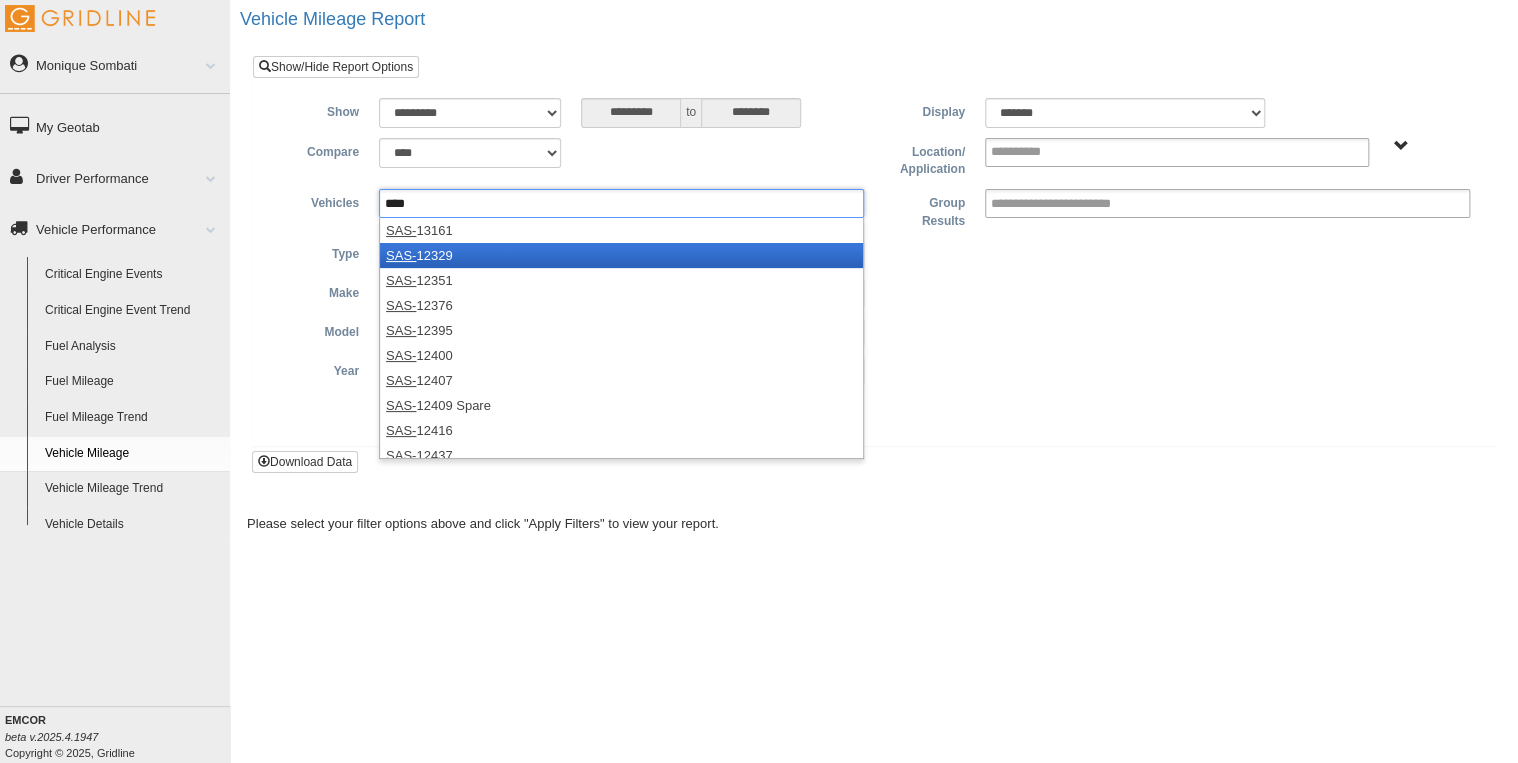 type on "**********" 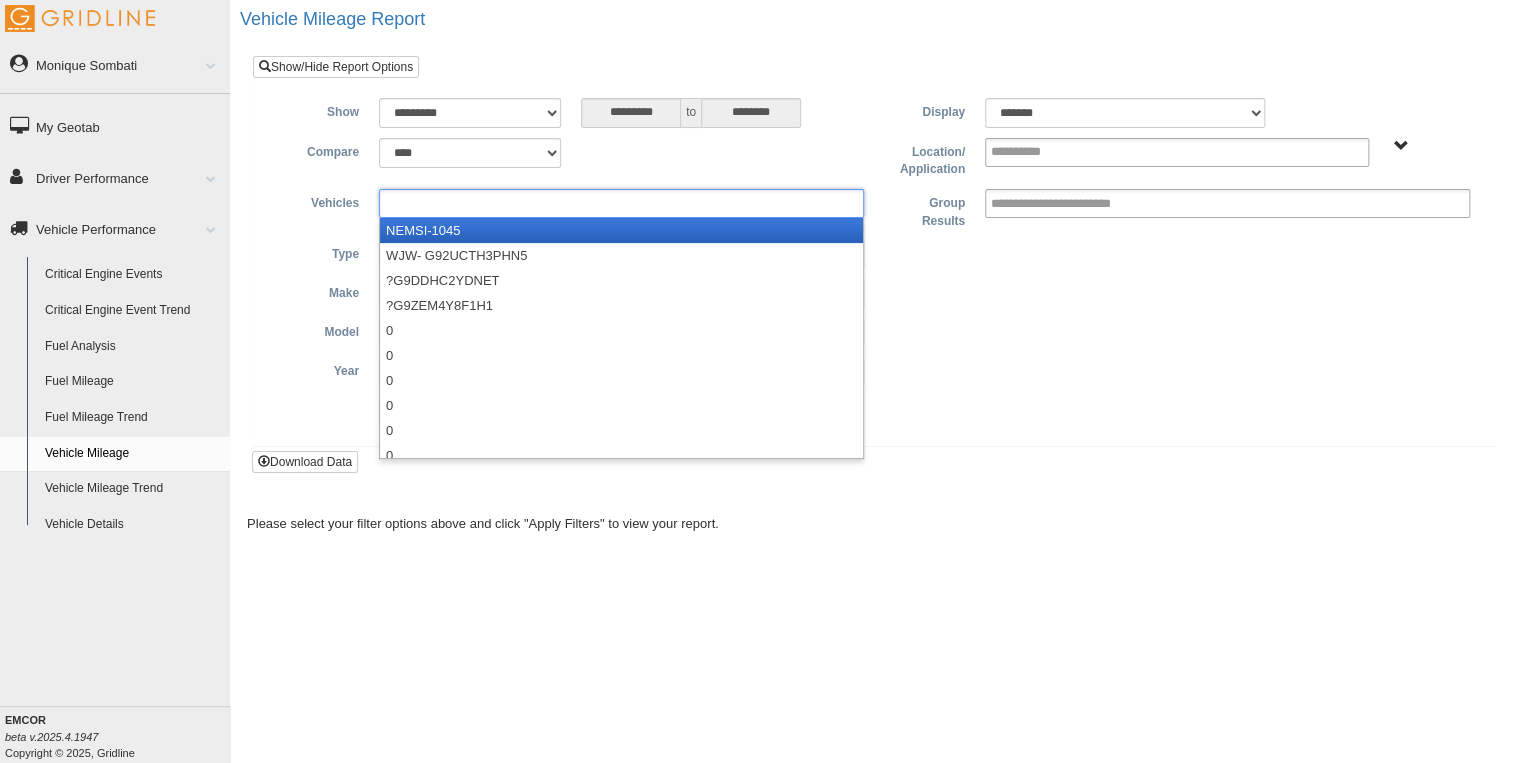 click at bounding box center [430, 203] 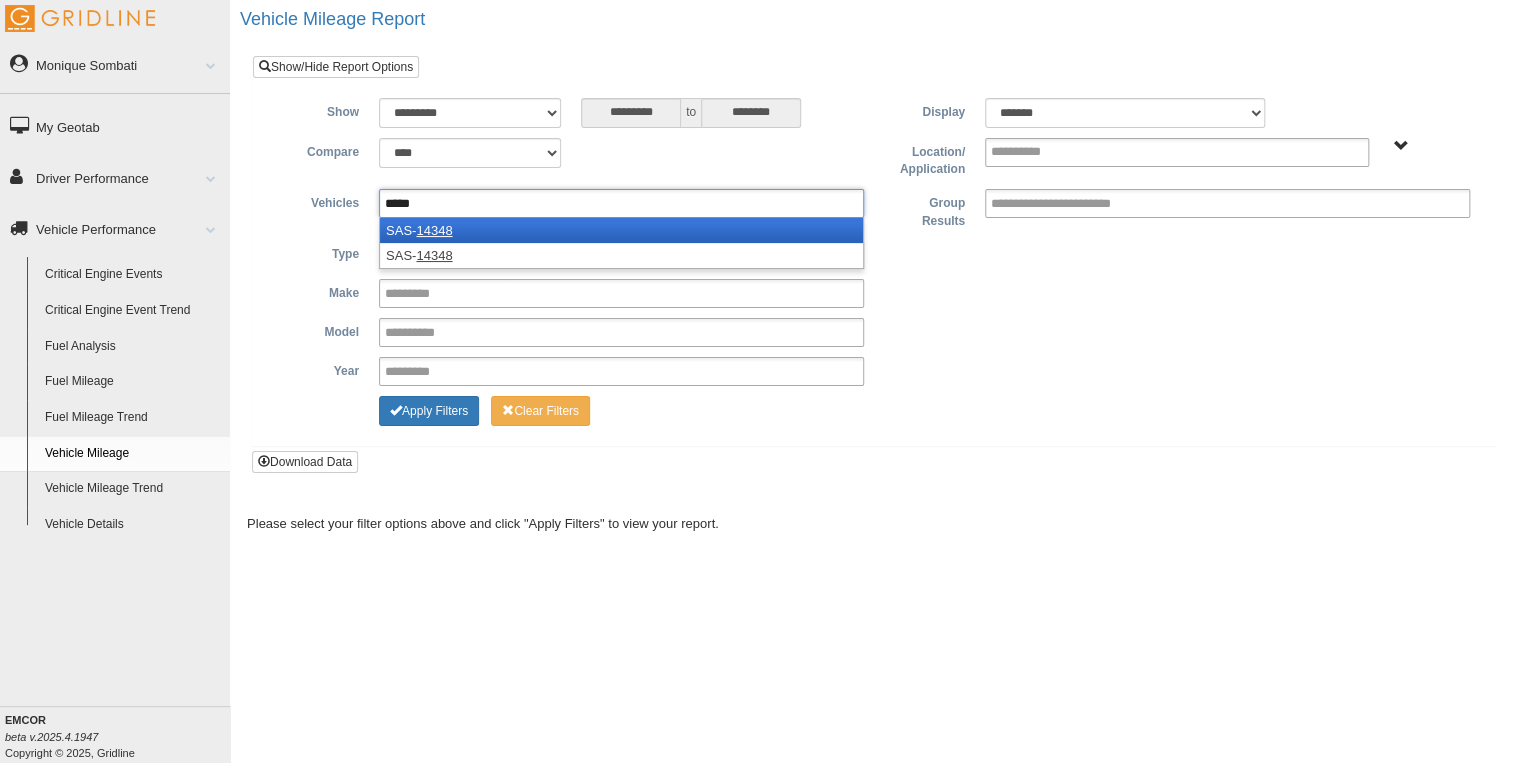 type on "*****" 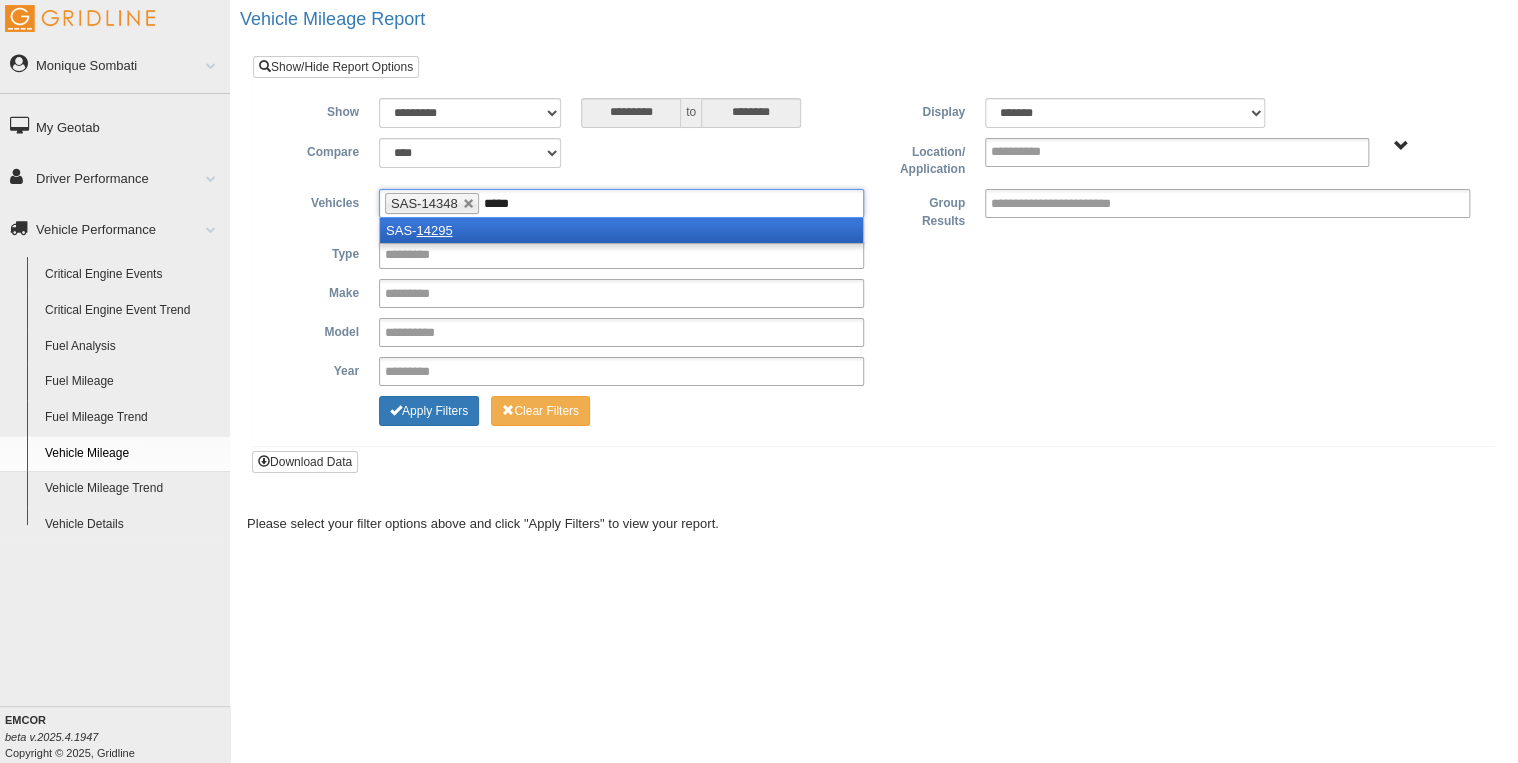 type on "*****" 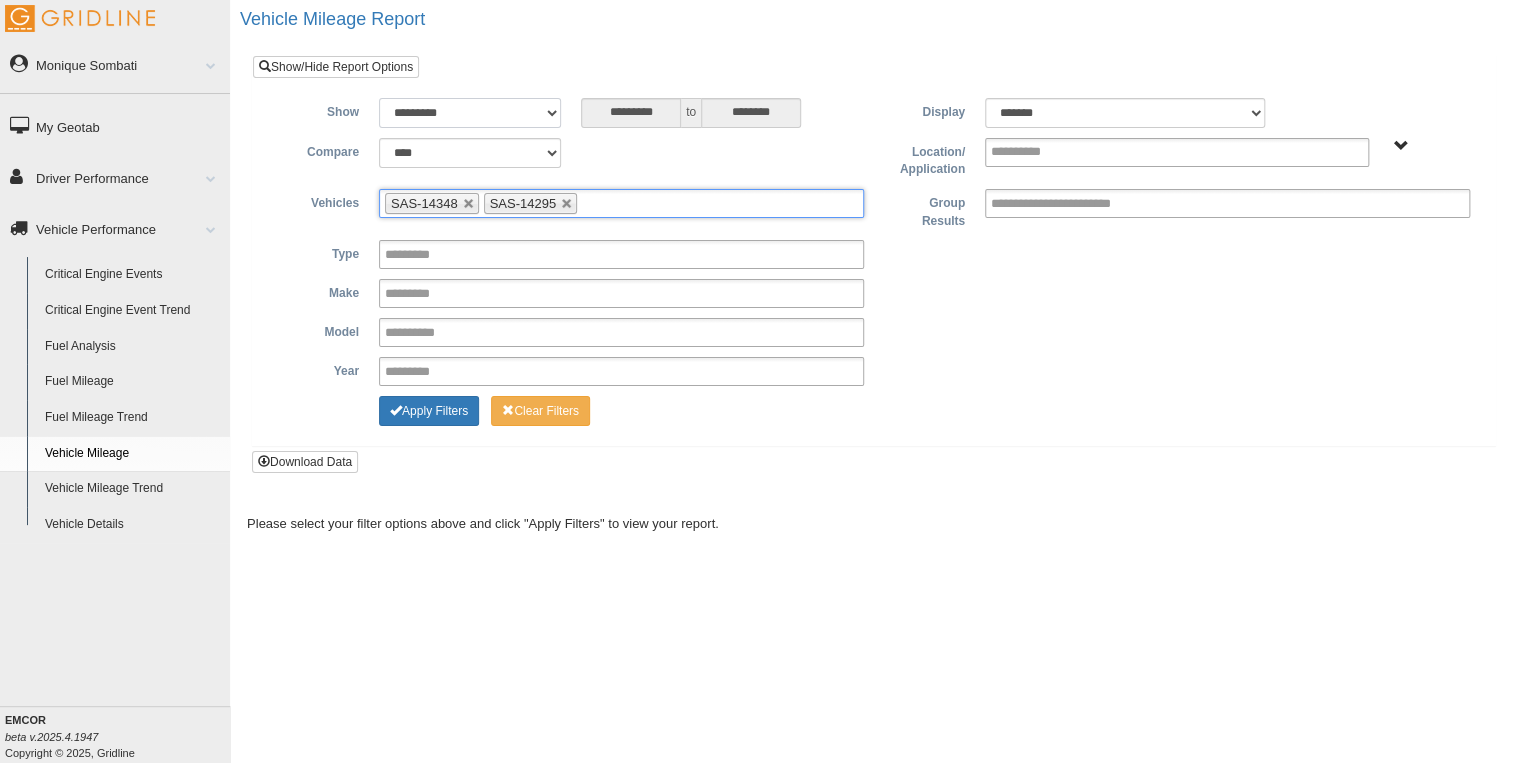click on "**********" at bounding box center (470, 113) 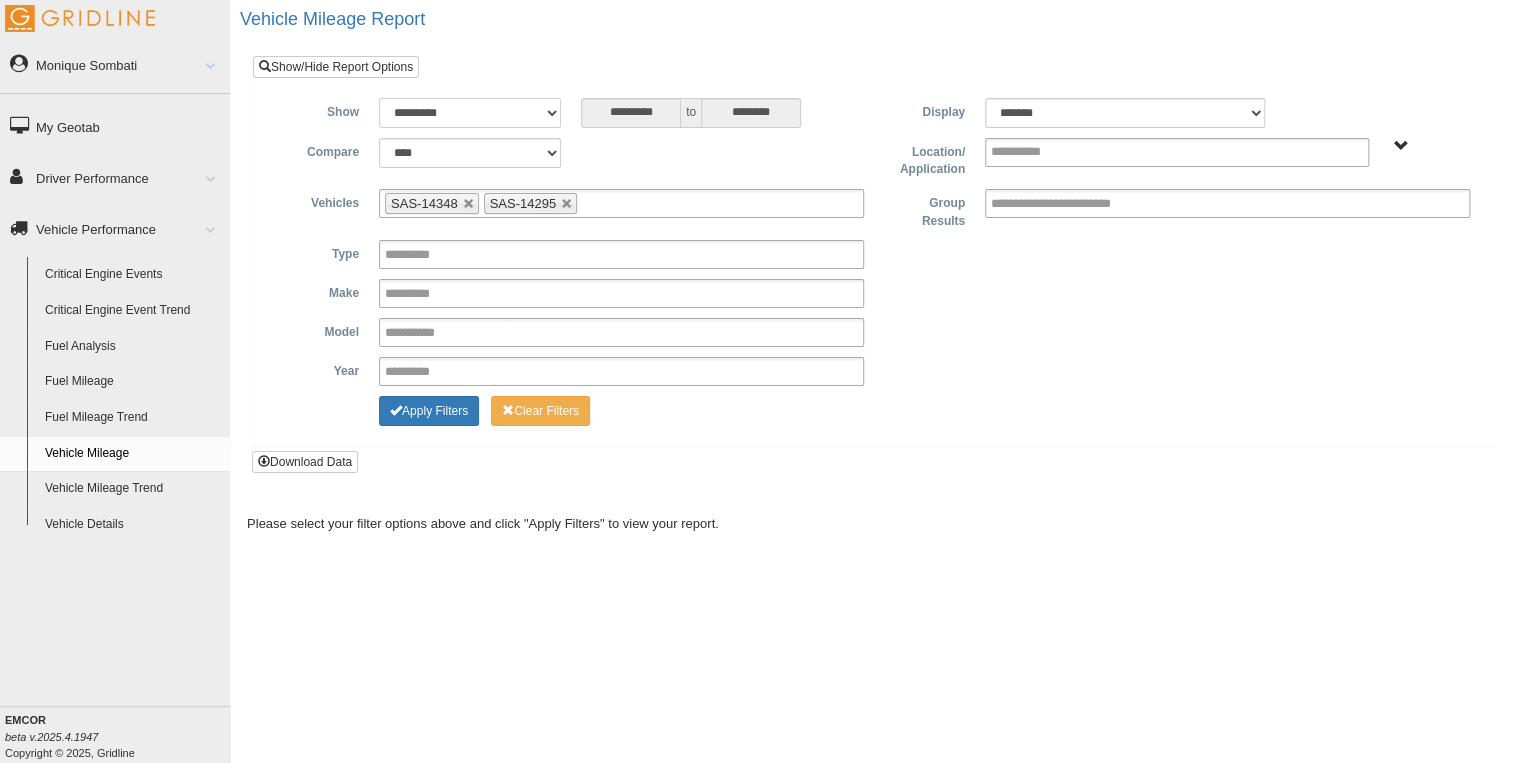 select on "**********" 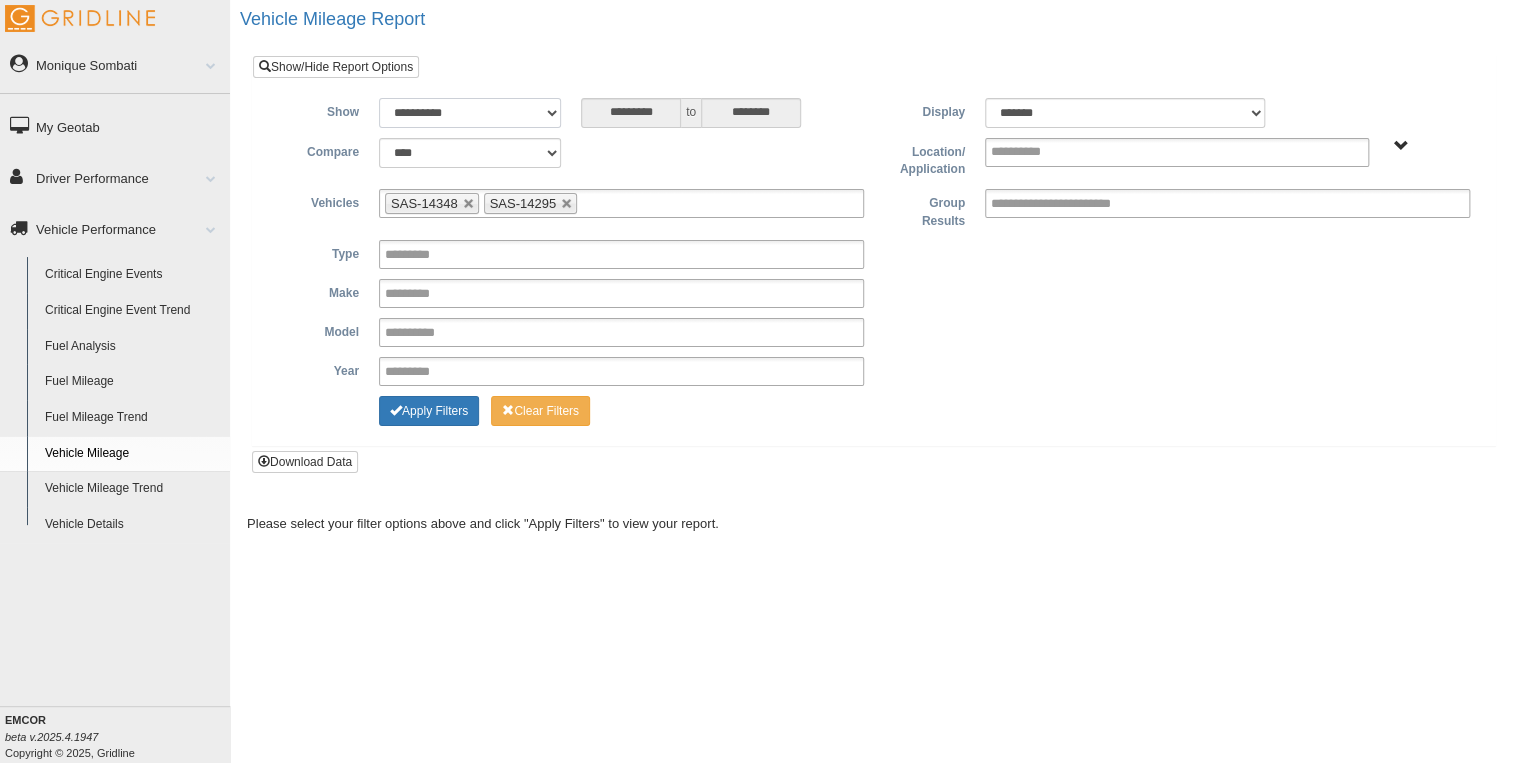 click on "**********" at bounding box center (470, 113) 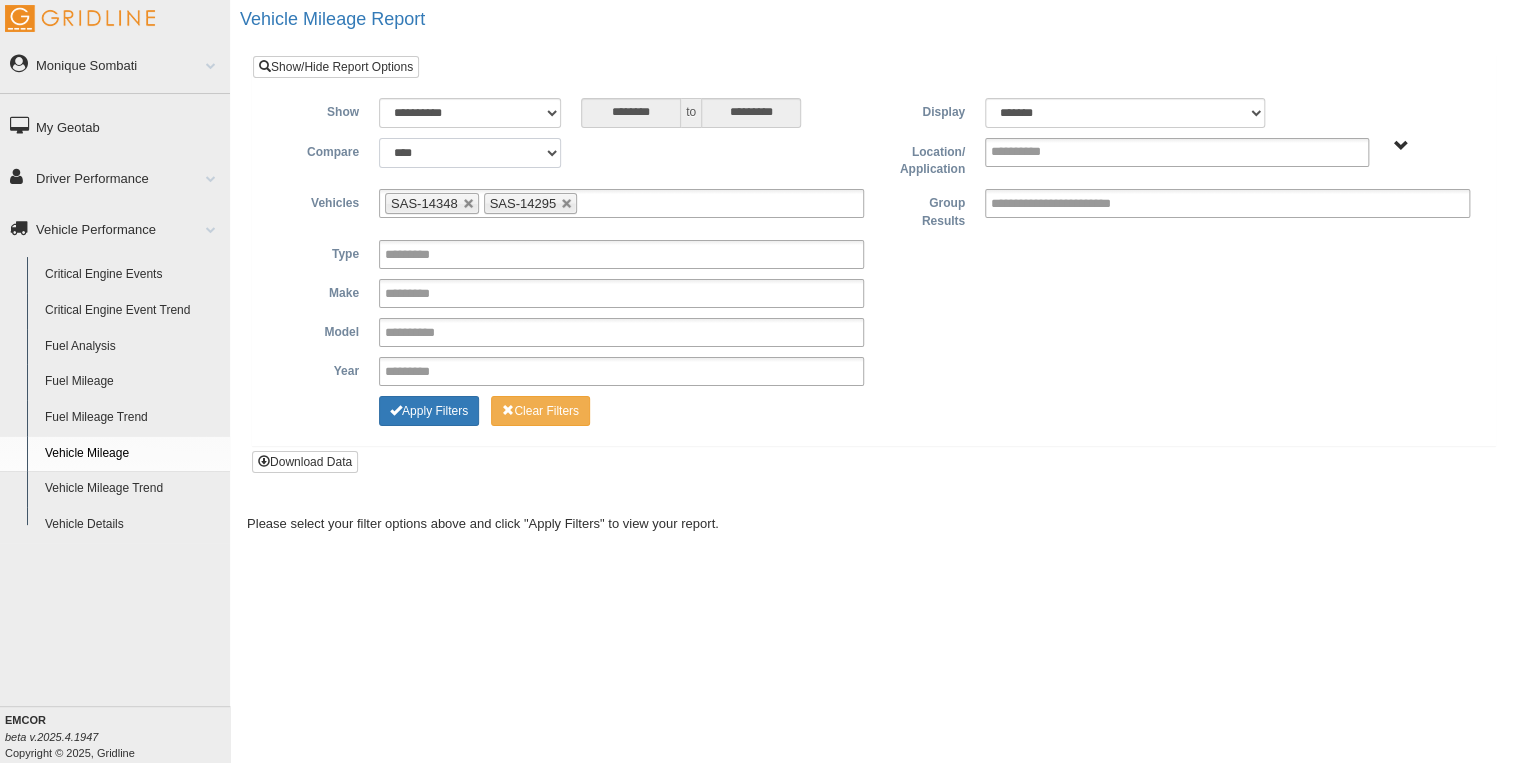 click on "**********" at bounding box center [470, 153] 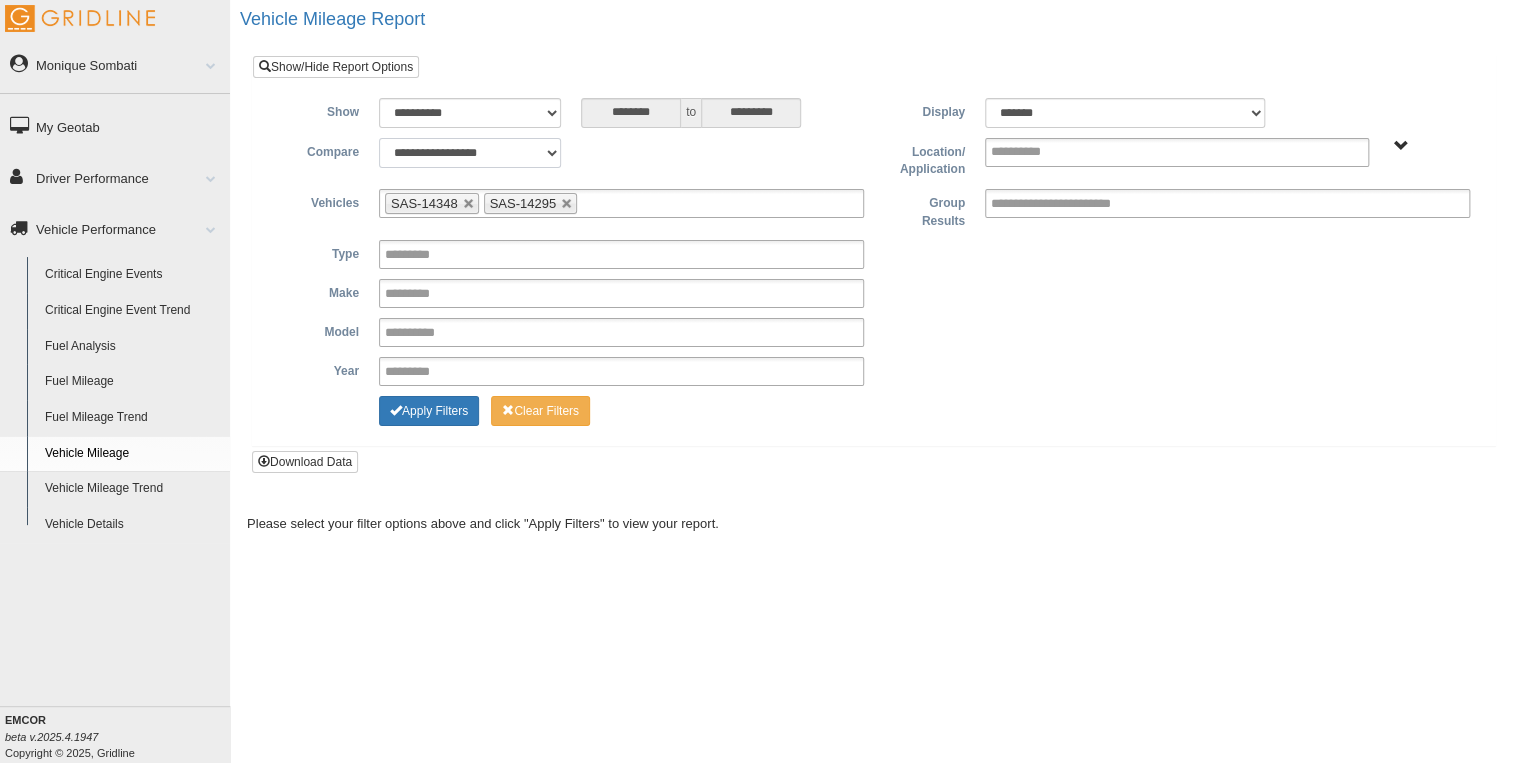 click on "**********" at bounding box center [470, 153] 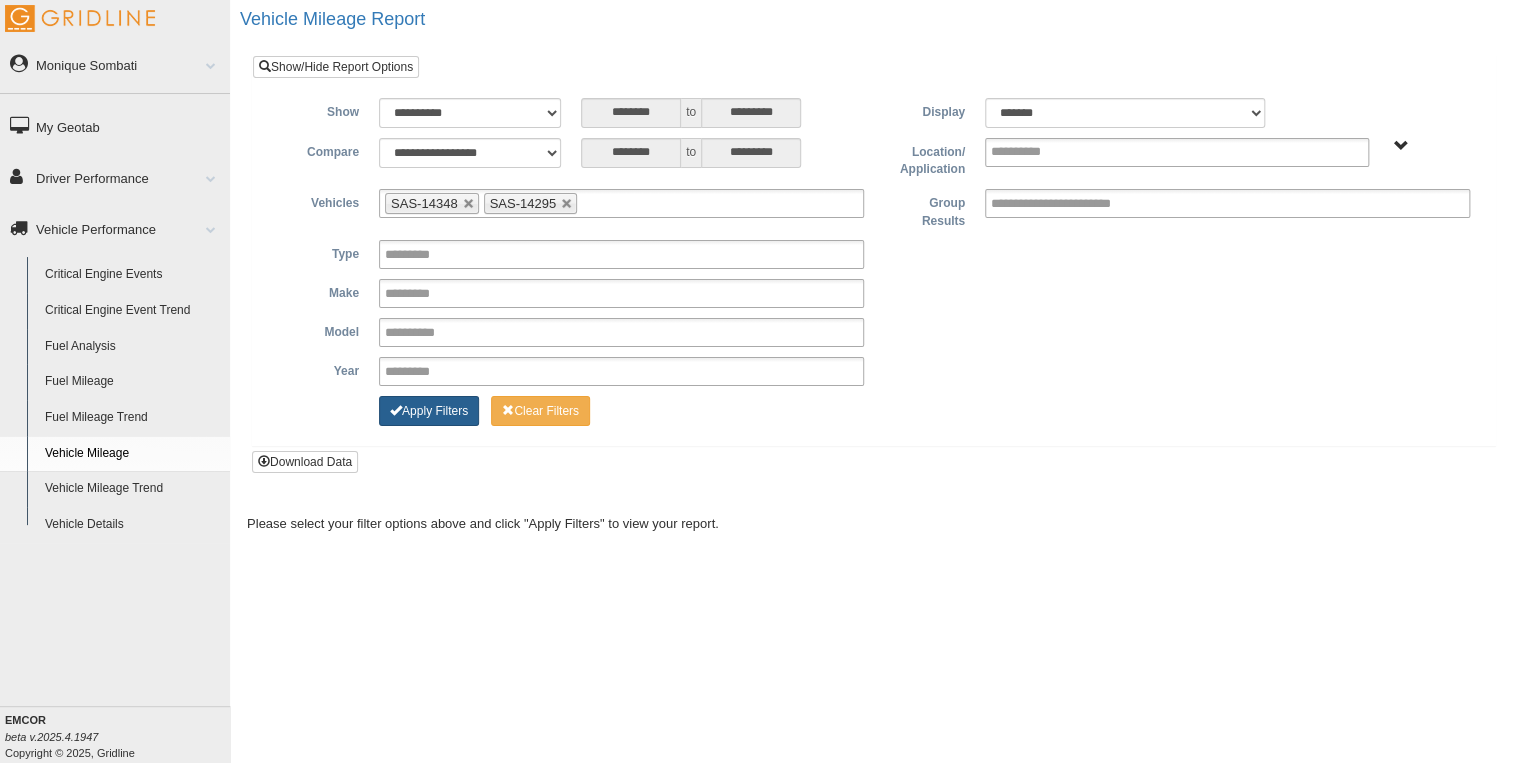 click on "Apply Filters" at bounding box center (429, 411) 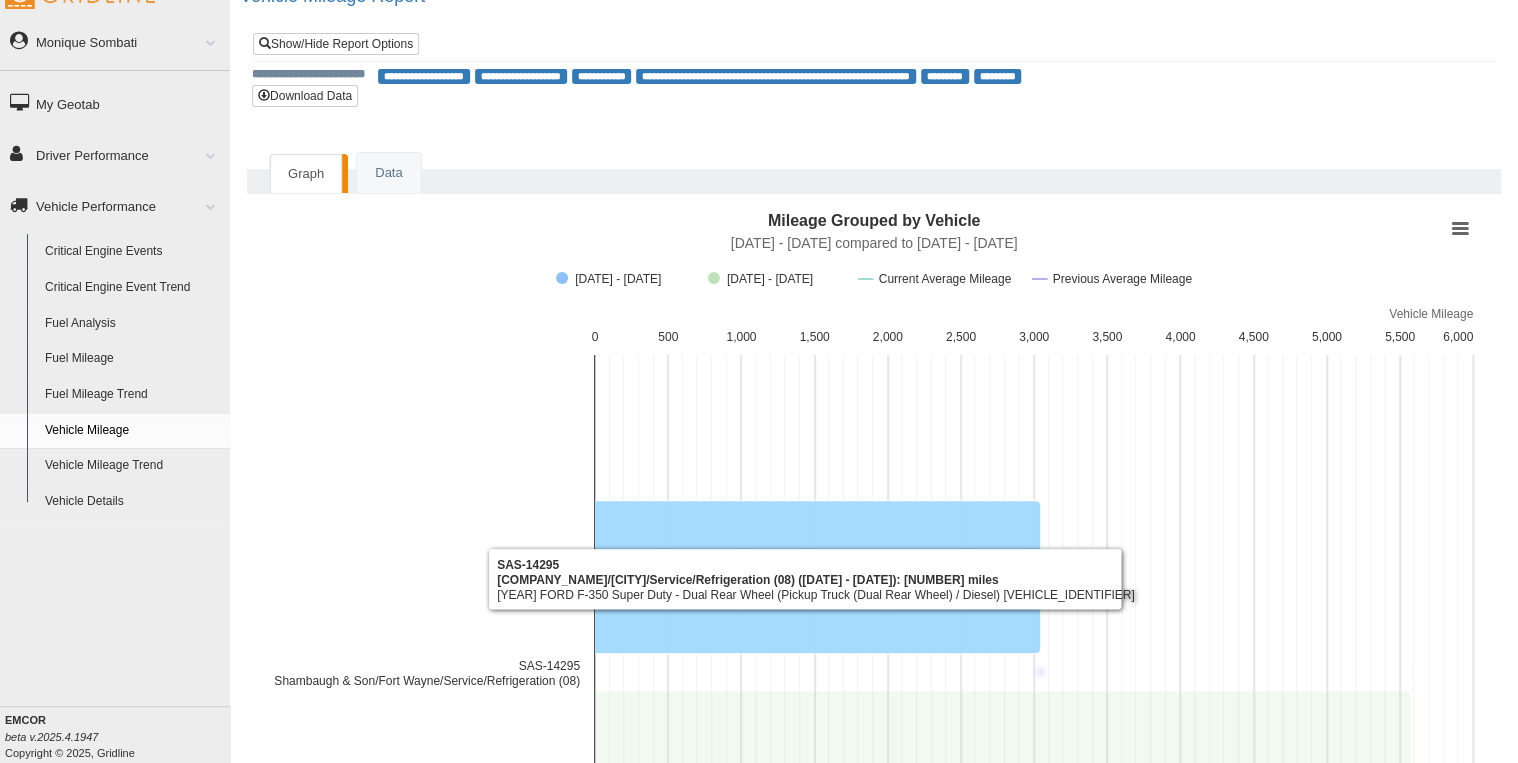 scroll, scrollTop: 0, scrollLeft: 0, axis: both 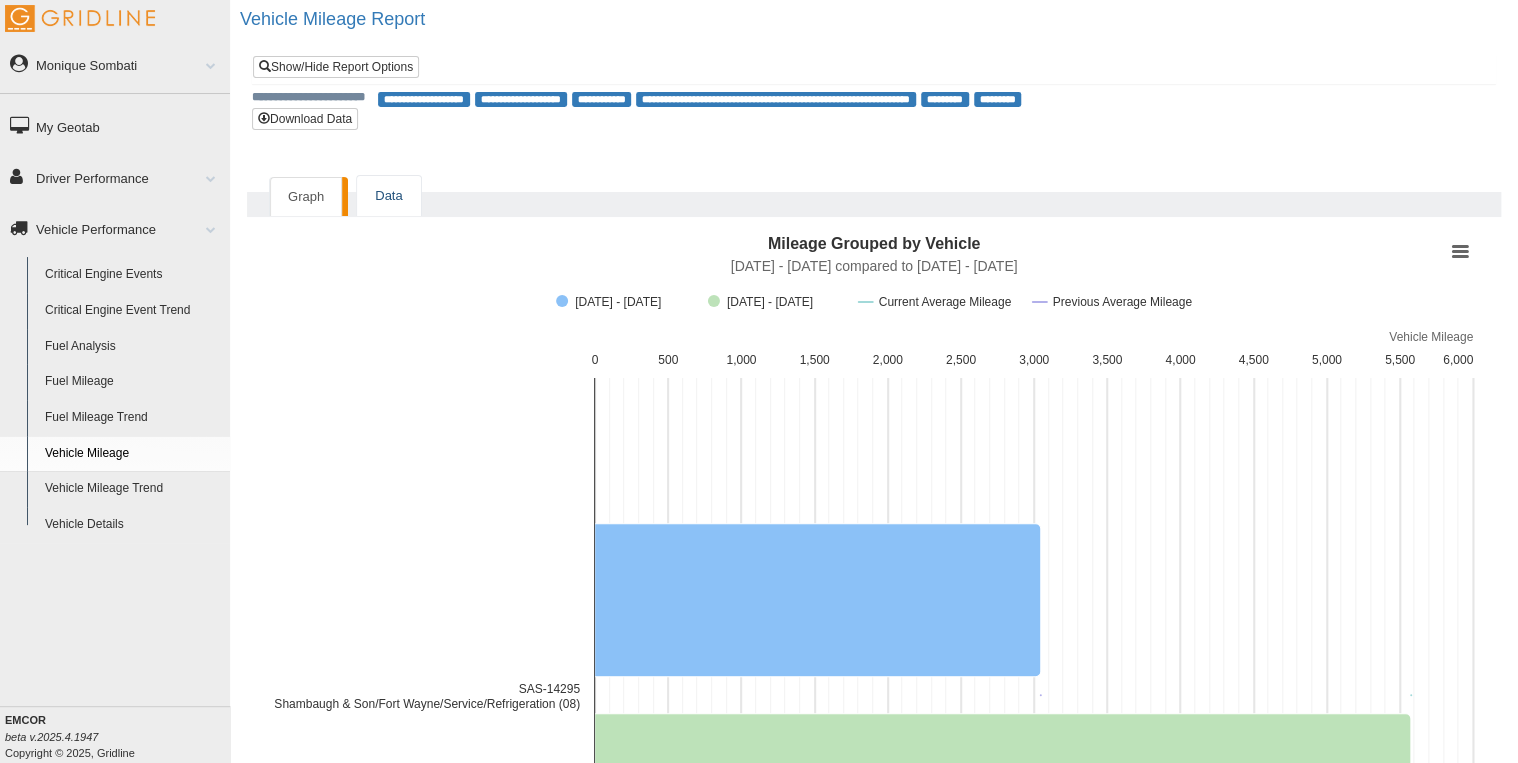 click on "Data" at bounding box center (388, 196) 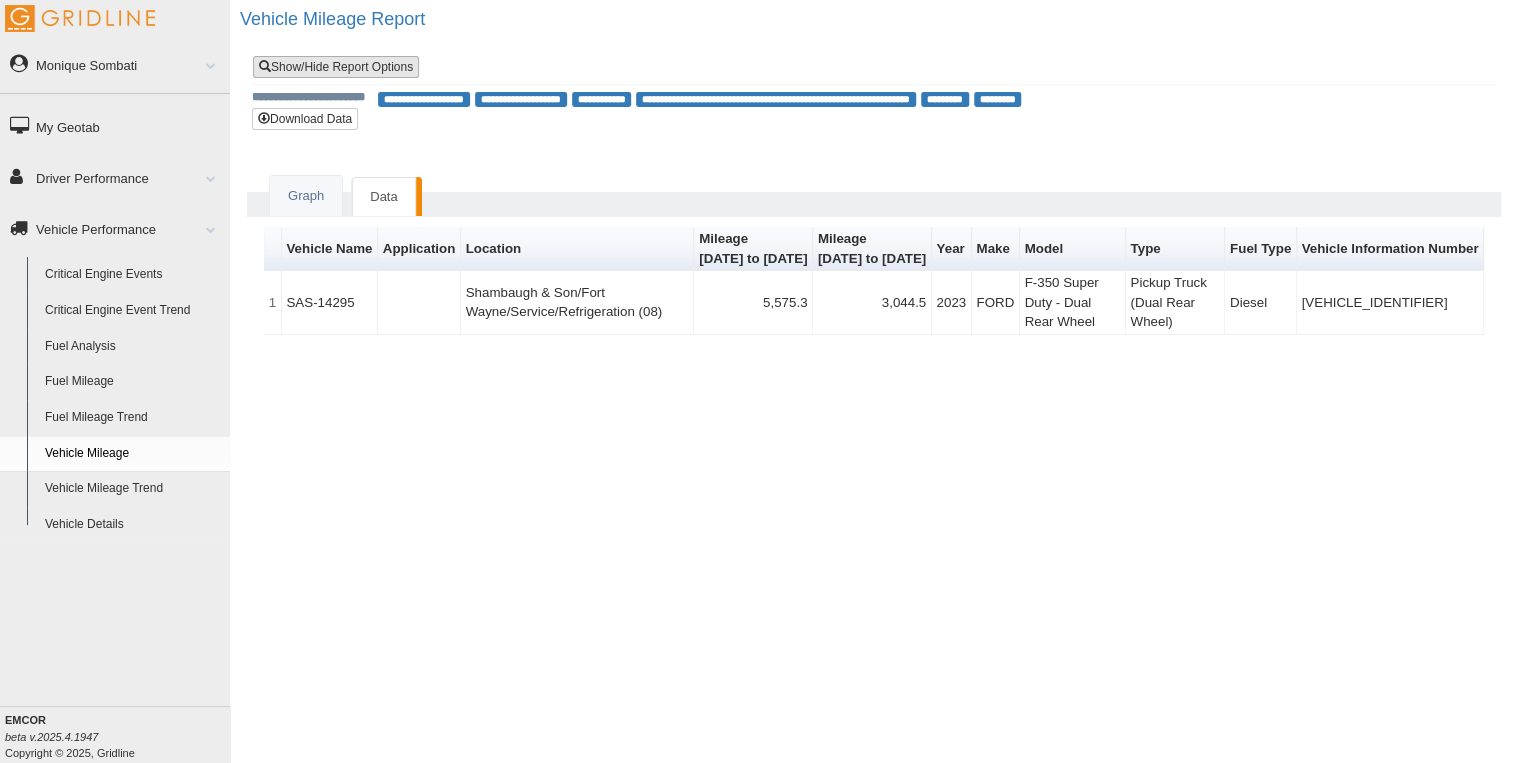 click on "Show/Hide Report Options" at bounding box center (336, 67) 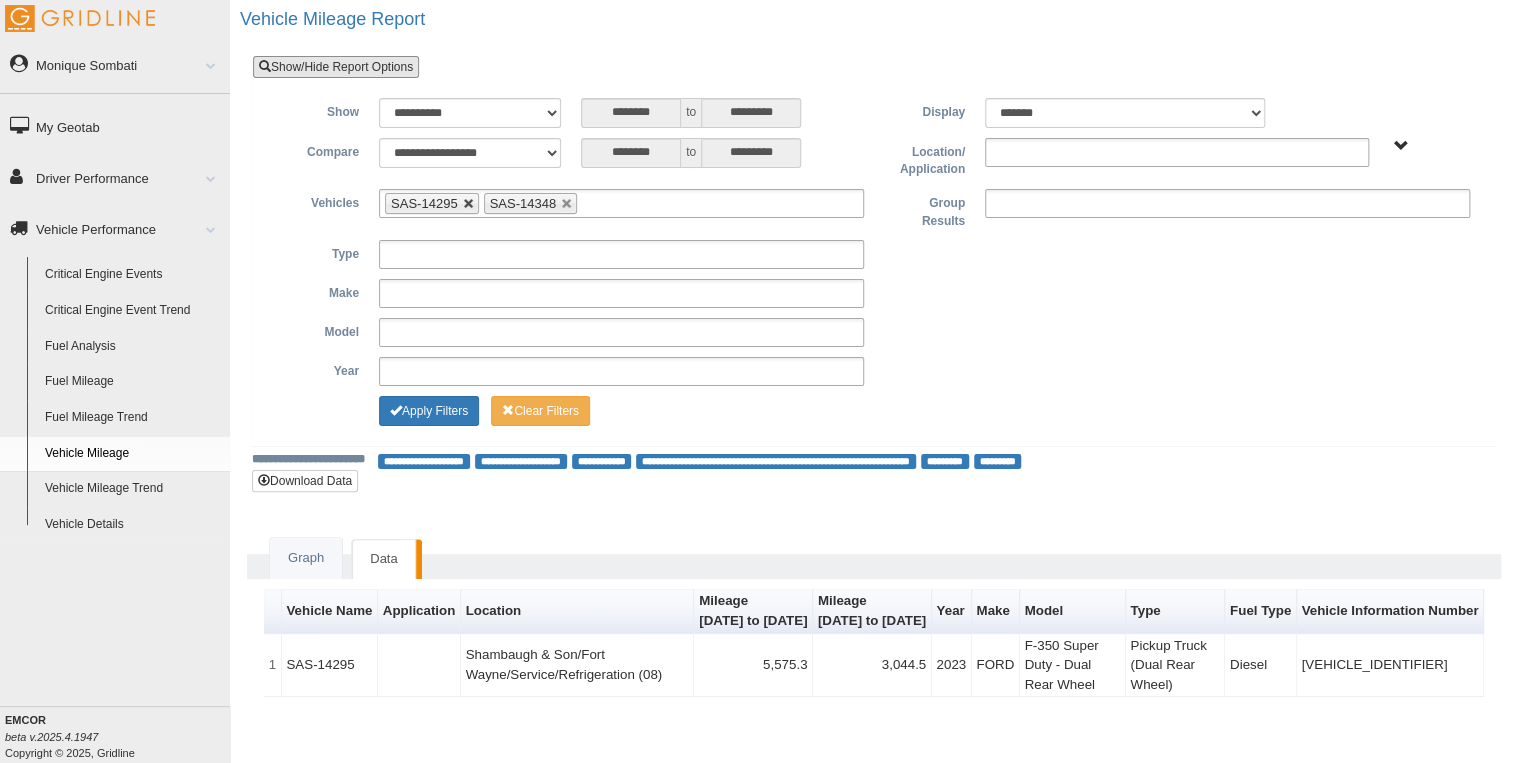 click at bounding box center [469, 204] 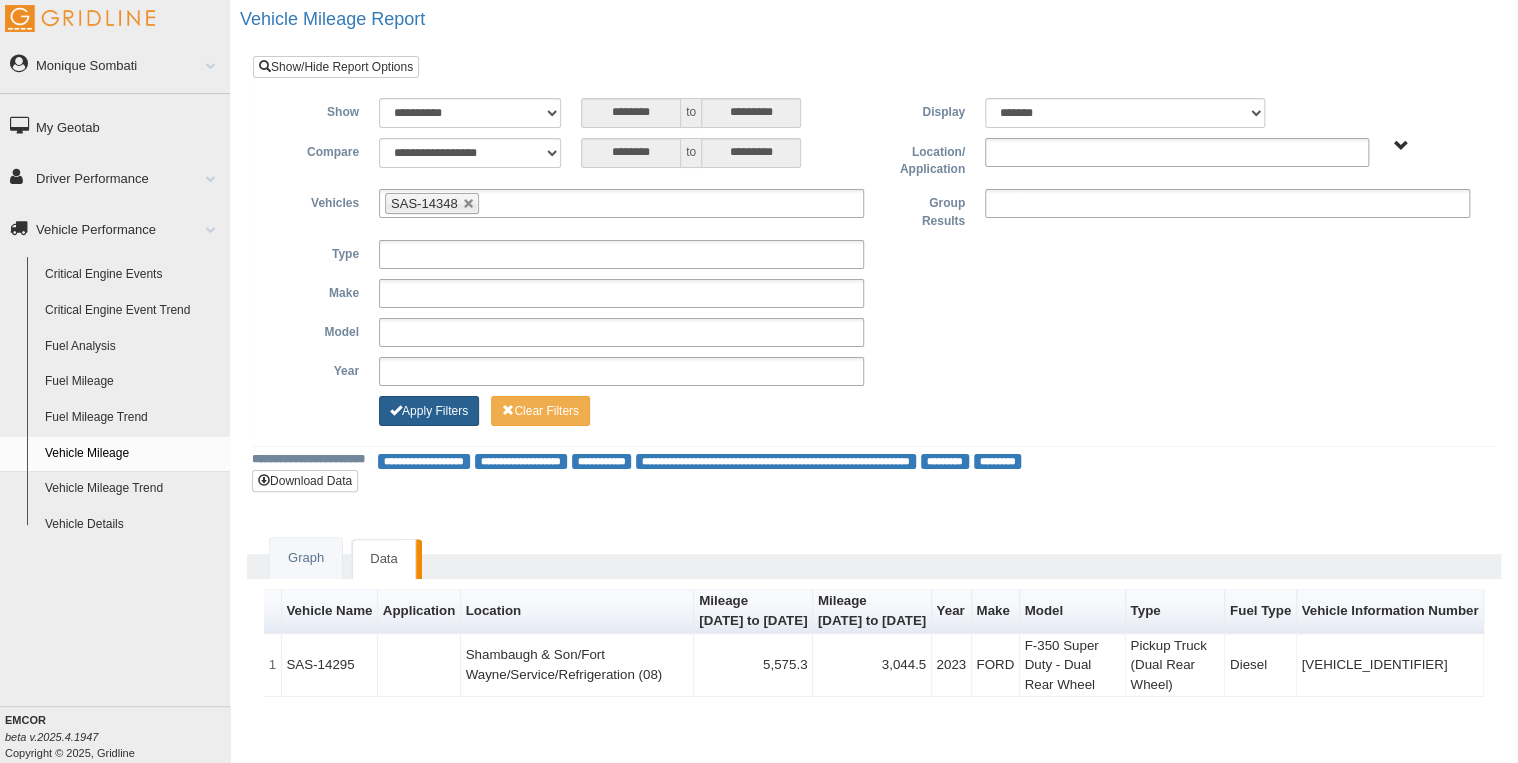 click on "Apply Filters" at bounding box center [429, 411] 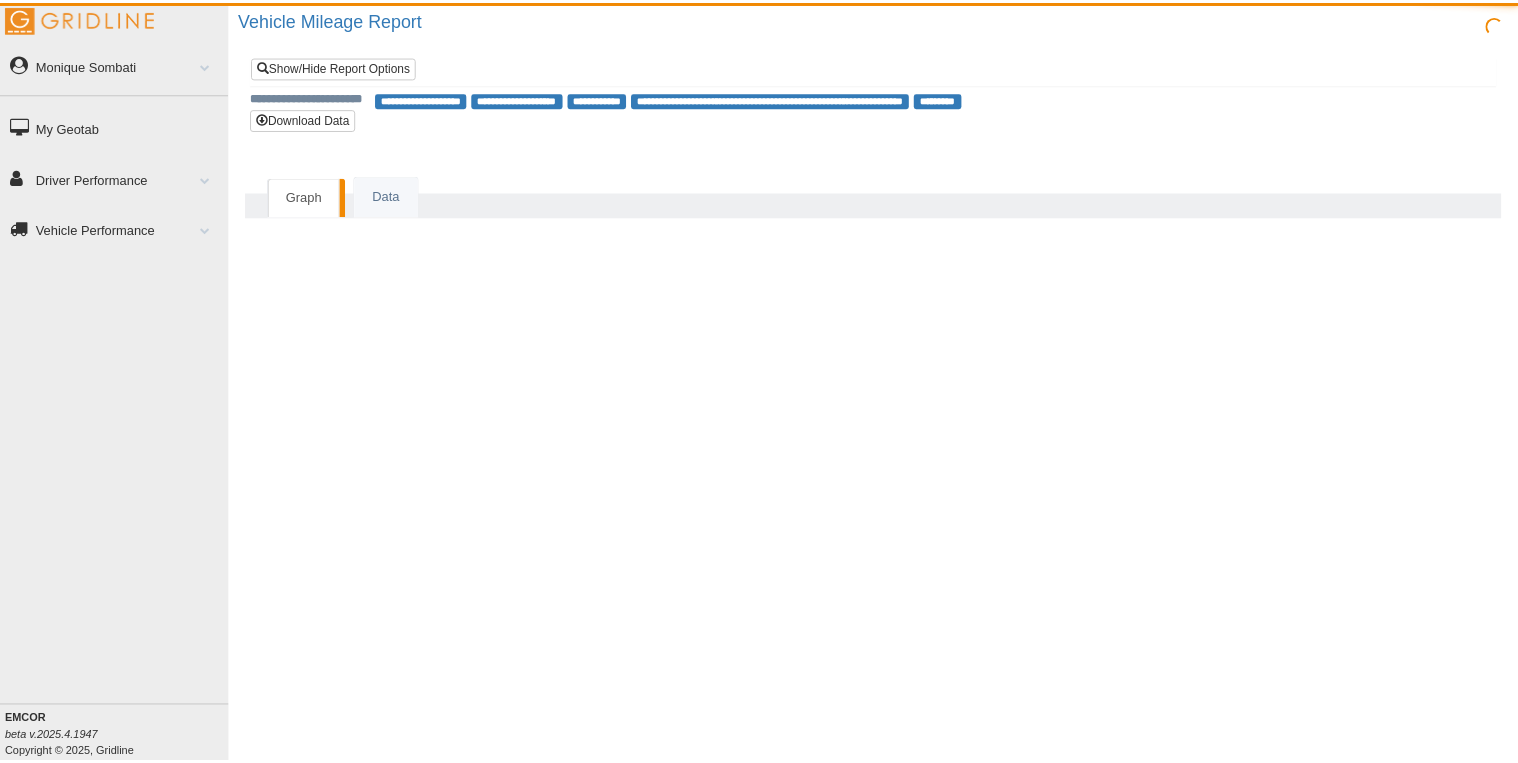 scroll, scrollTop: 0, scrollLeft: 0, axis: both 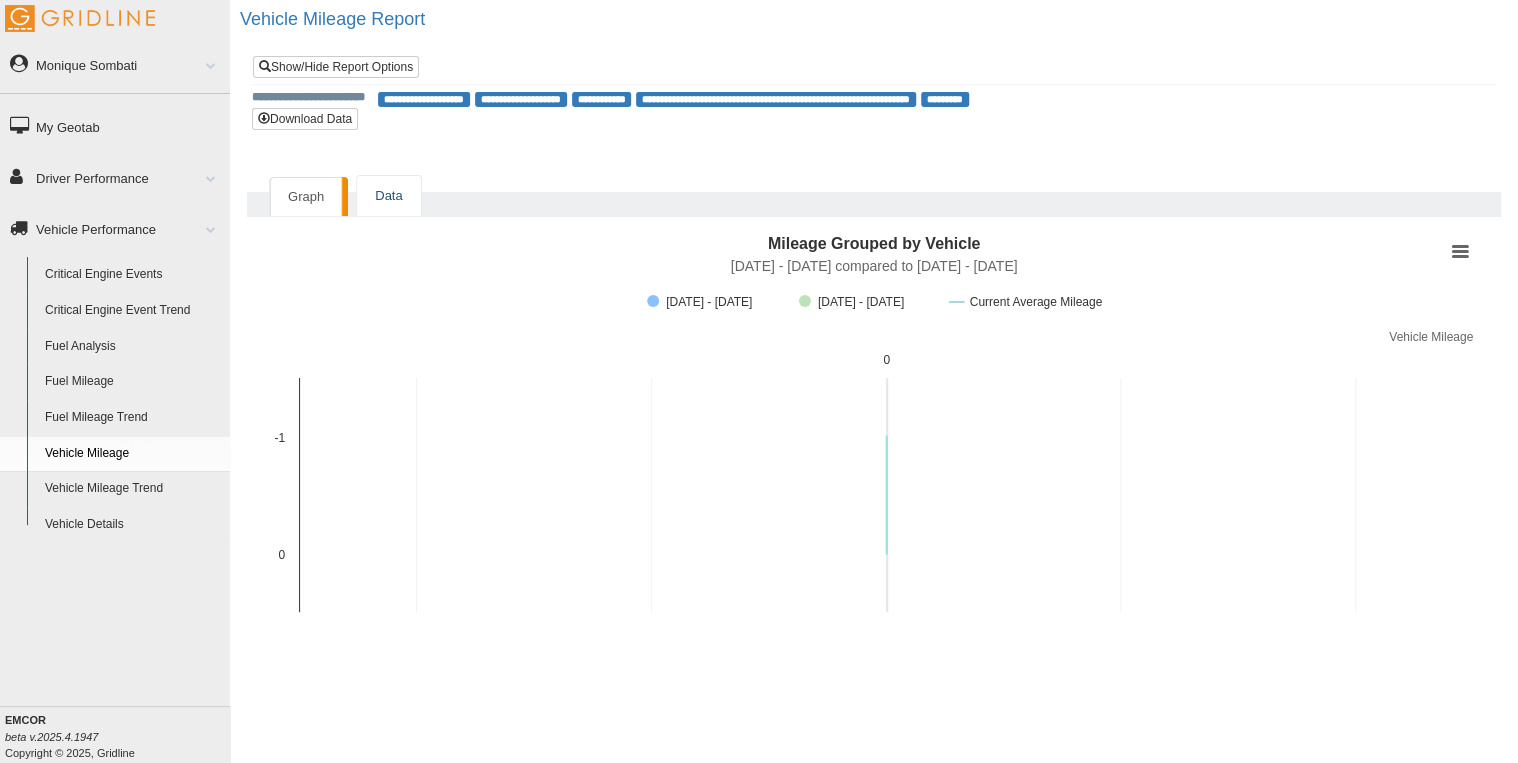 click on "Data" at bounding box center [388, 196] 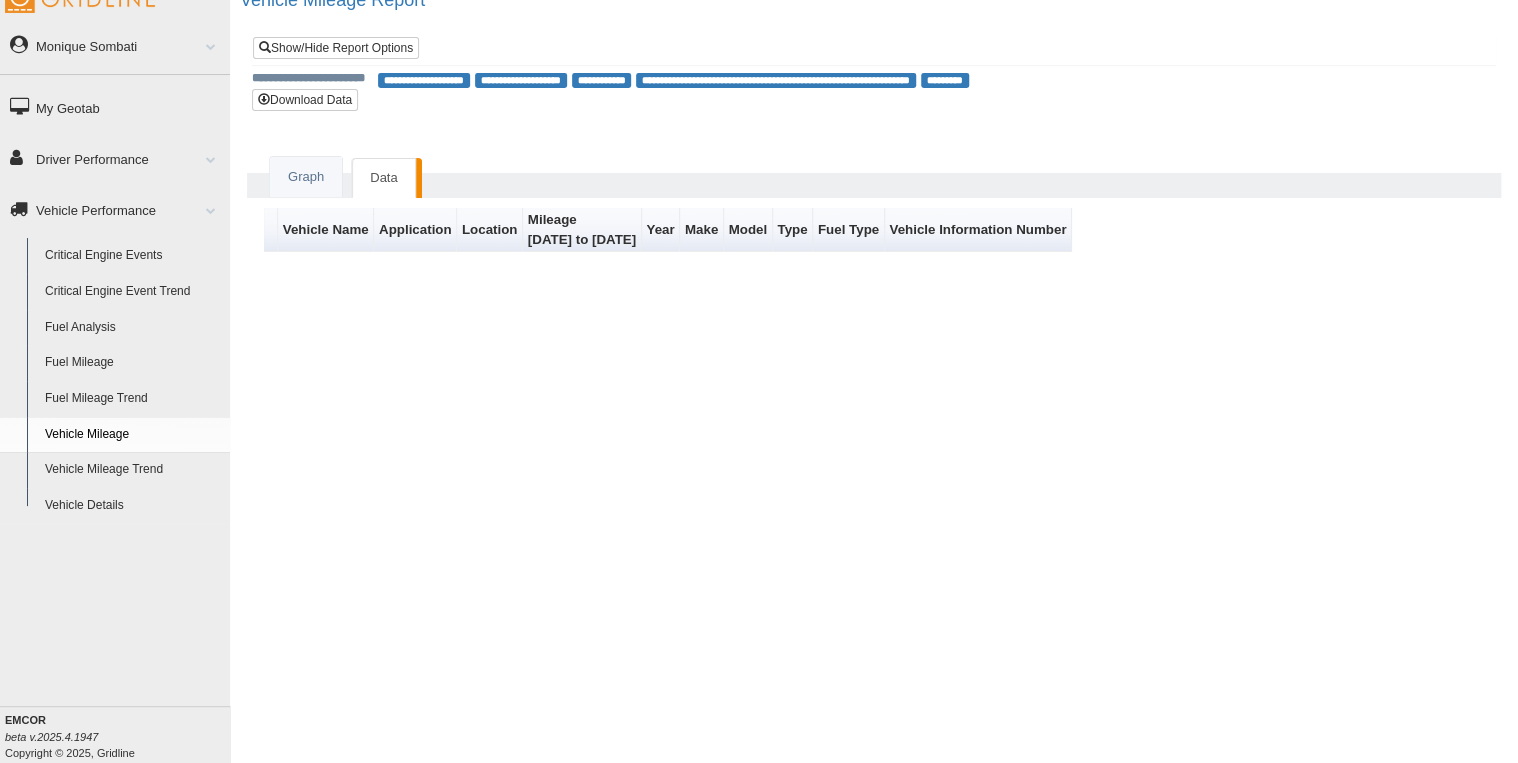 scroll, scrollTop: 0, scrollLeft: 0, axis: both 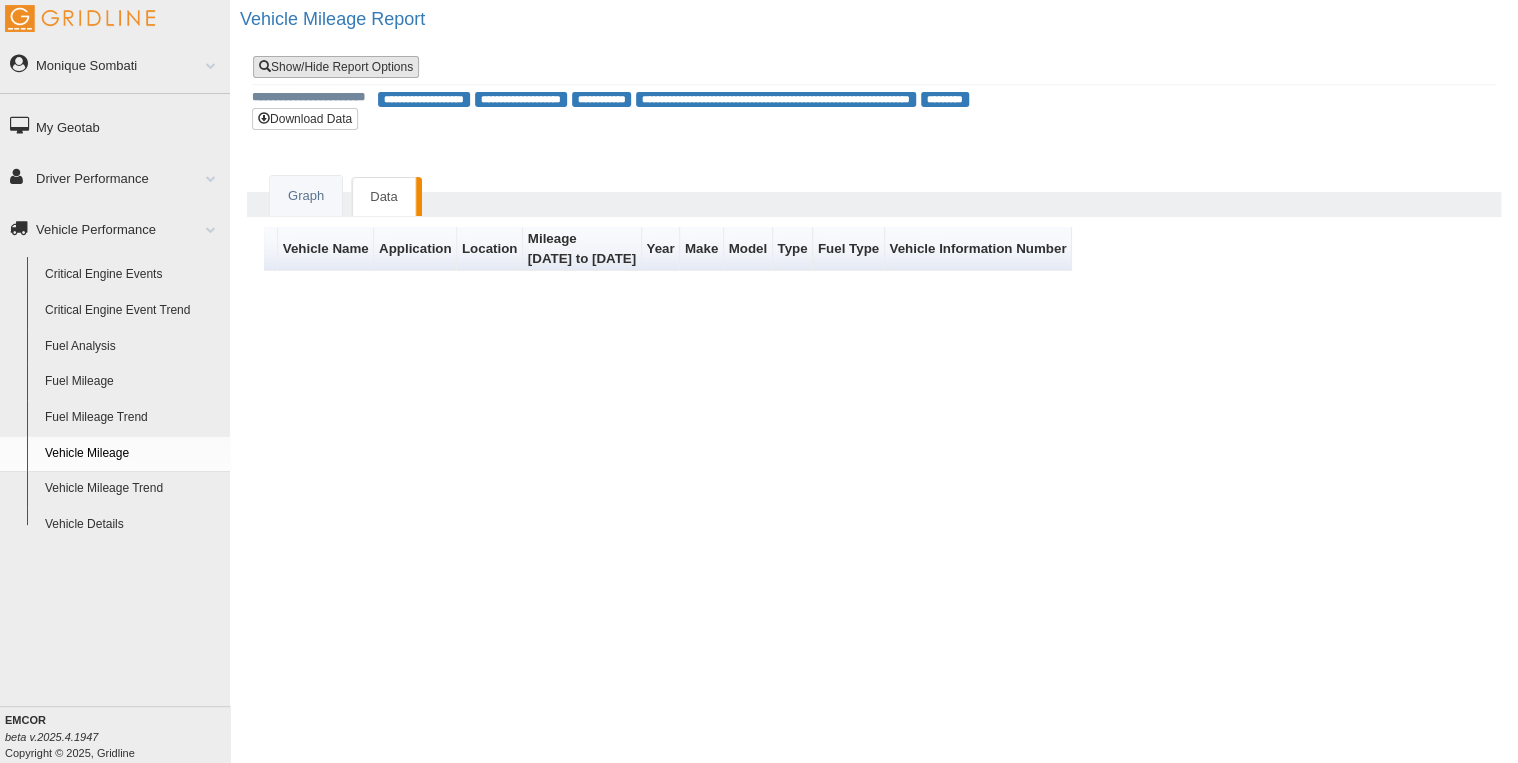 click on "Show/Hide Report Options" at bounding box center [336, 67] 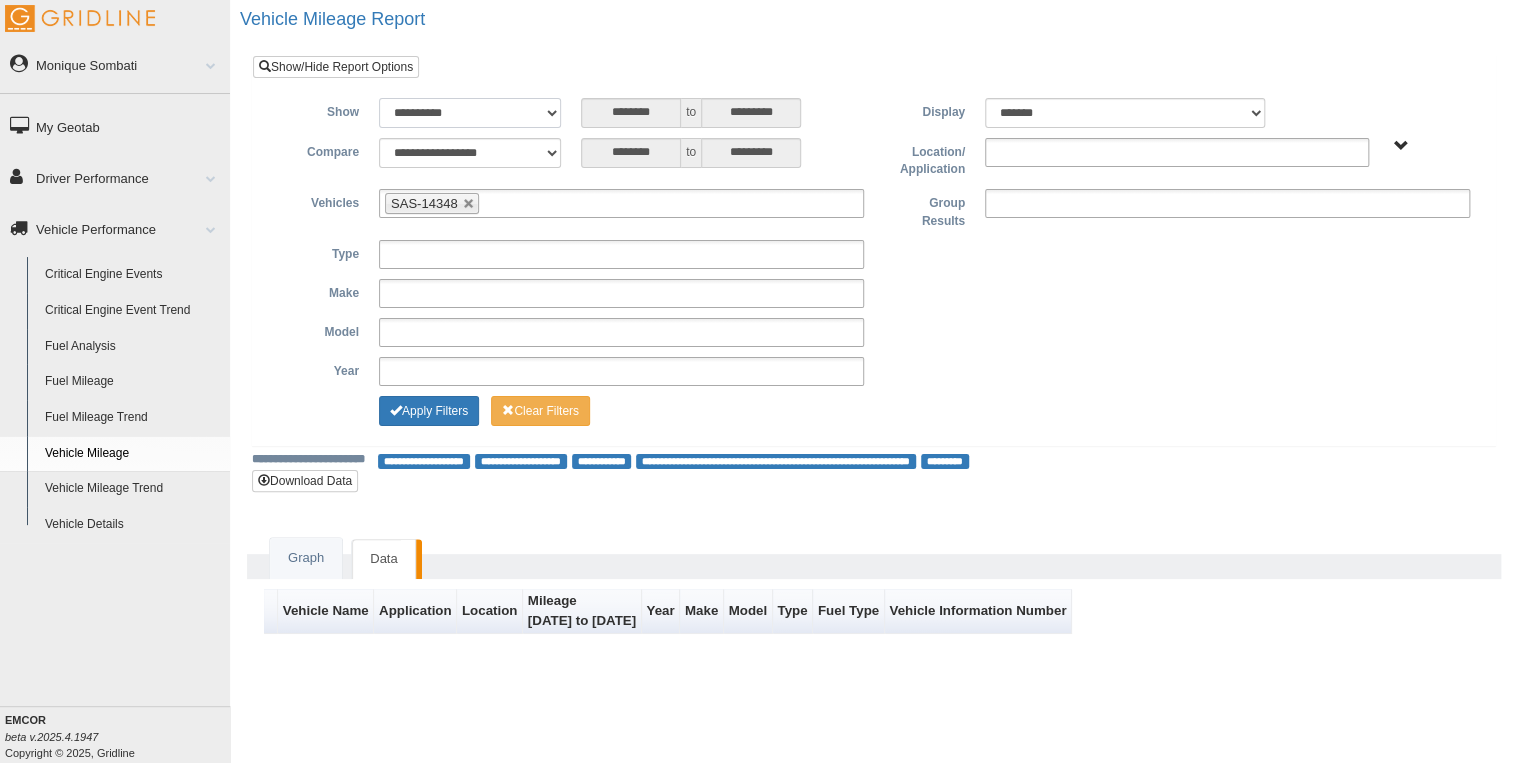 click on "**********" at bounding box center (470, 113) 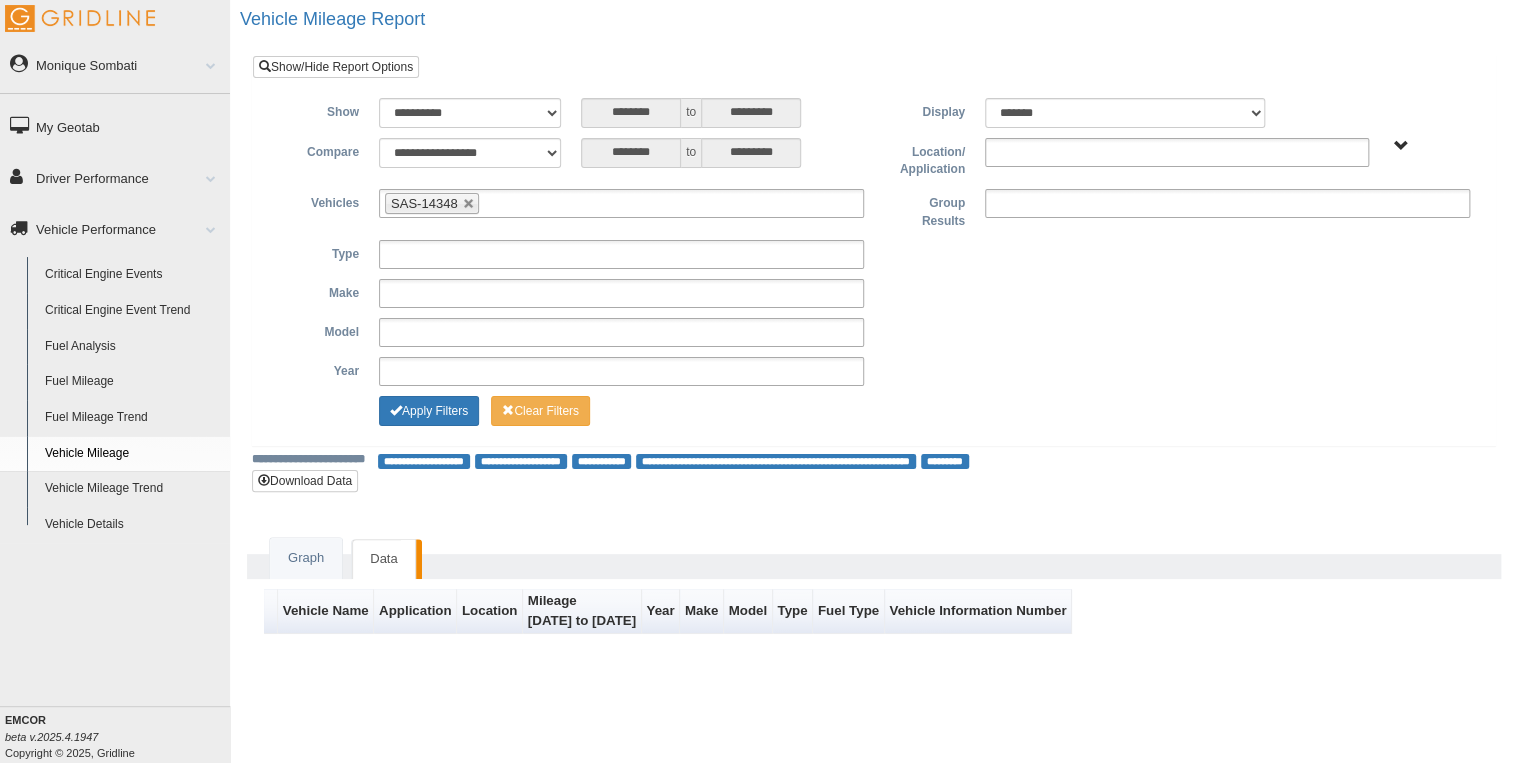 click on "Make" at bounding box center (318, 291) 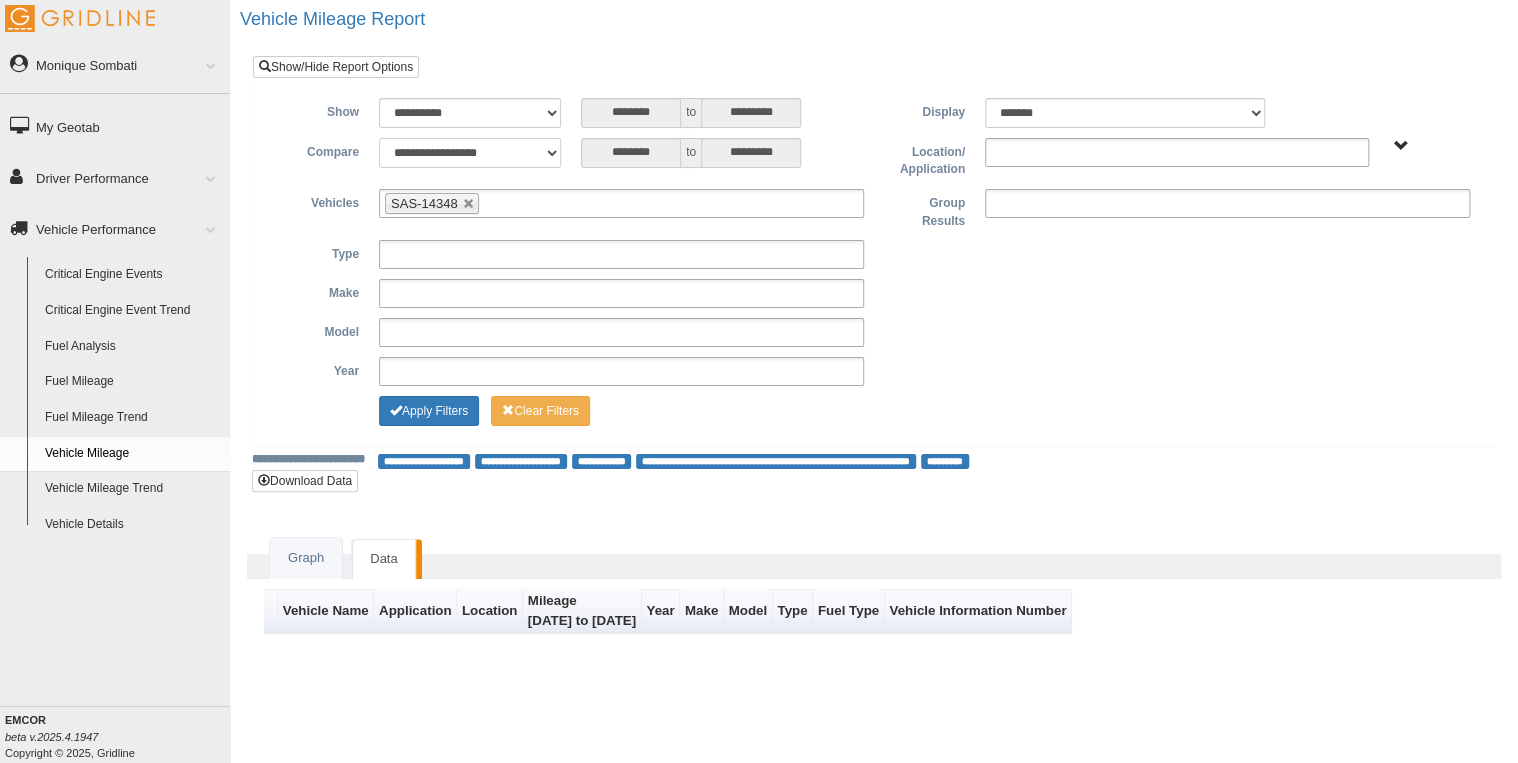 click on "**********" at bounding box center [470, 153] 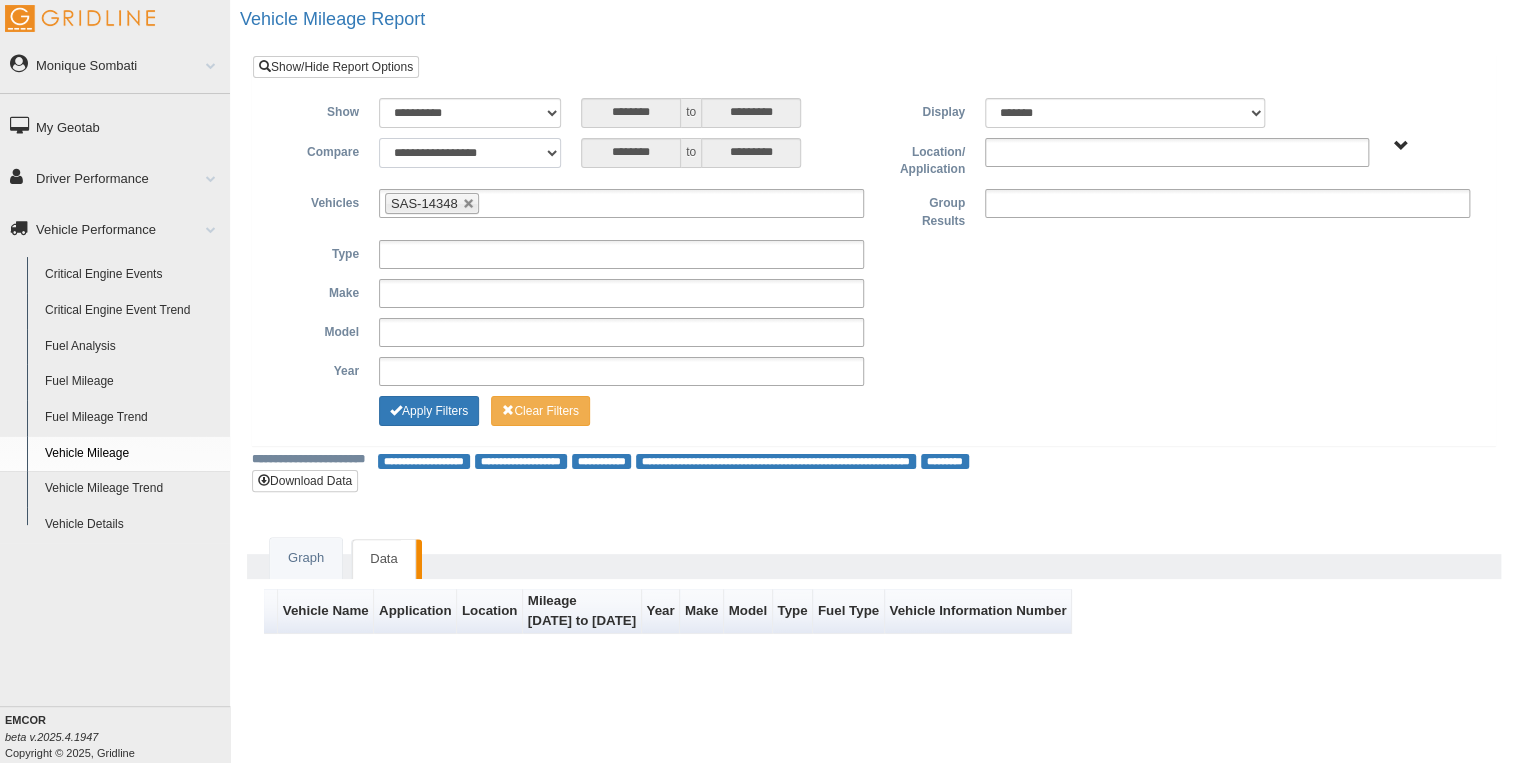 select on "****" 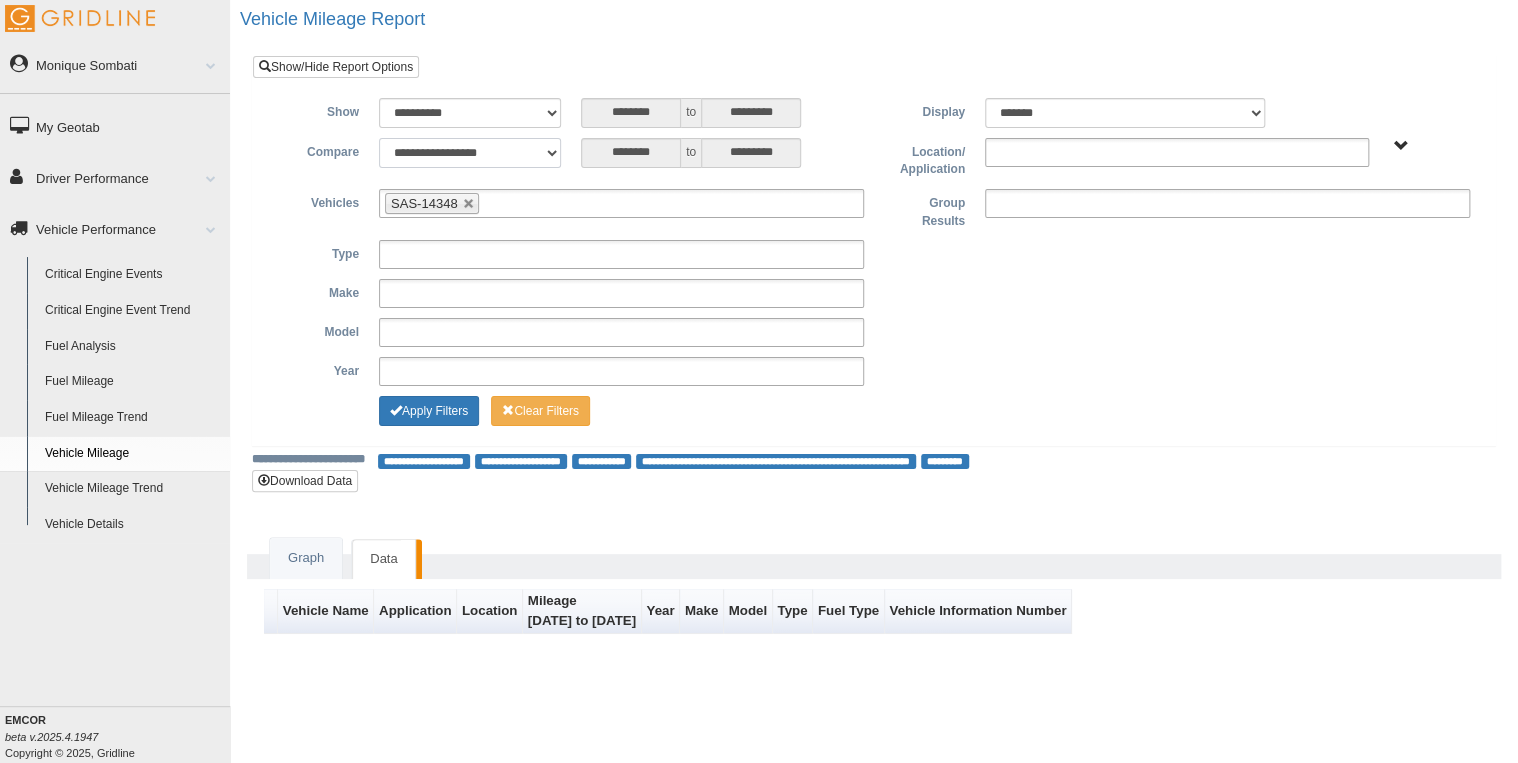 click on "**********" at bounding box center (470, 153) 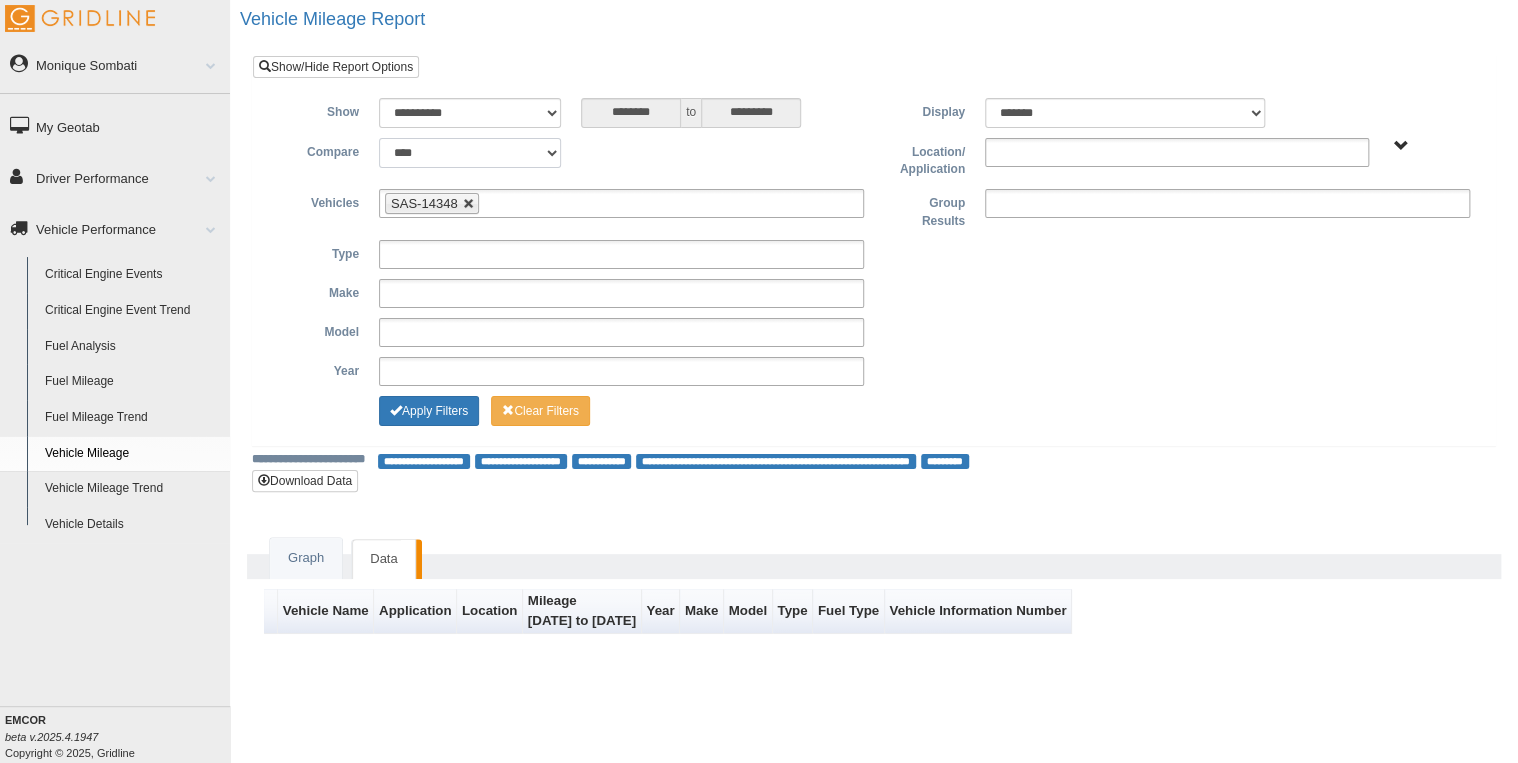 click at bounding box center [469, 204] 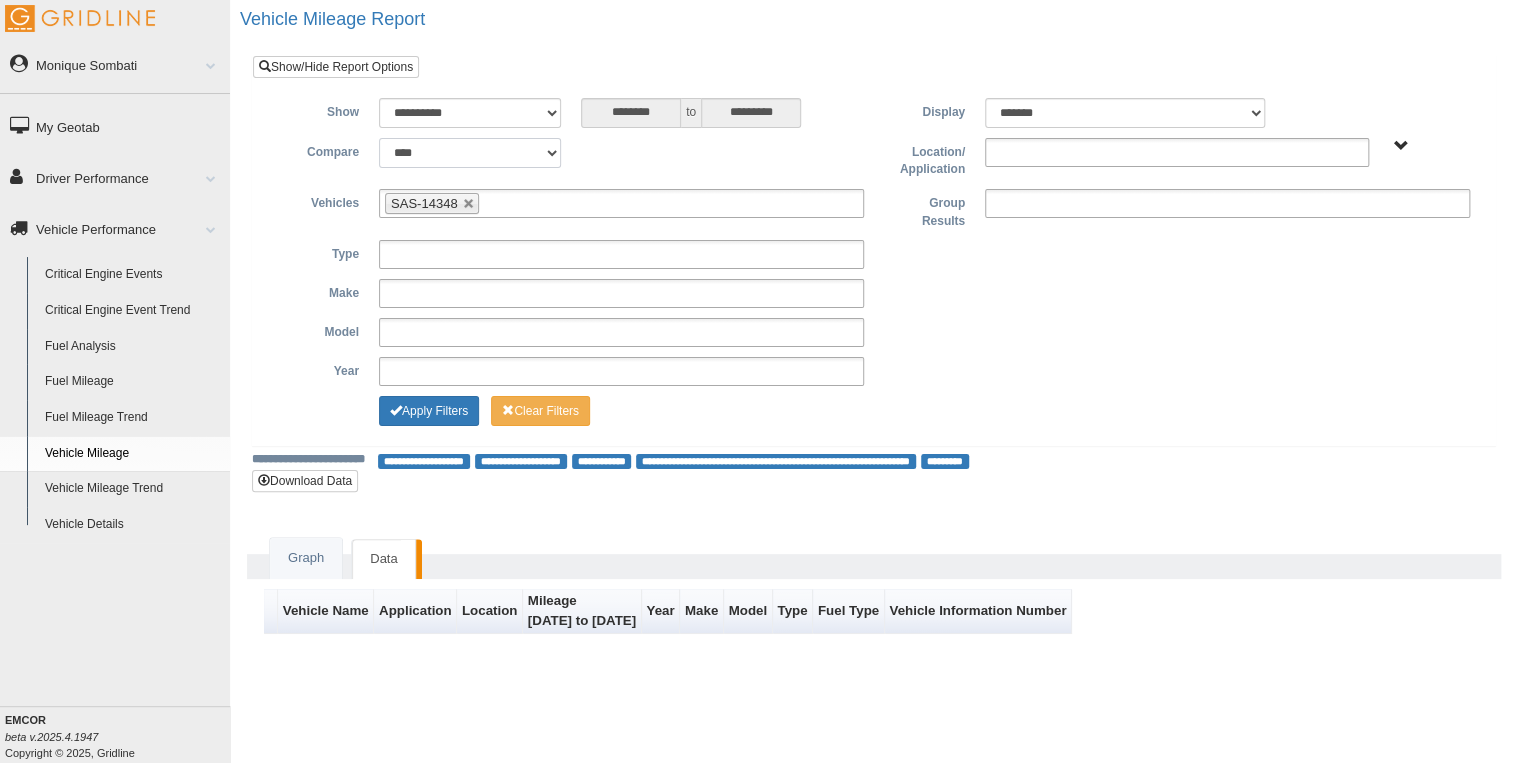 type on "**********" 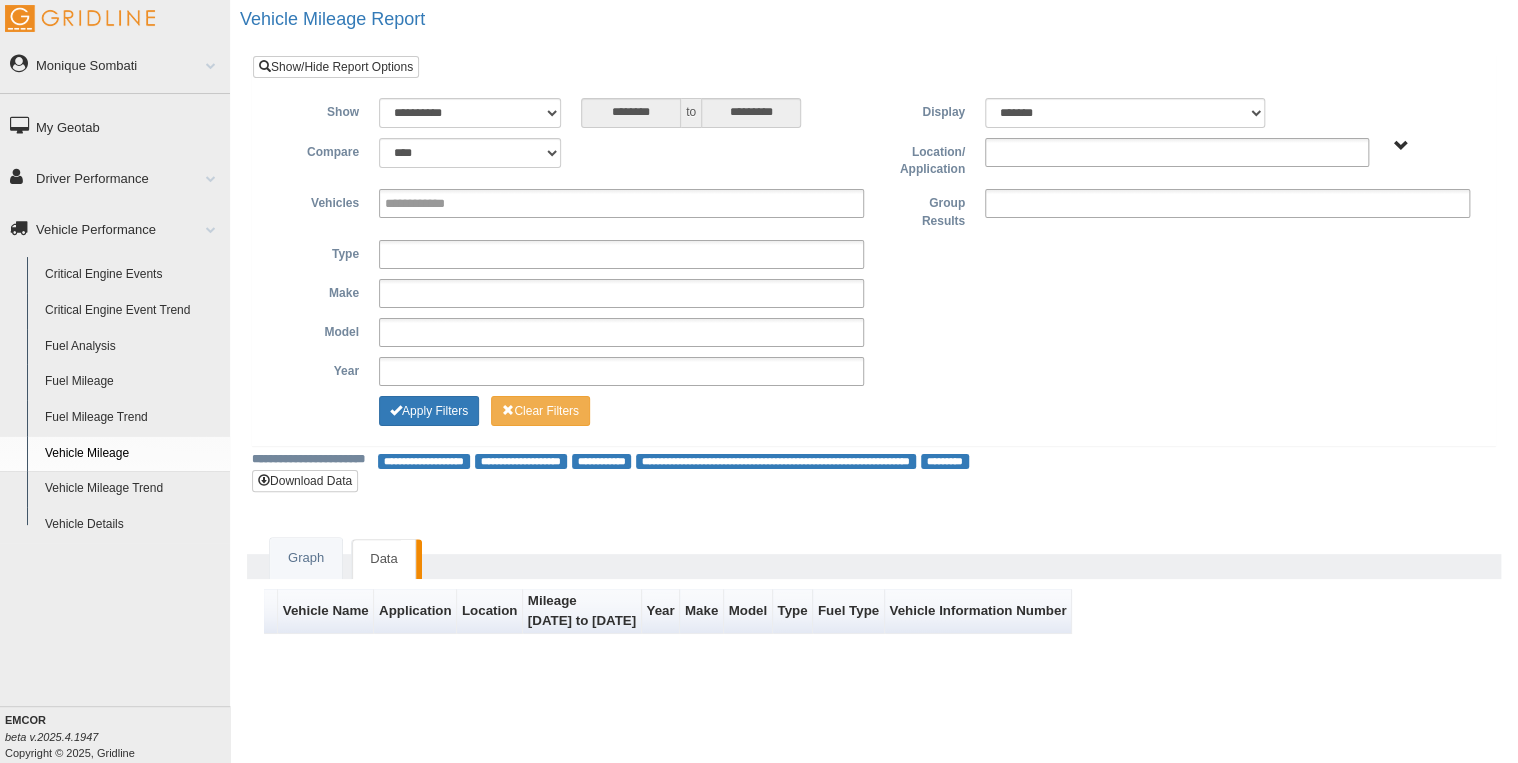 click on "**********" at bounding box center (430, 203) 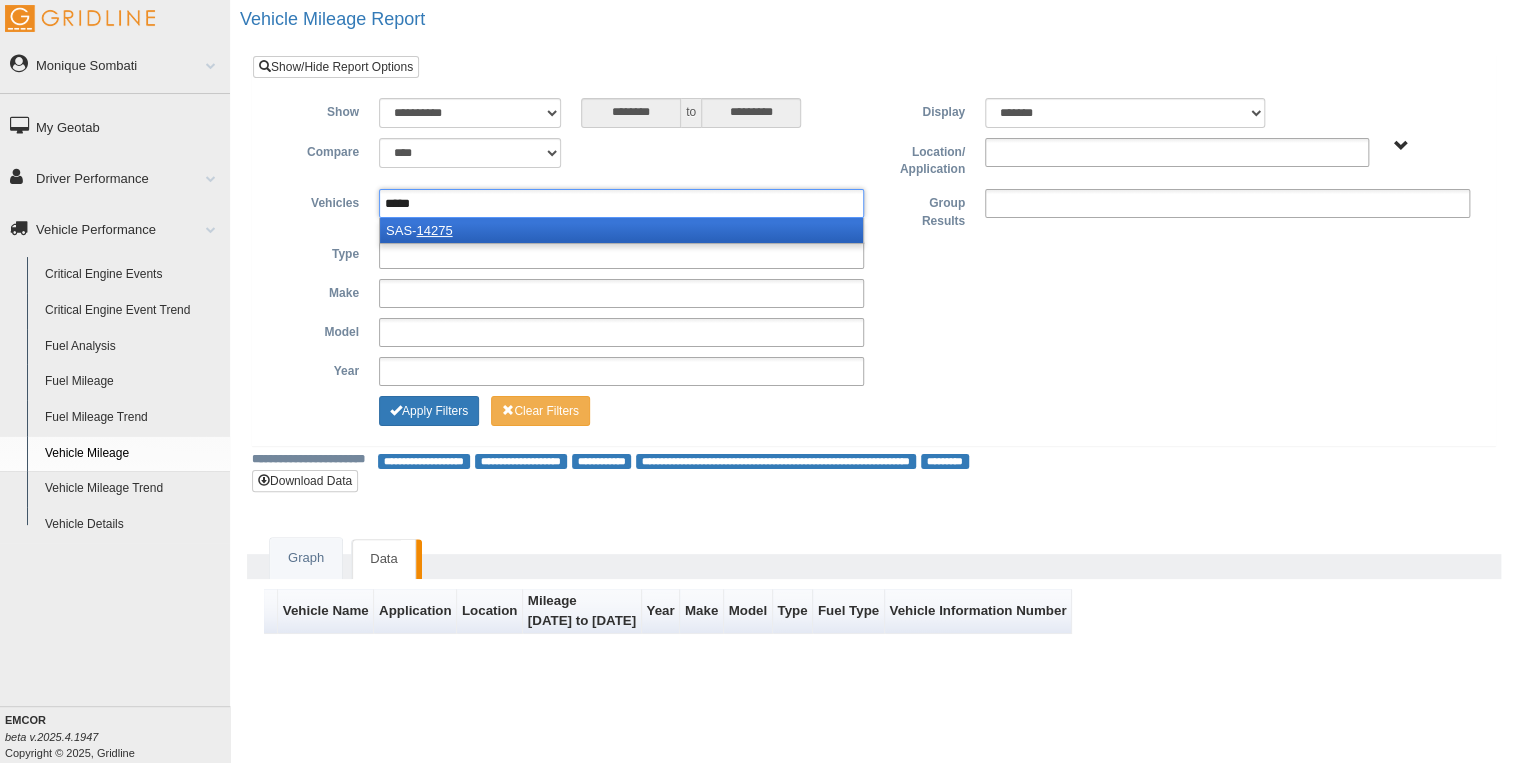 type on "*****" 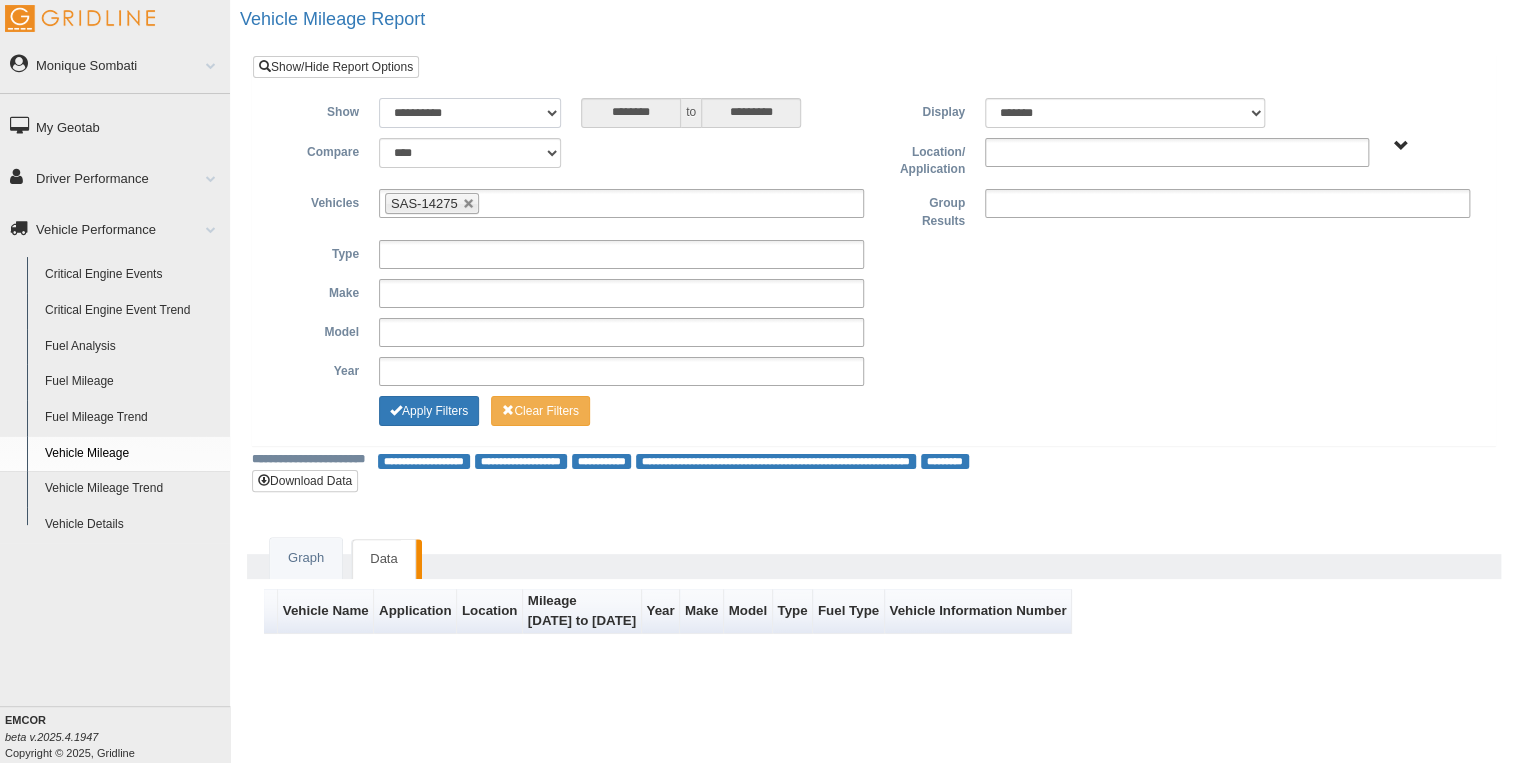click on "**********" at bounding box center [470, 113] 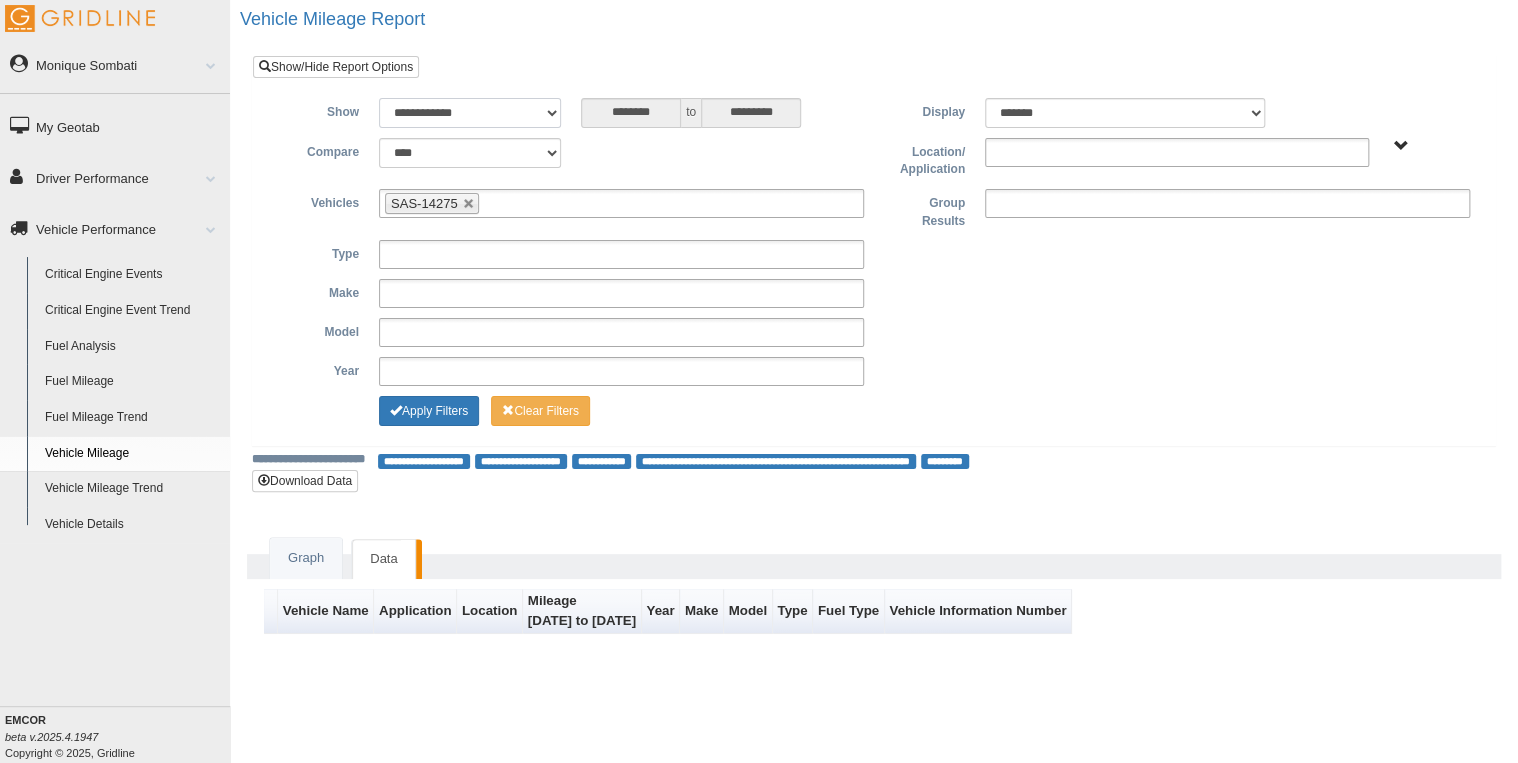 click on "**********" at bounding box center (470, 113) 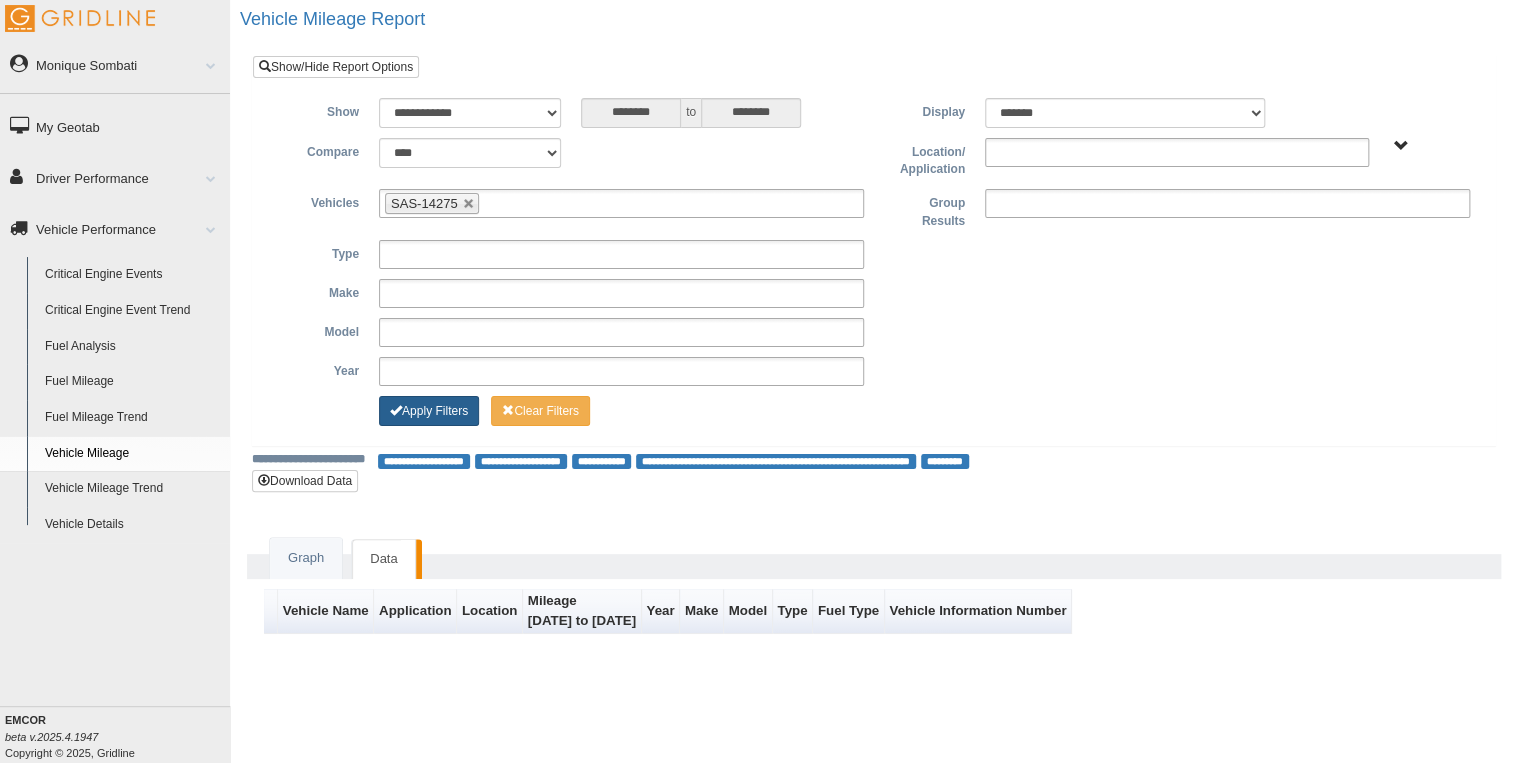 click on "Apply Filters" at bounding box center [429, 411] 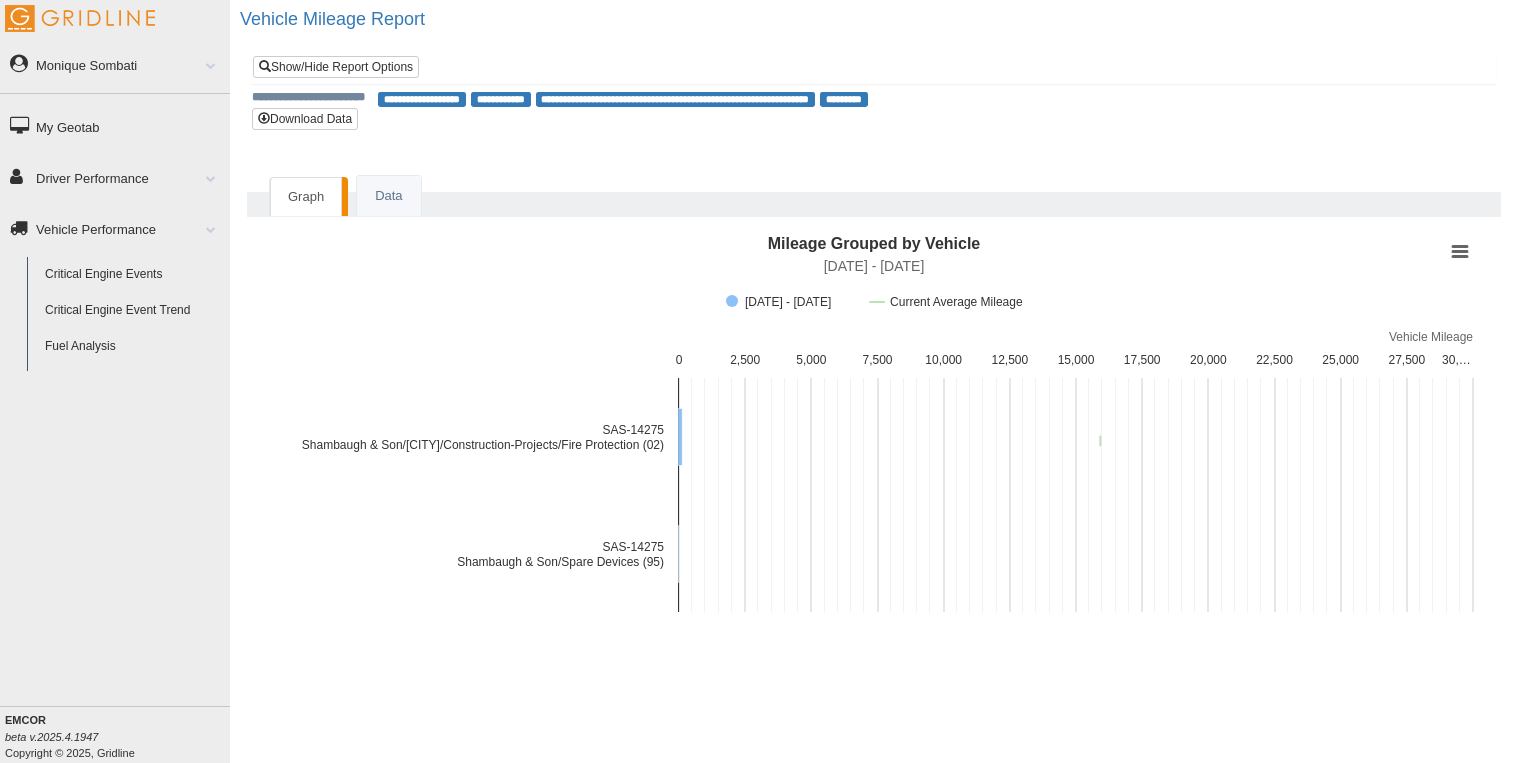 scroll, scrollTop: 0, scrollLeft: 0, axis: both 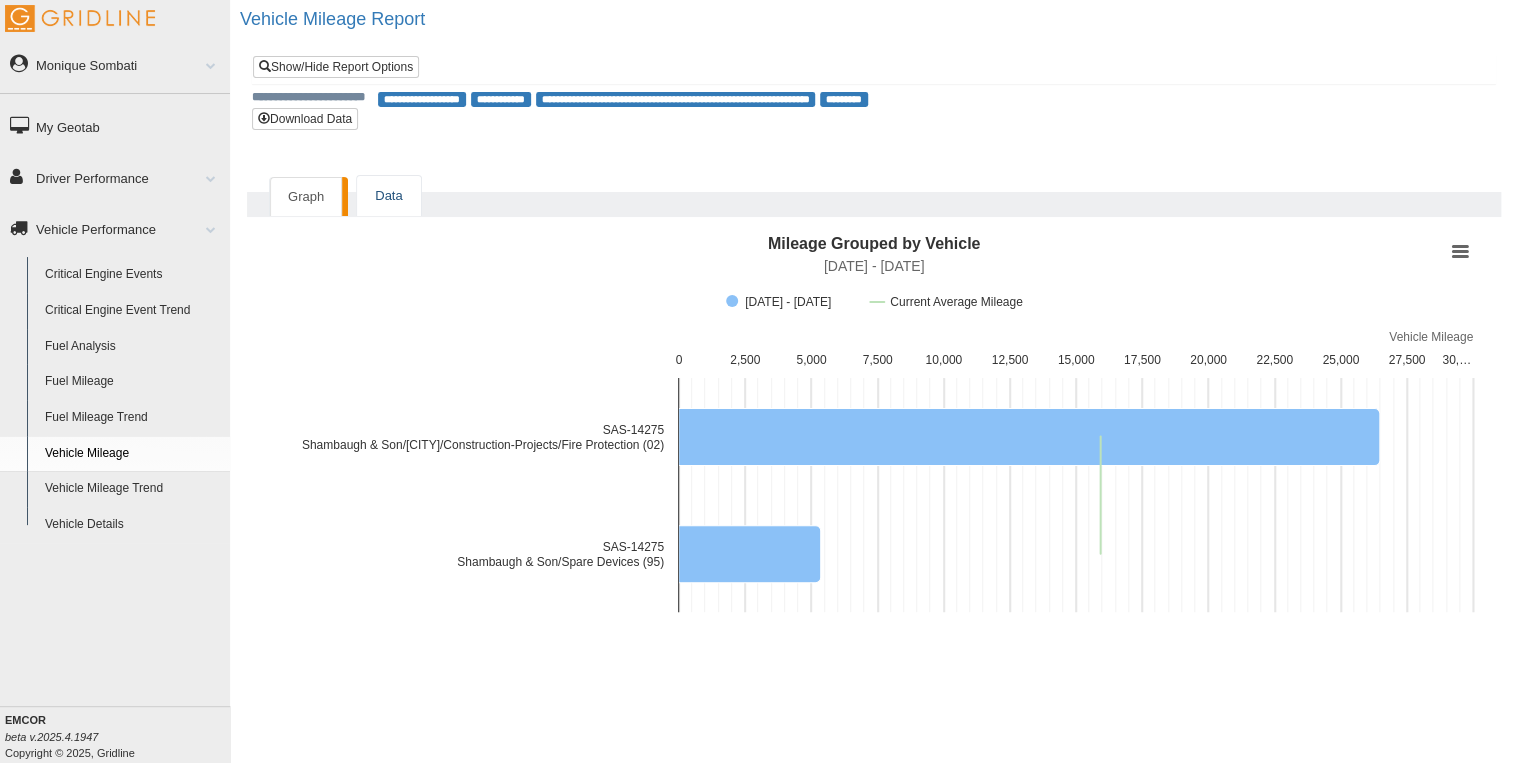 click on "Data" at bounding box center [388, 196] 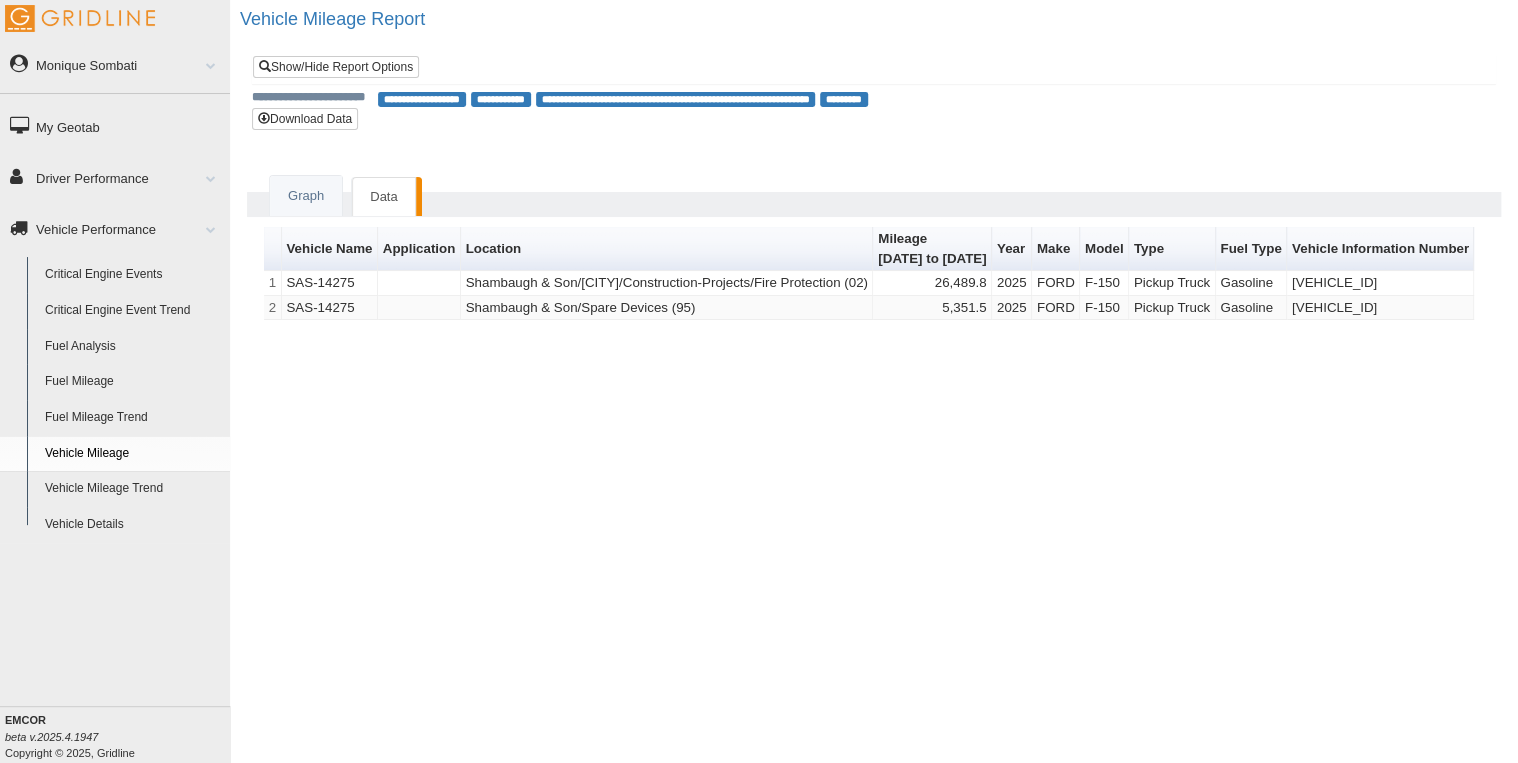 click on "Fuel Analysis" at bounding box center [133, 347] 